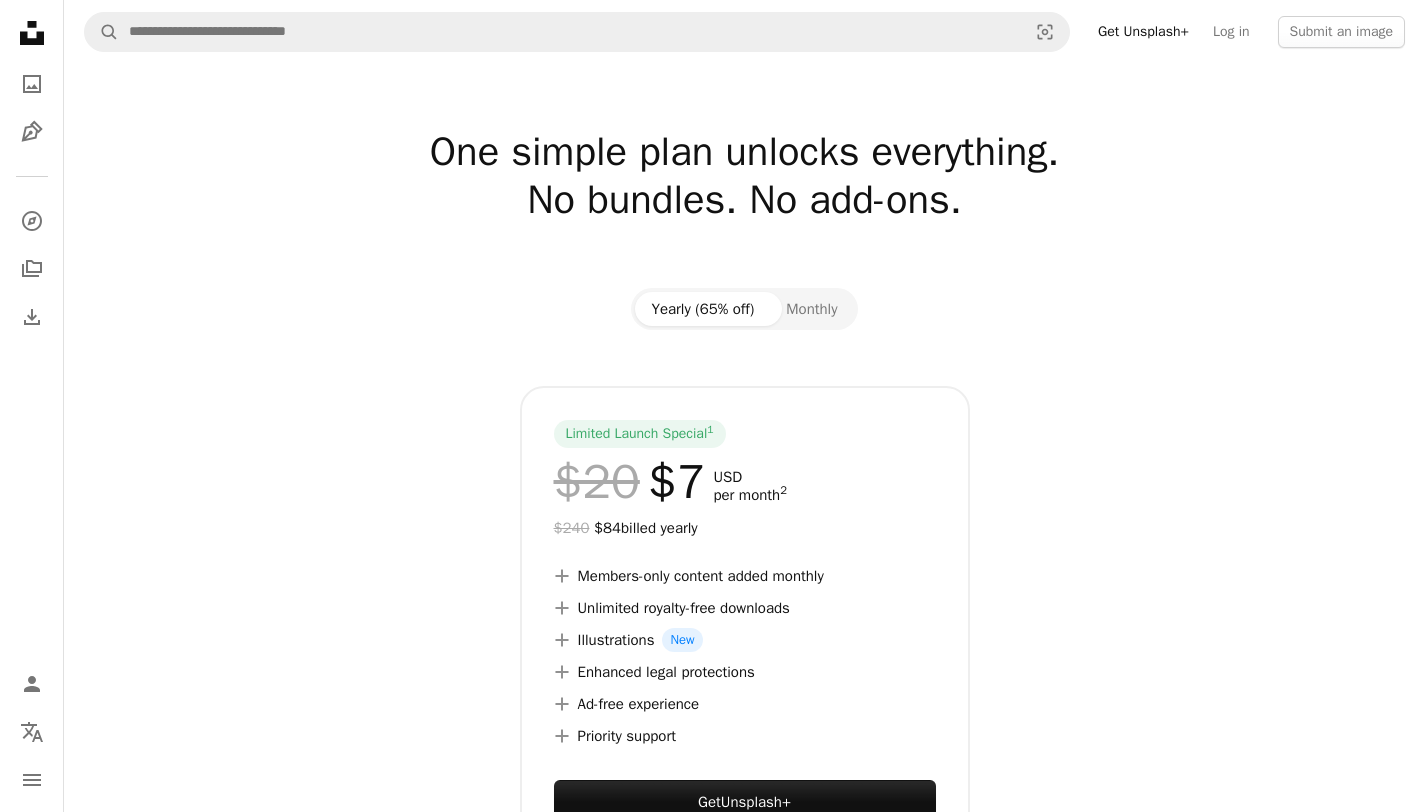 scroll, scrollTop: 0, scrollLeft: 0, axis: both 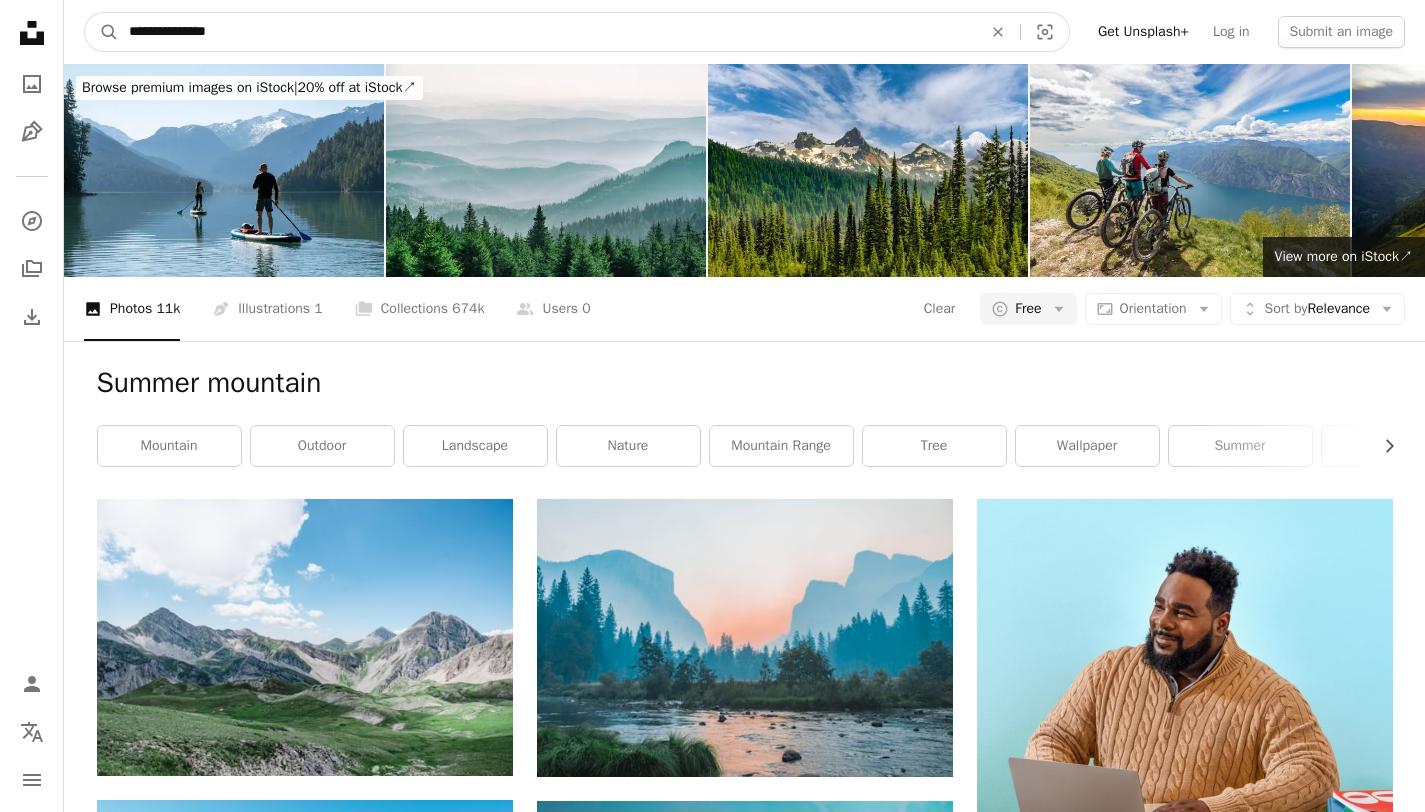 click on "**********" at bounding box center [547, 32] 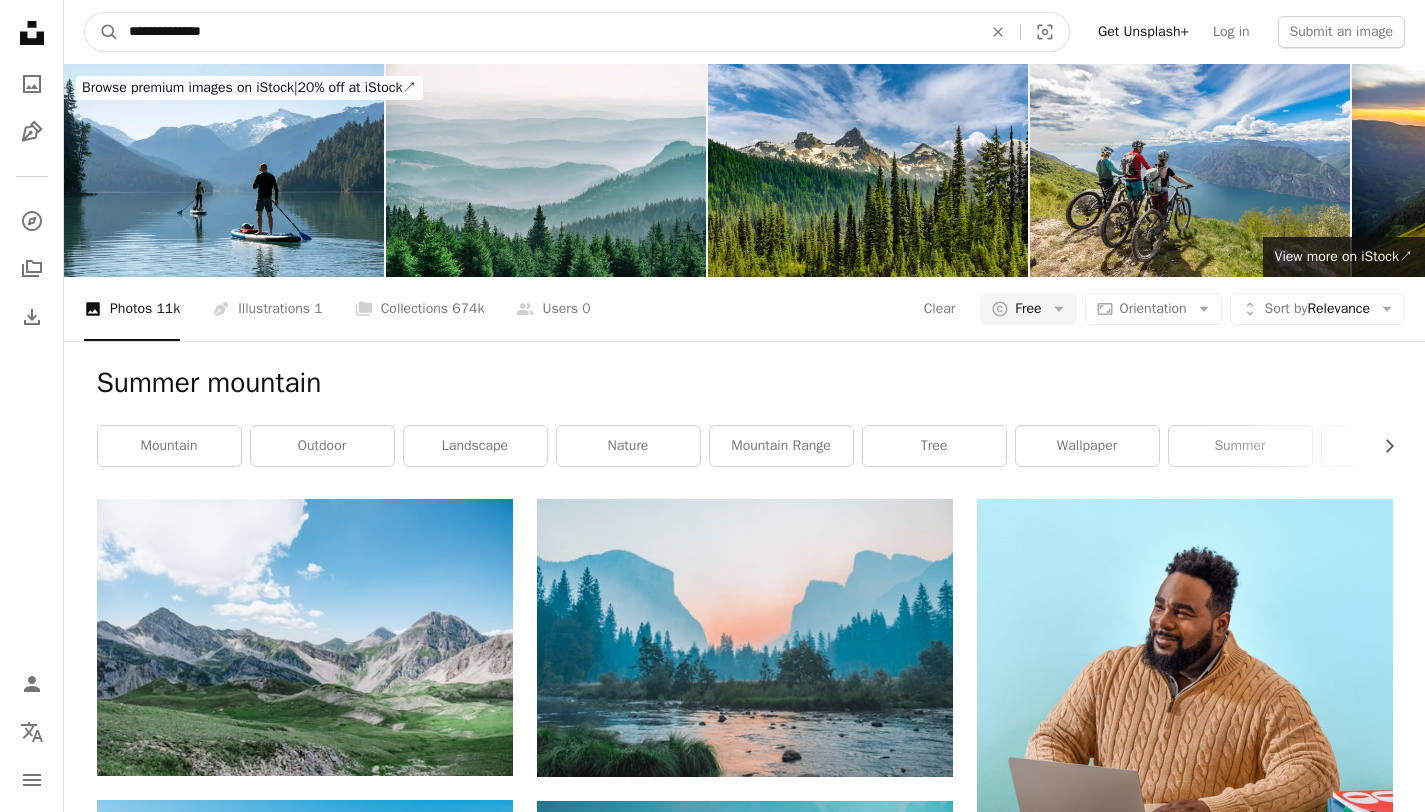 type on "**********" 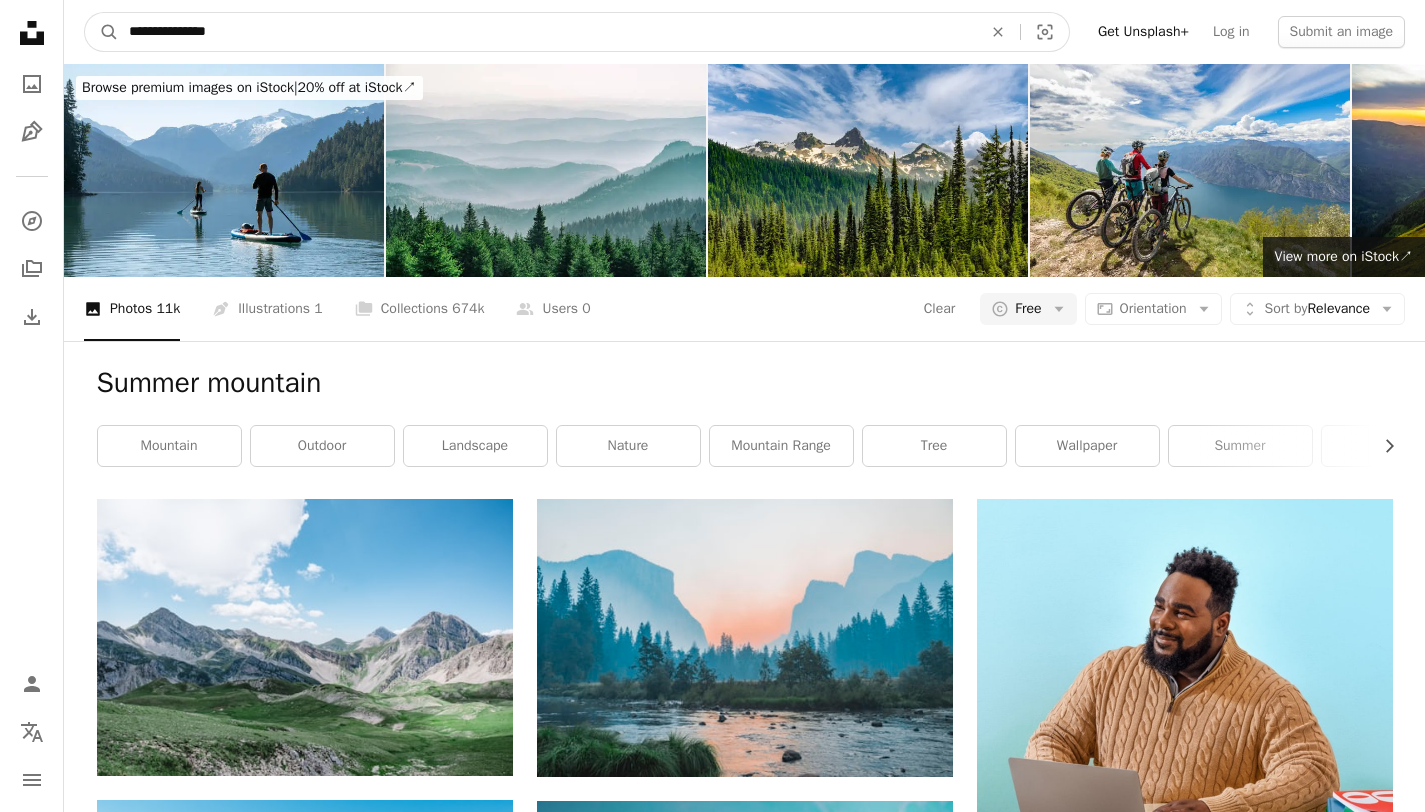 click on "A magnifying glass" at bounding box center (102, 32) 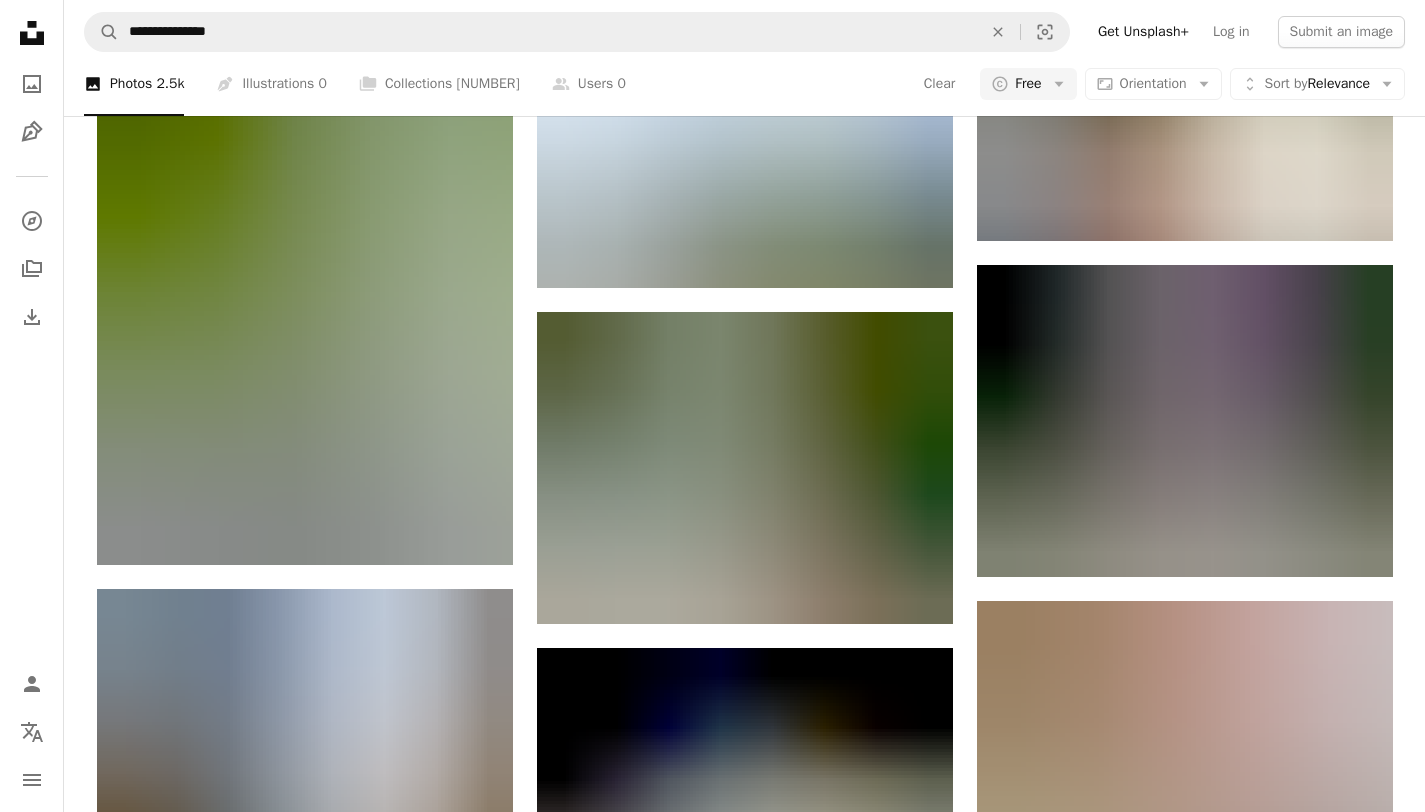 scroll, scrollTop: 2037, scrollLeft: 0, axis: vertical 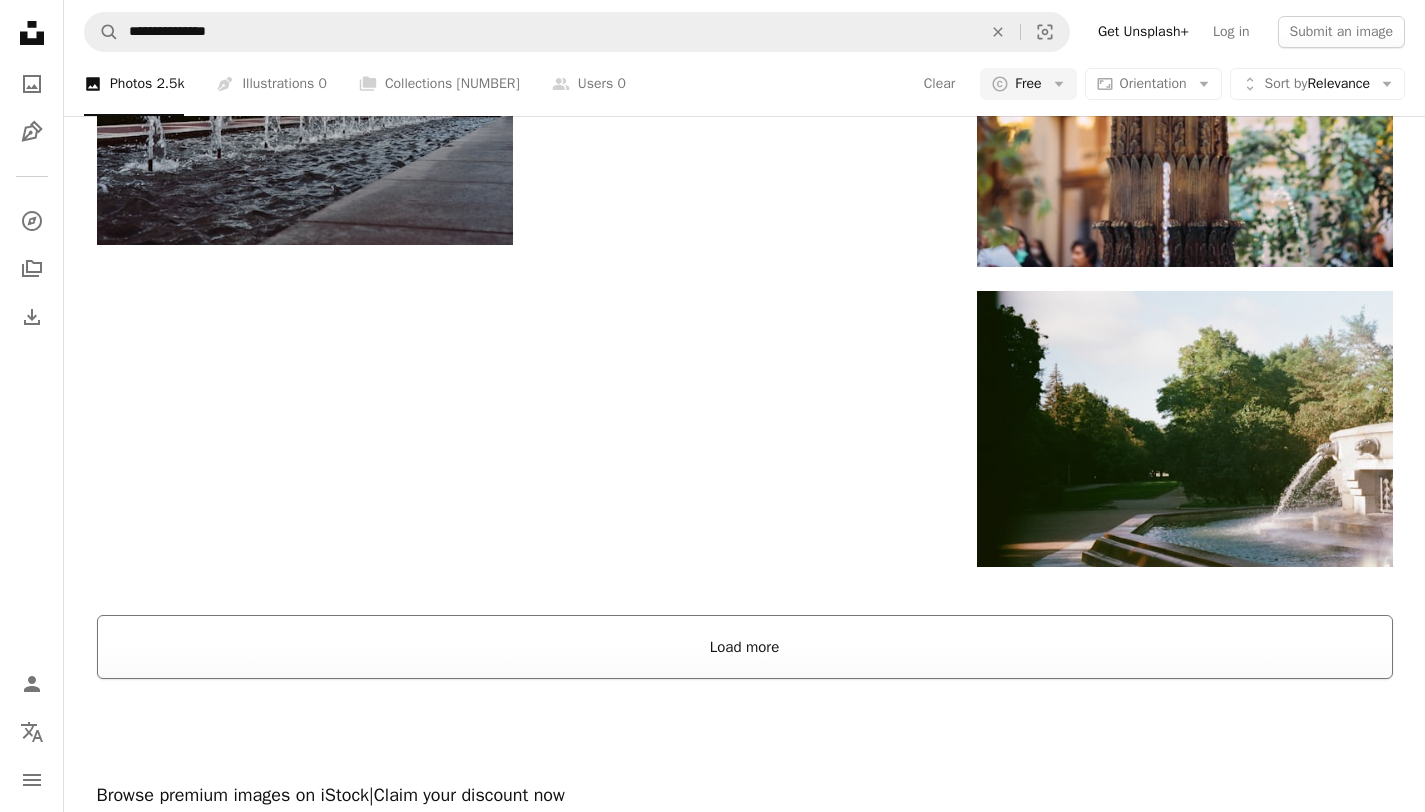 click on "Load more" at bounding box center (745, 647) 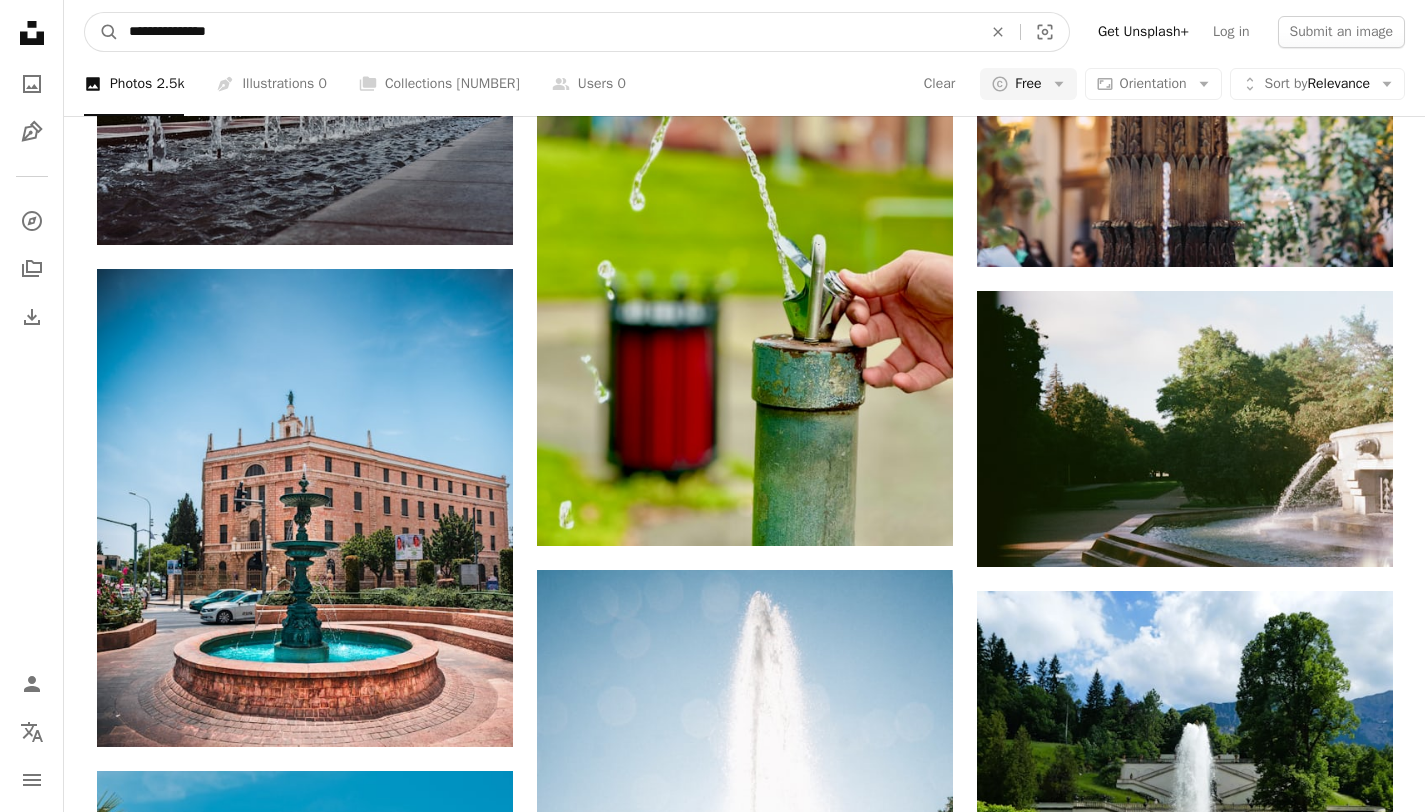 click on "**********" at bounding box center [547, 32] 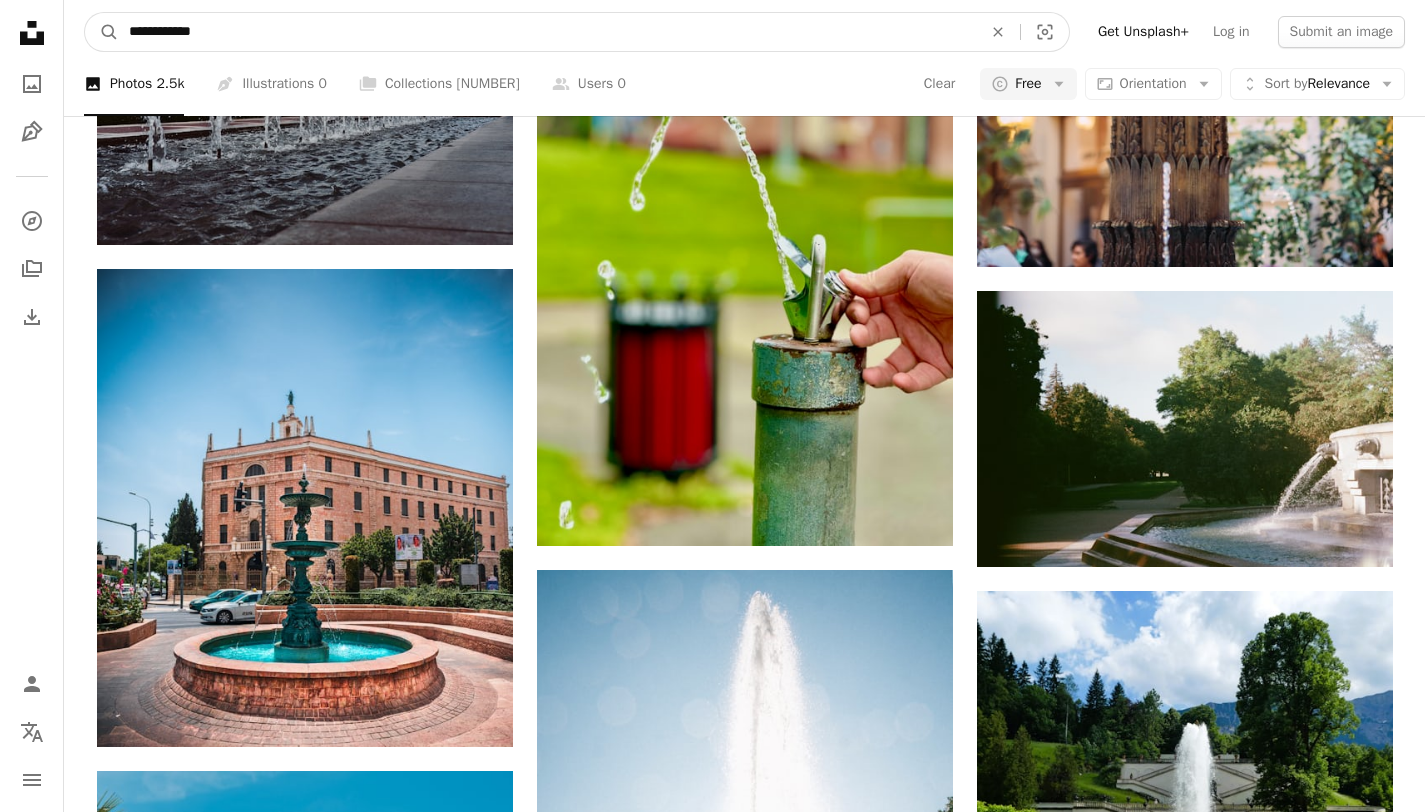 type on "**********" 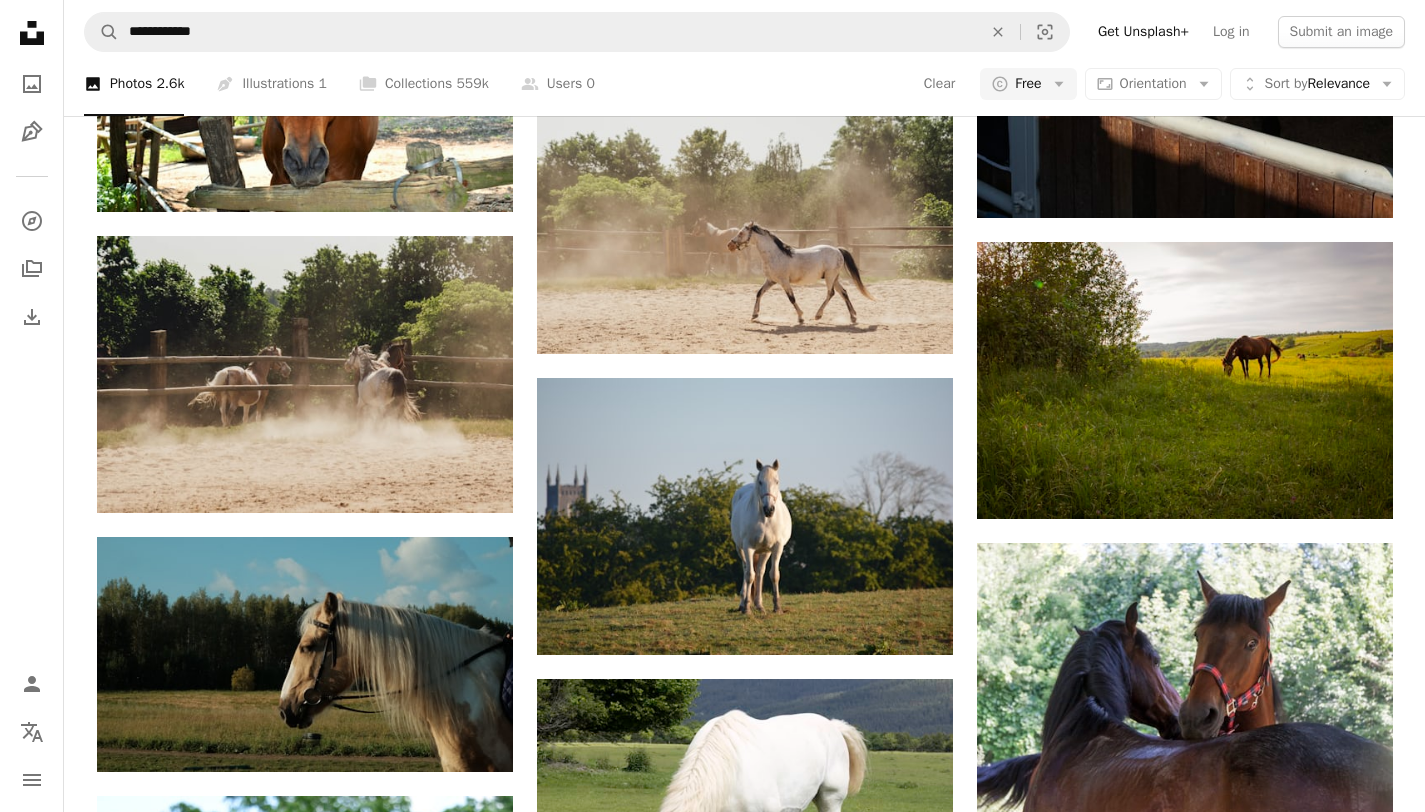 scroll, scrollTop: 0, scrollLeft: 0, axis: both 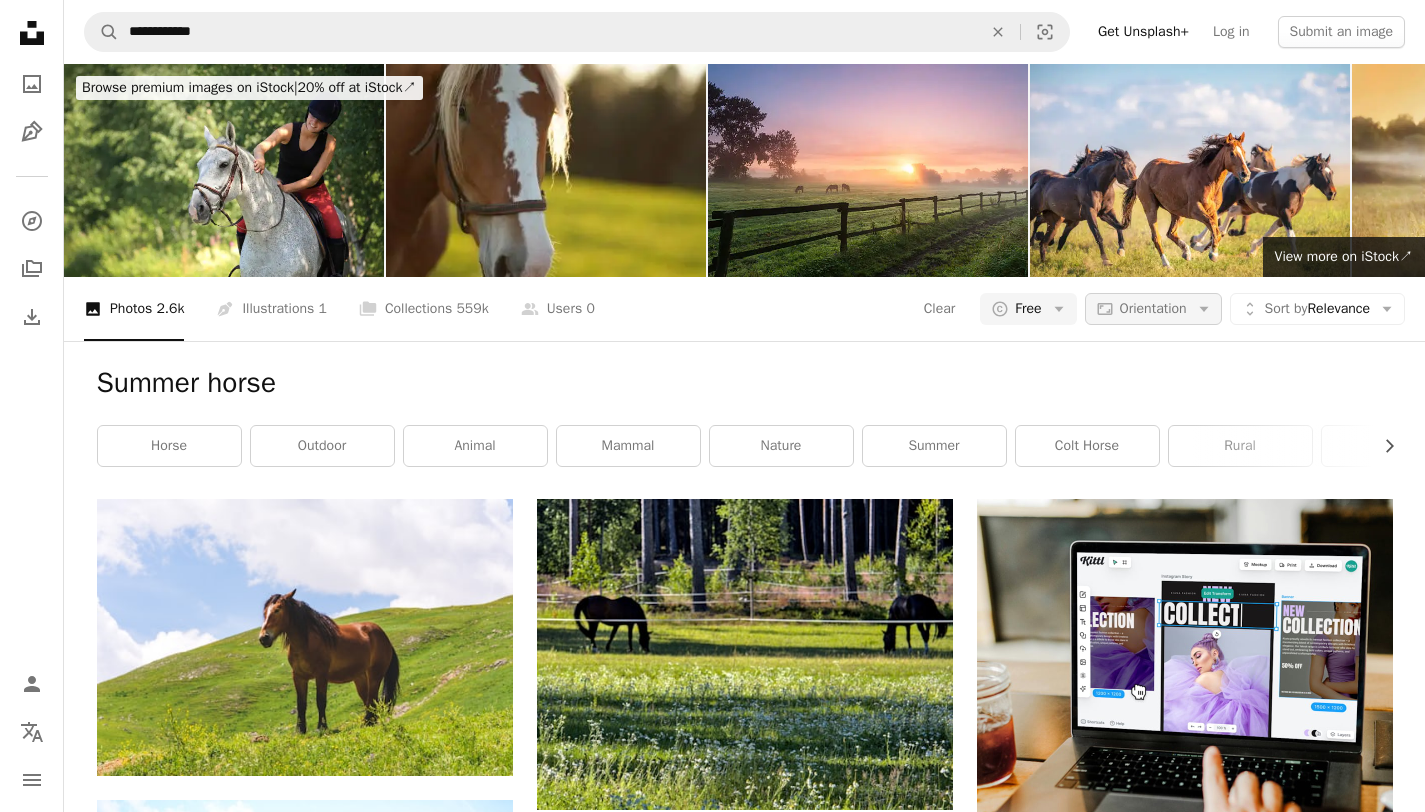 click on "Orientation" at bounding box center (1153, 308) 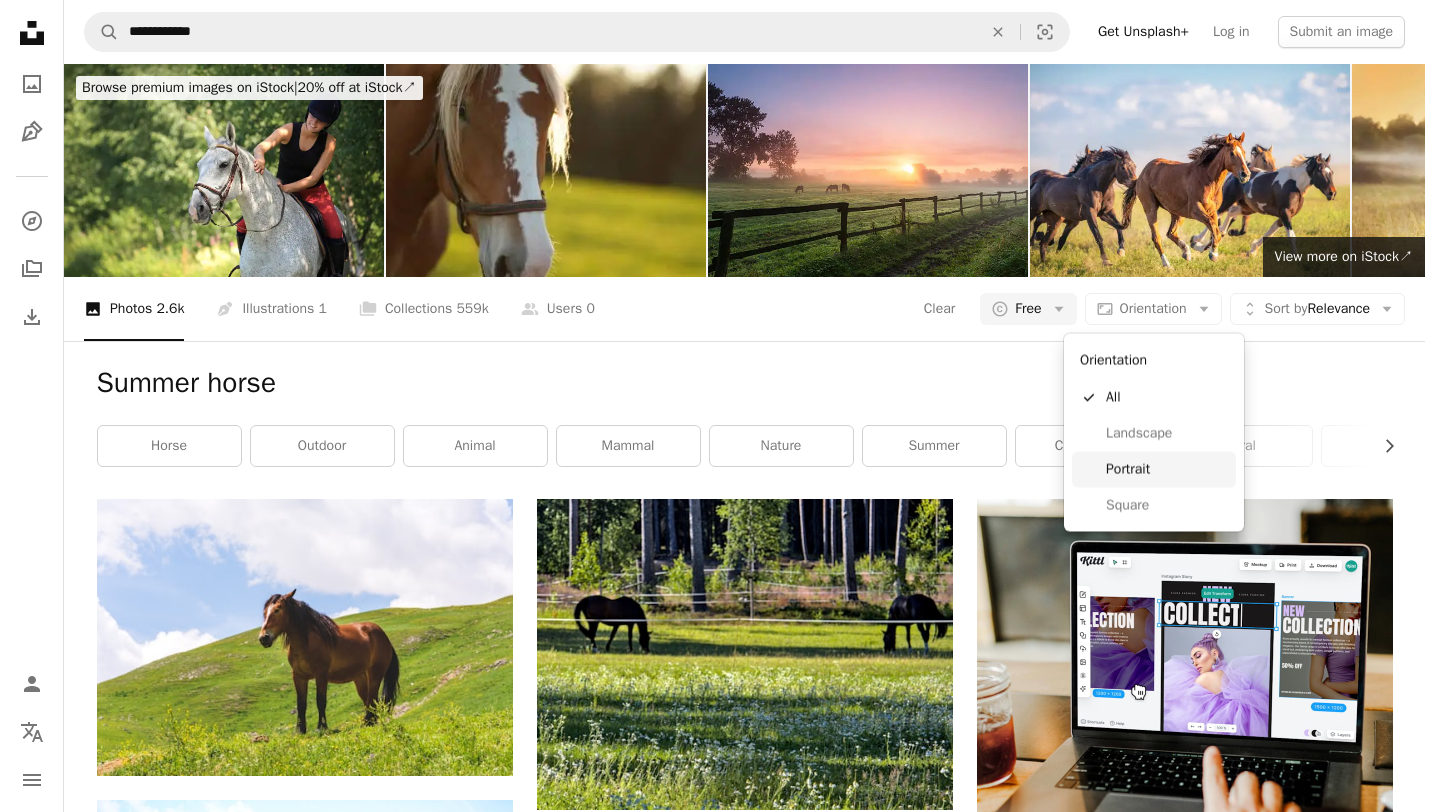 click on "Landscape" at bounding box center [1167, 433] 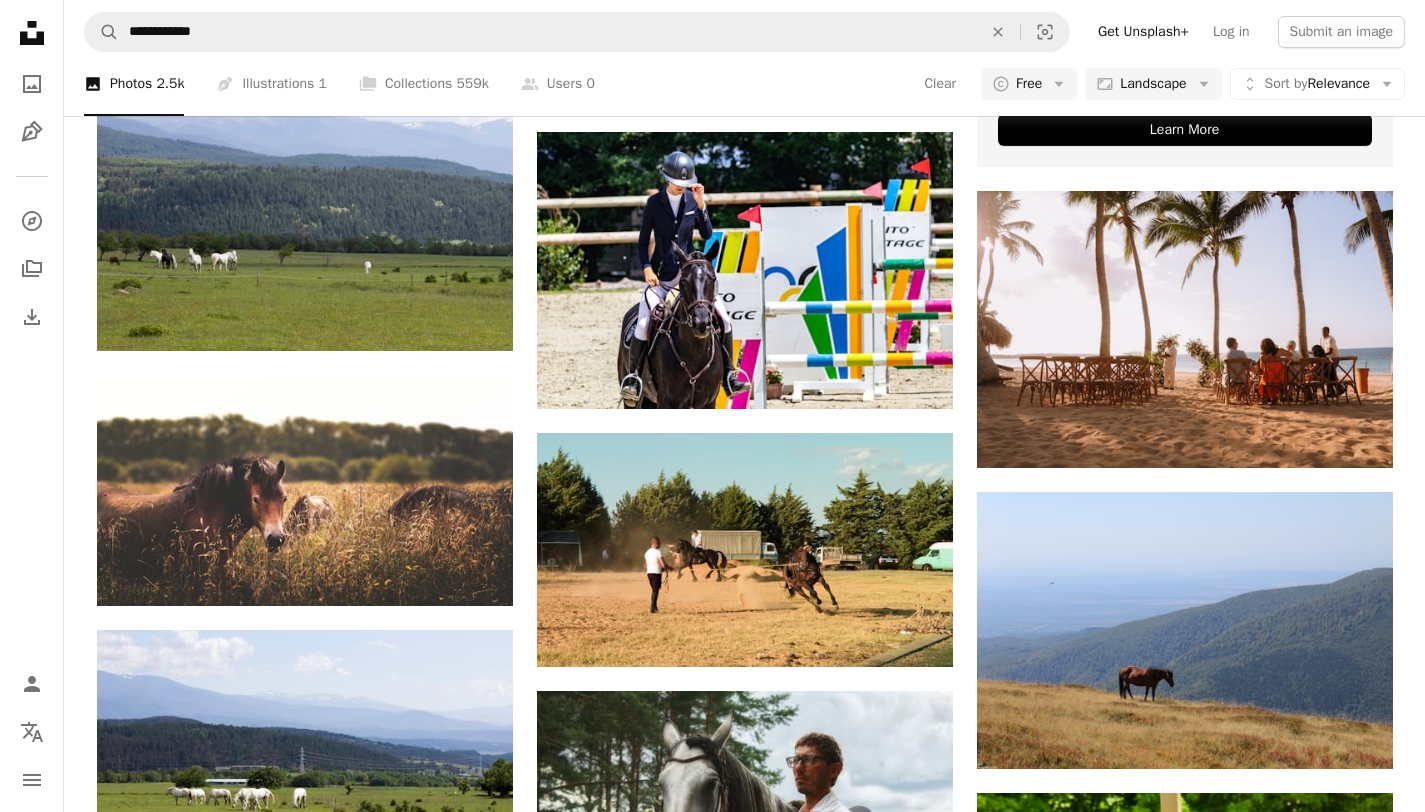 scroll, scrollTop: 6969, scrollLeft: 0, axis: vertical 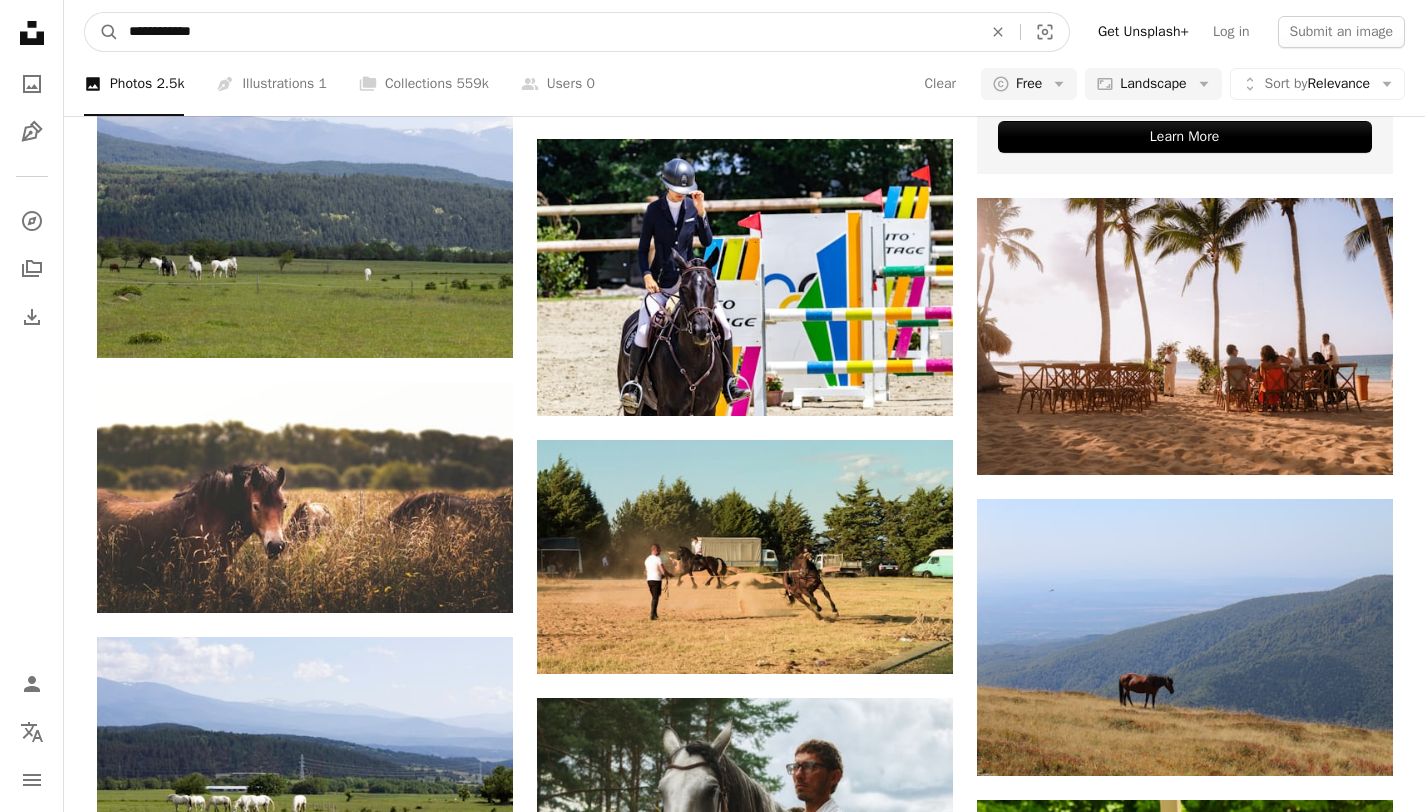 click on "**********" at bounding box center (547, 32) 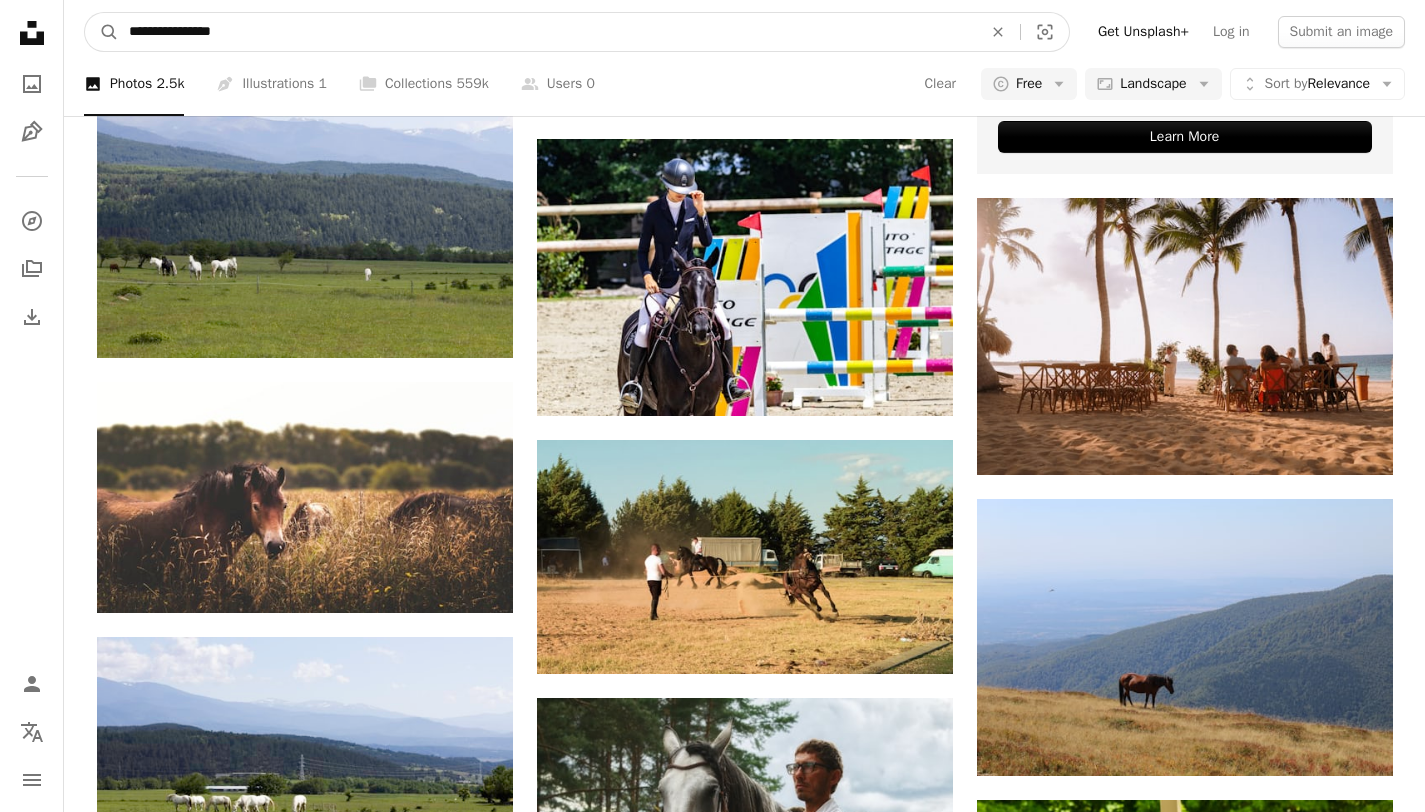 type on "**********" 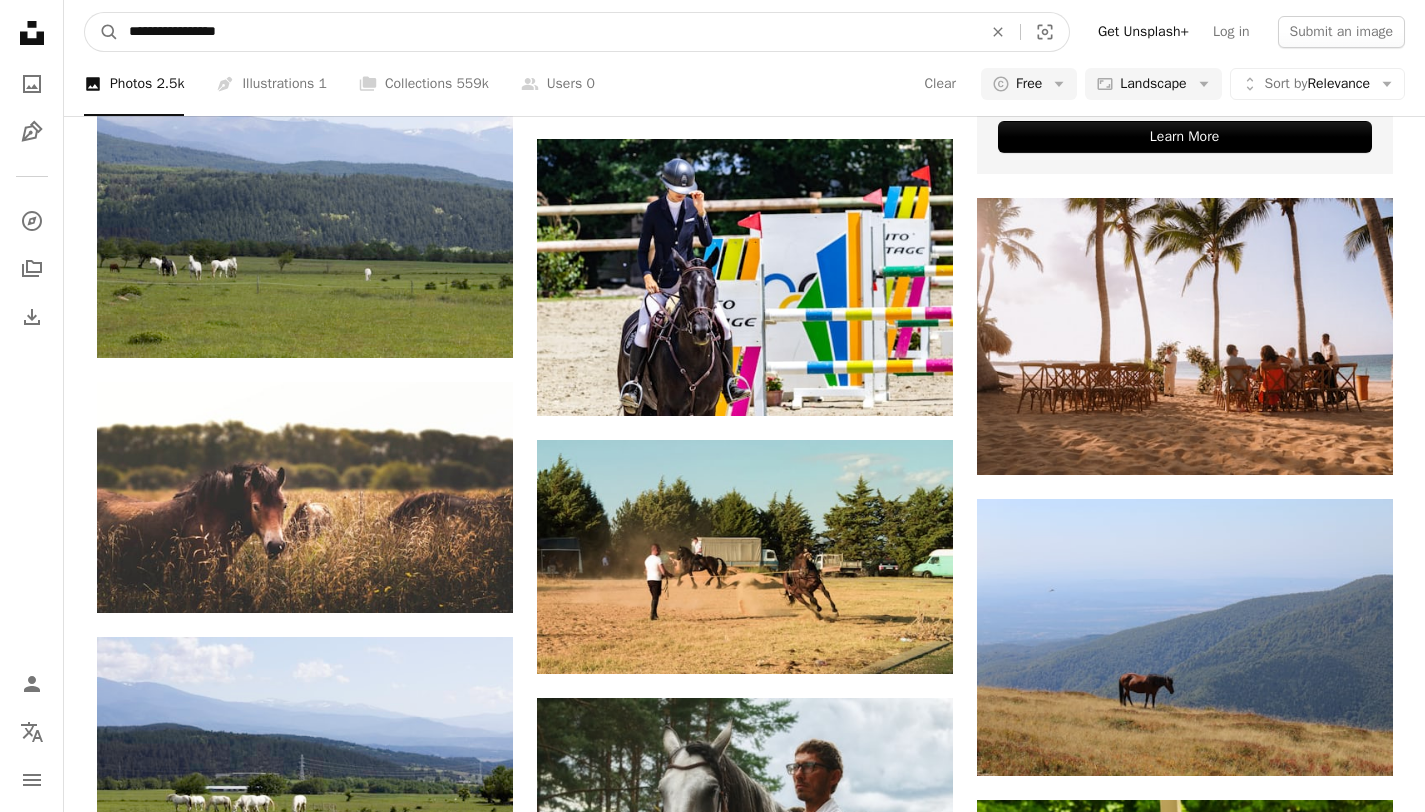 click on "A magnifying glass" at bounding box center (102, 32) 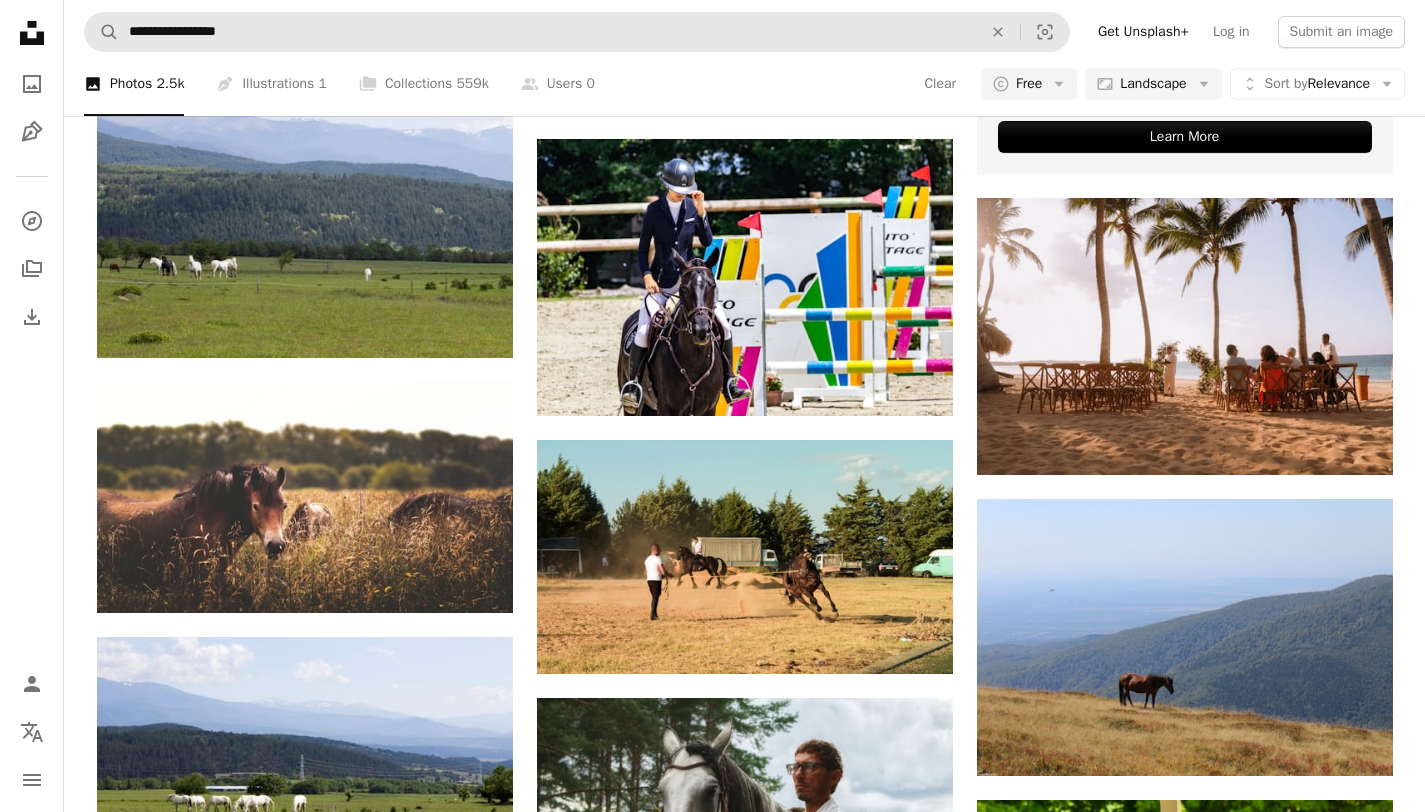 scroll, scrollTop: 0, scrollLeft: 0, axis: both 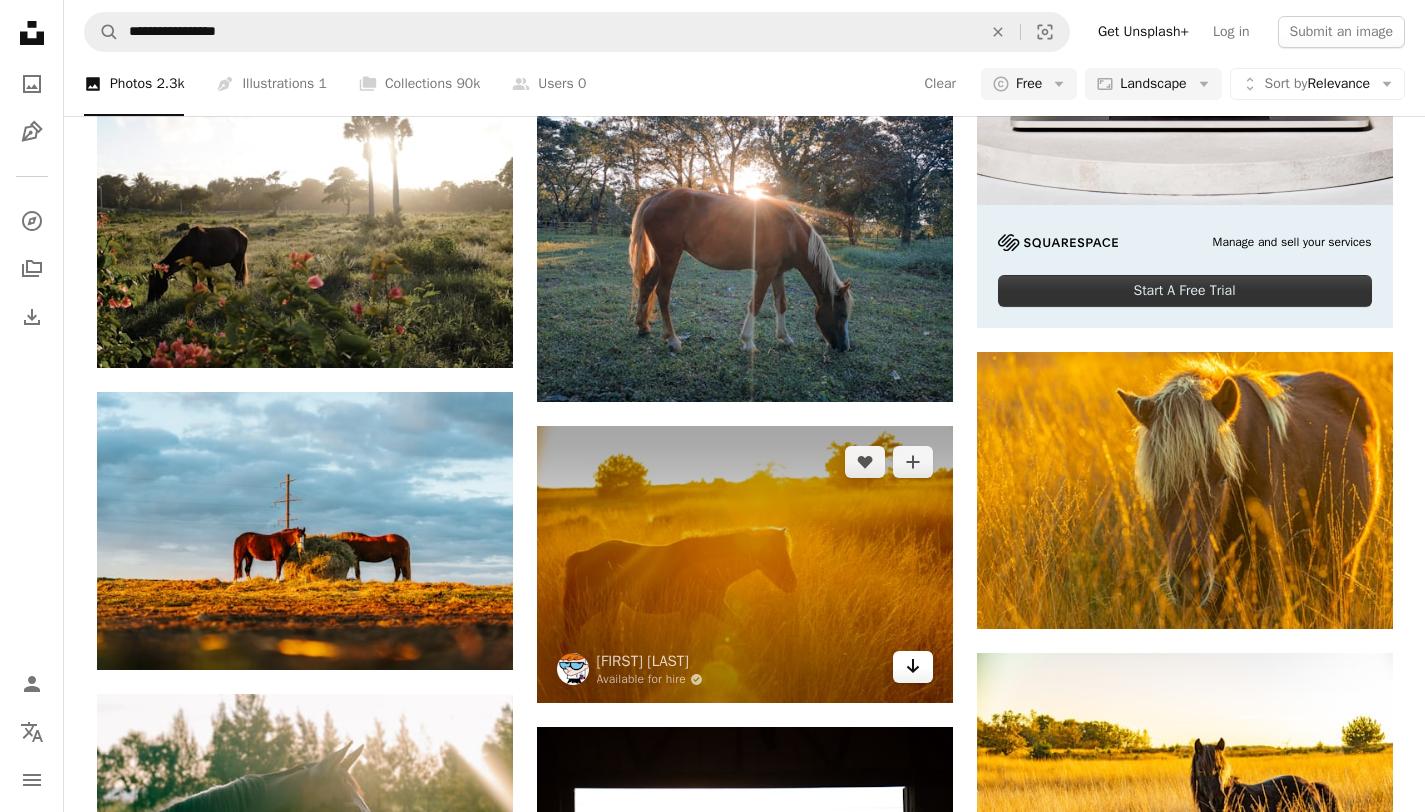 click on "Arrow pointing down" 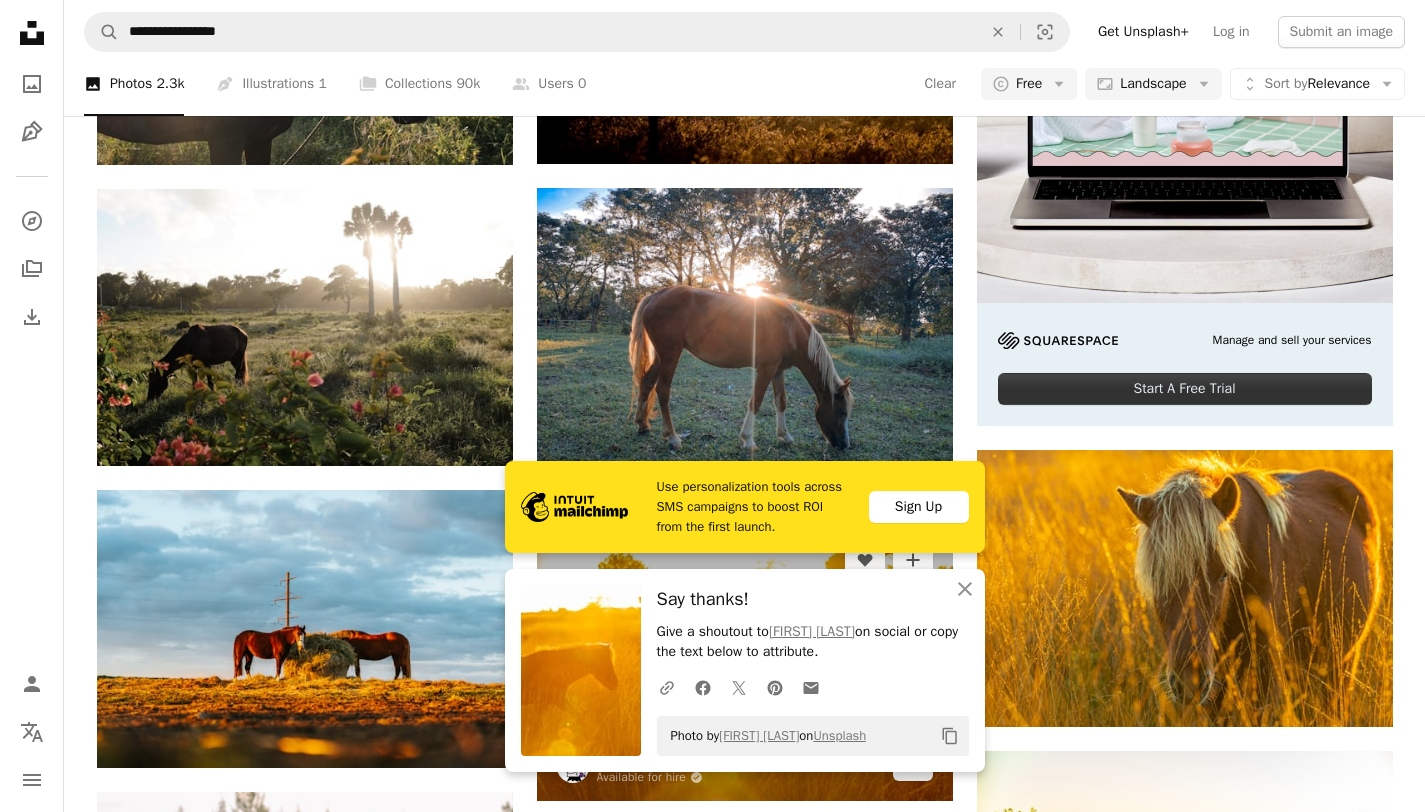 scroll, scrollTop: 604, scrollLeft: 0, axis: vertical 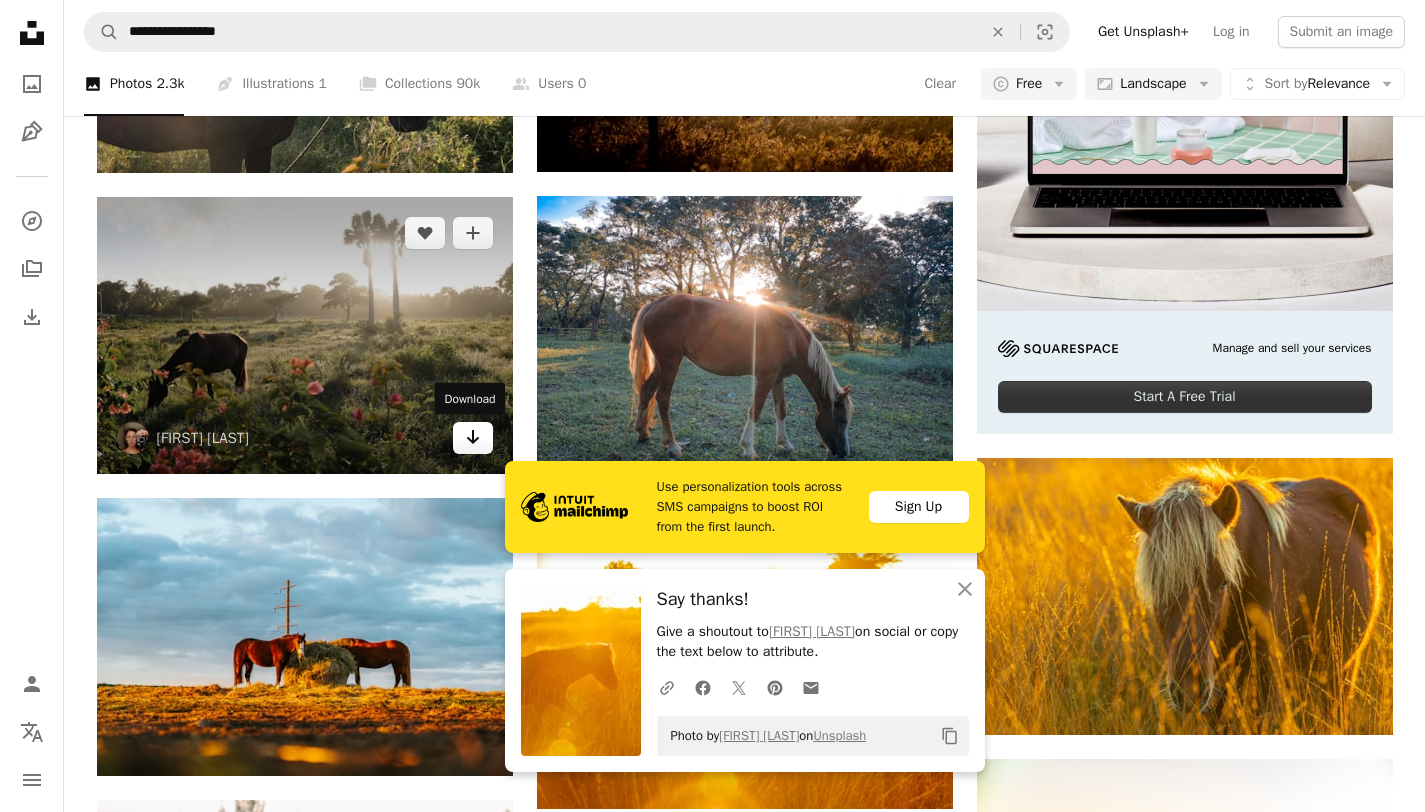 click on "Arrow pointing down" at bounding box center (473, 438) 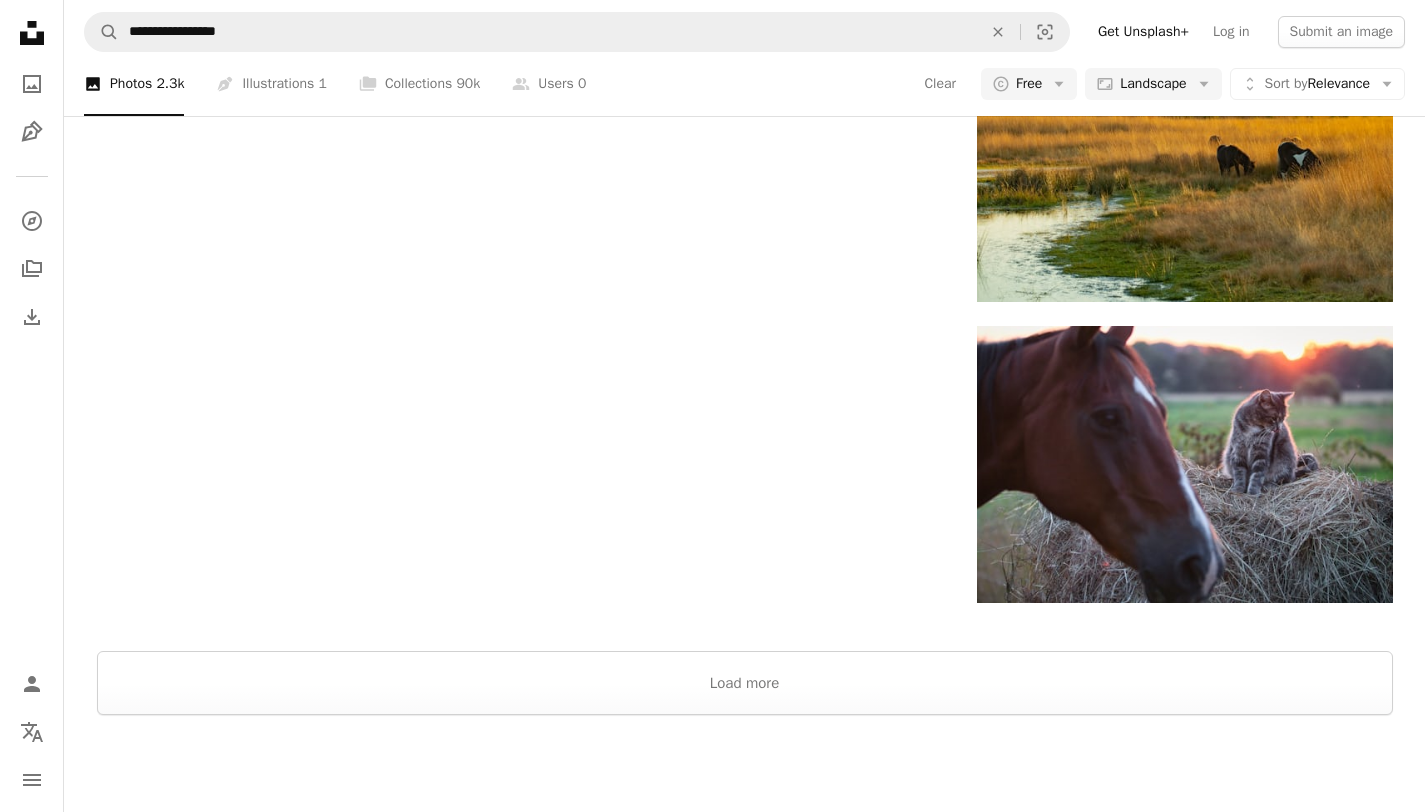 scroll, scrollTop: 2558, scrollLeft: 0, axis: vertical 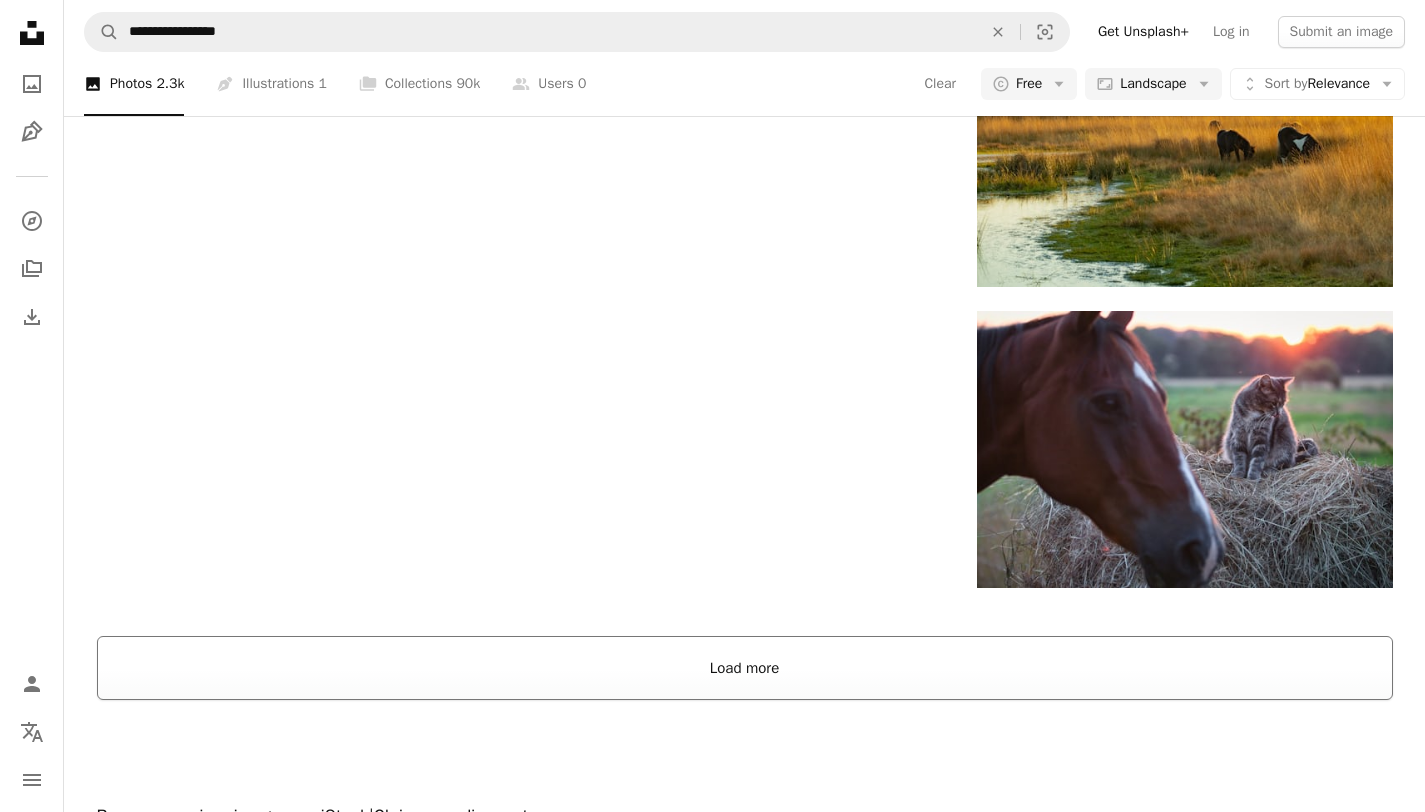 click on "Load more" at bounding box center [745, 668] 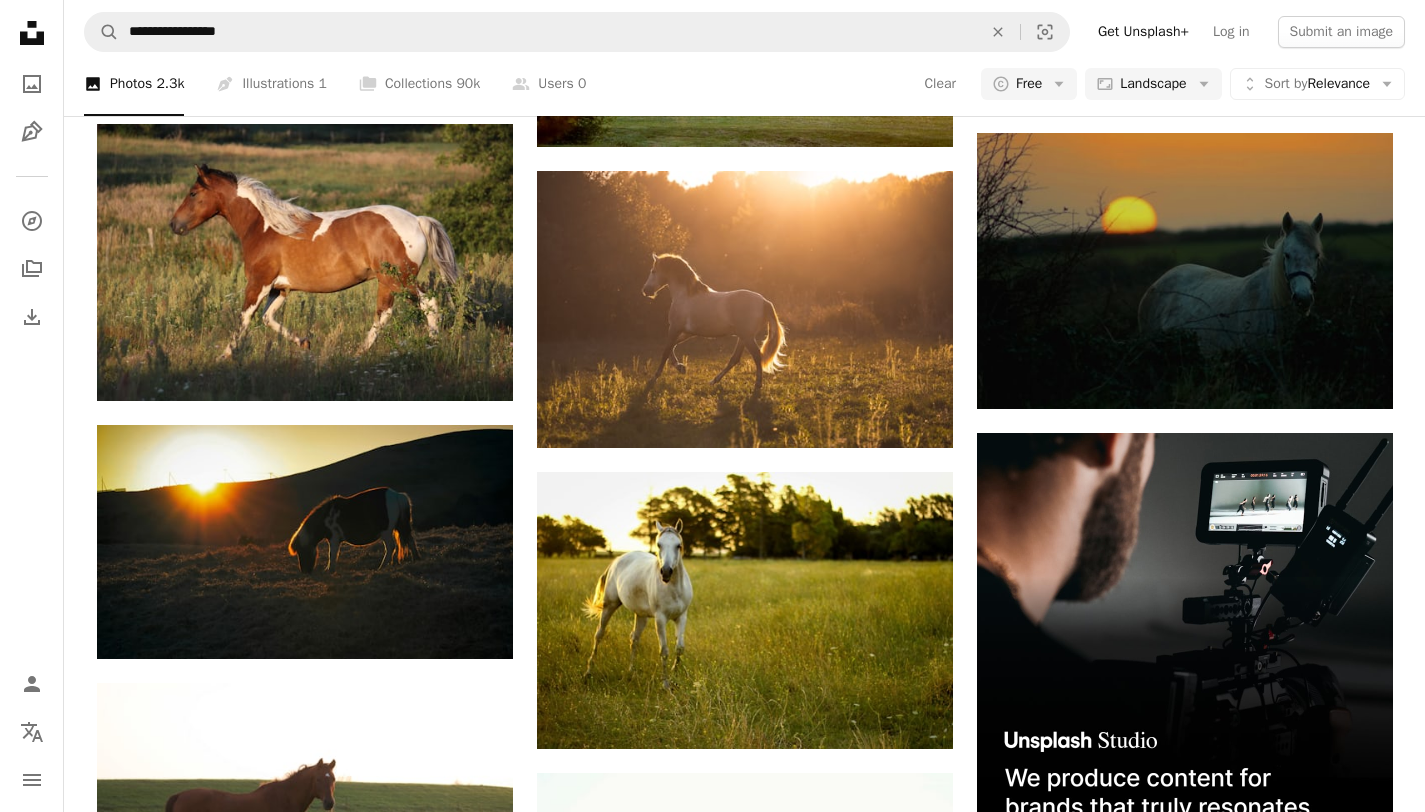scroll, scrollTop: 6034, scrollLeft: 0, axis: vertical 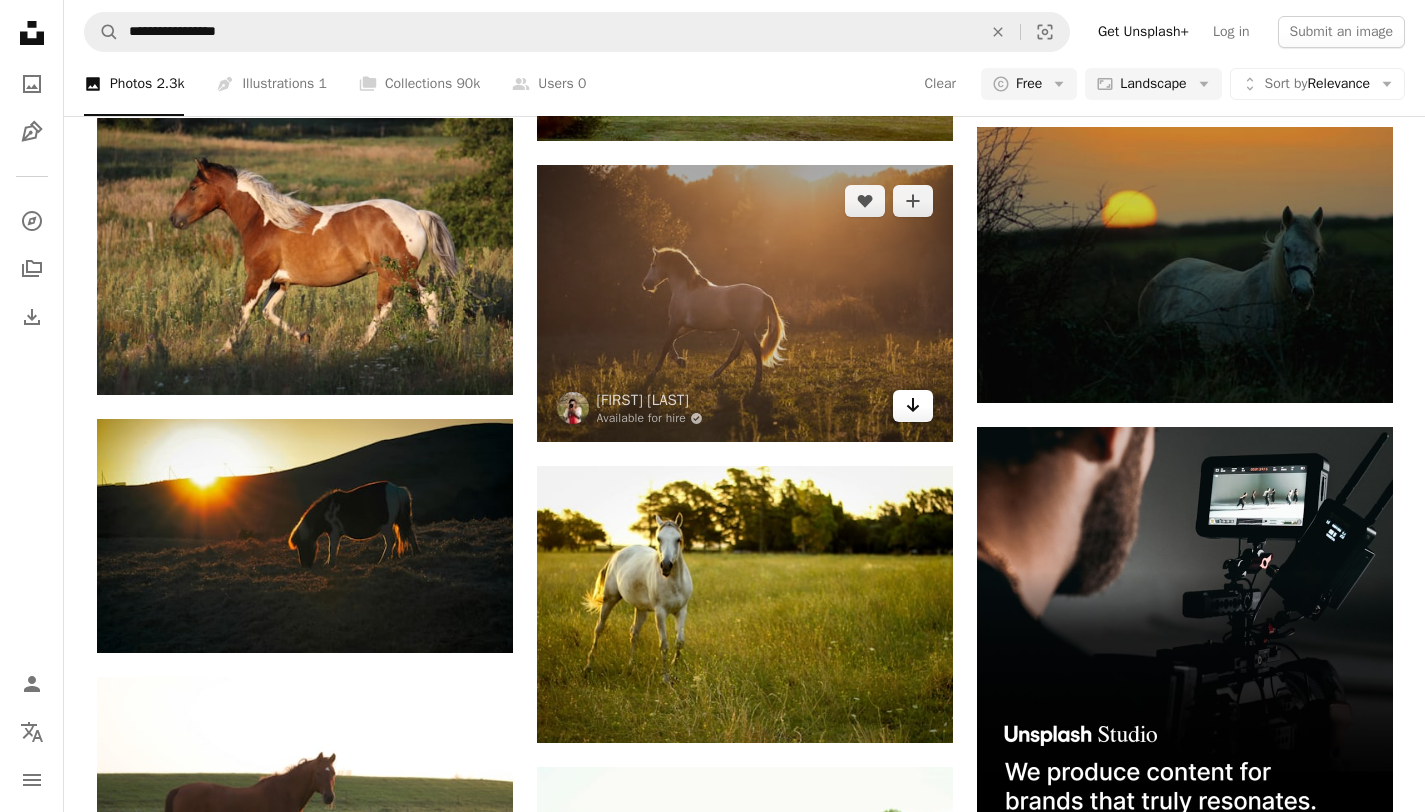 click on "Arrow pointing down" 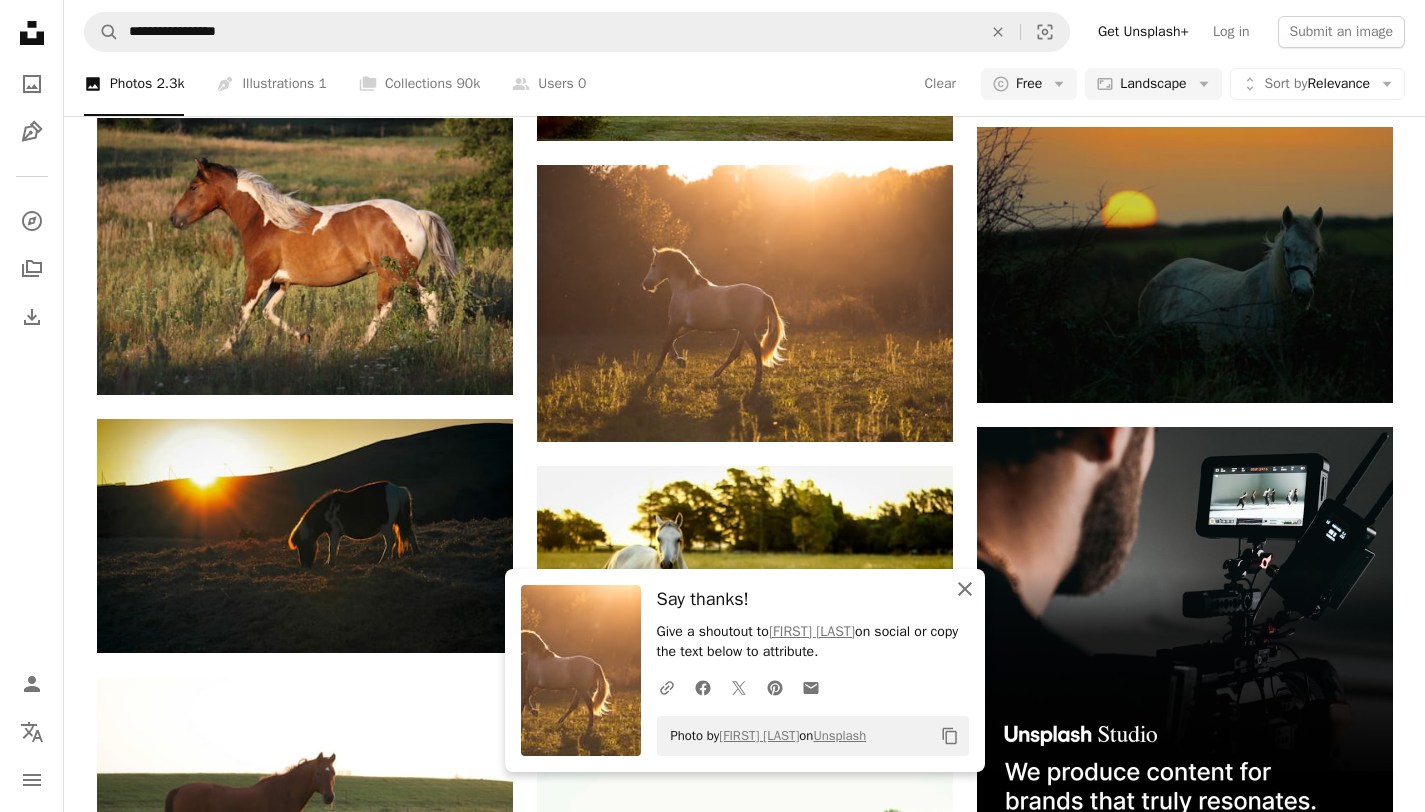 click on "An X shape" 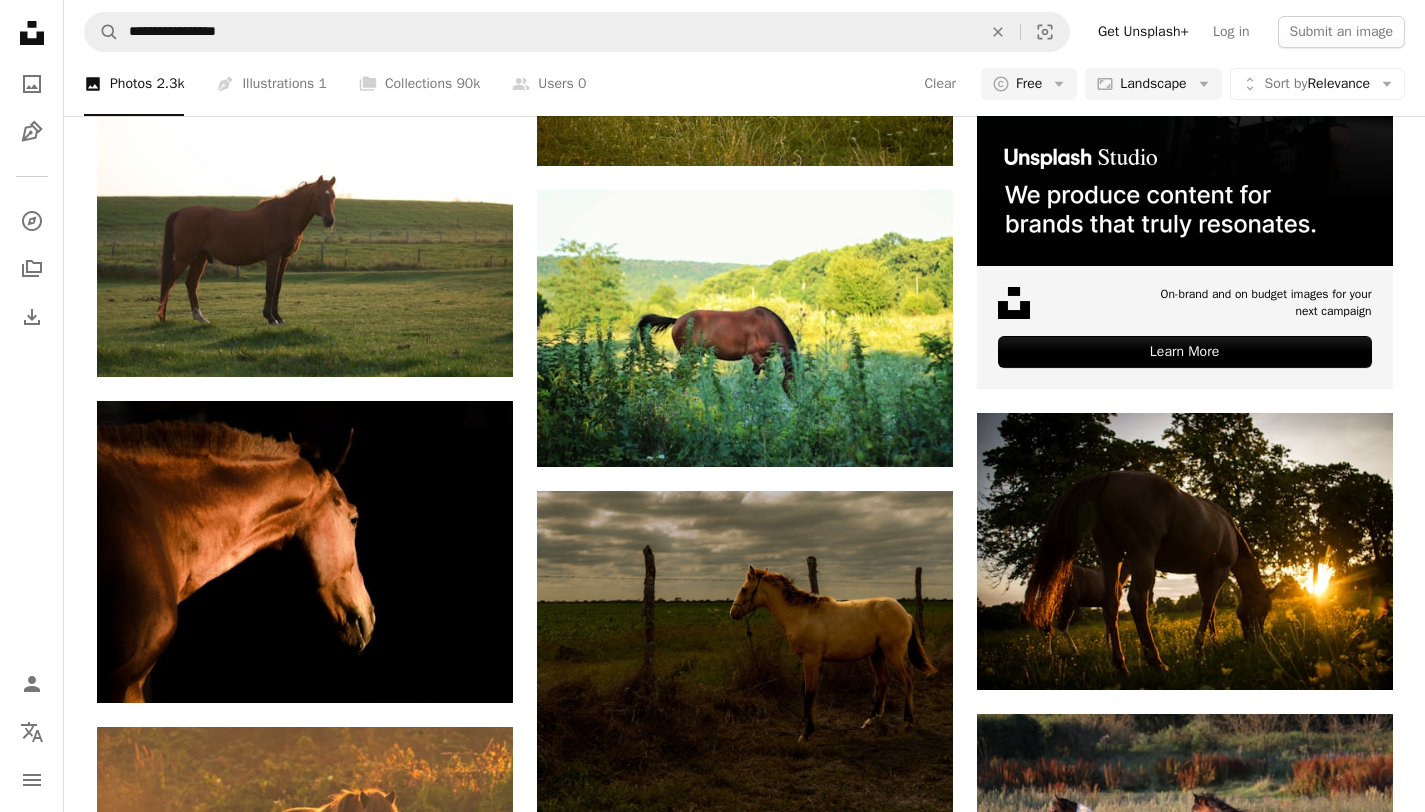 scroll, scrollTop: 6953, scrollLeft: 0, axis: vertical 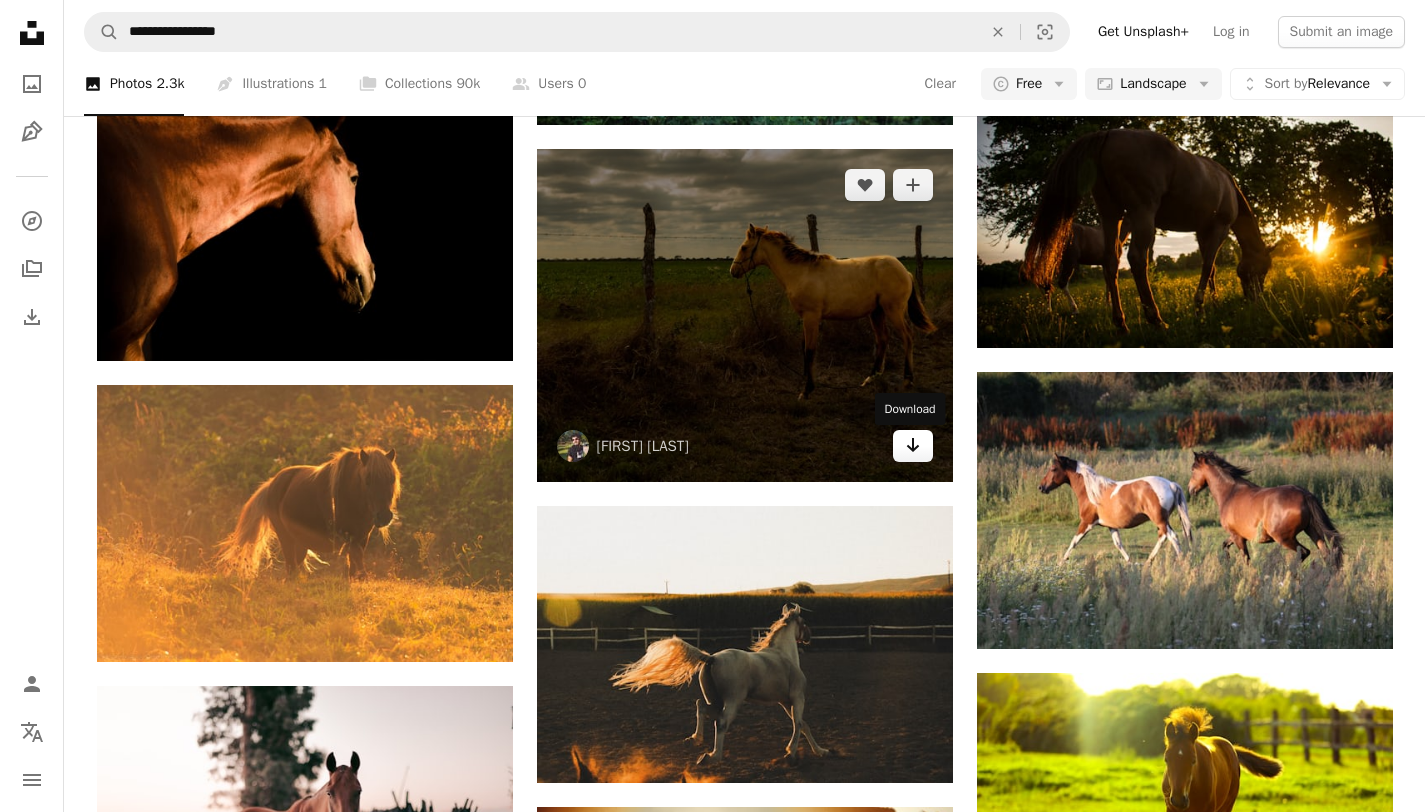 click on "Arrow pointing down" 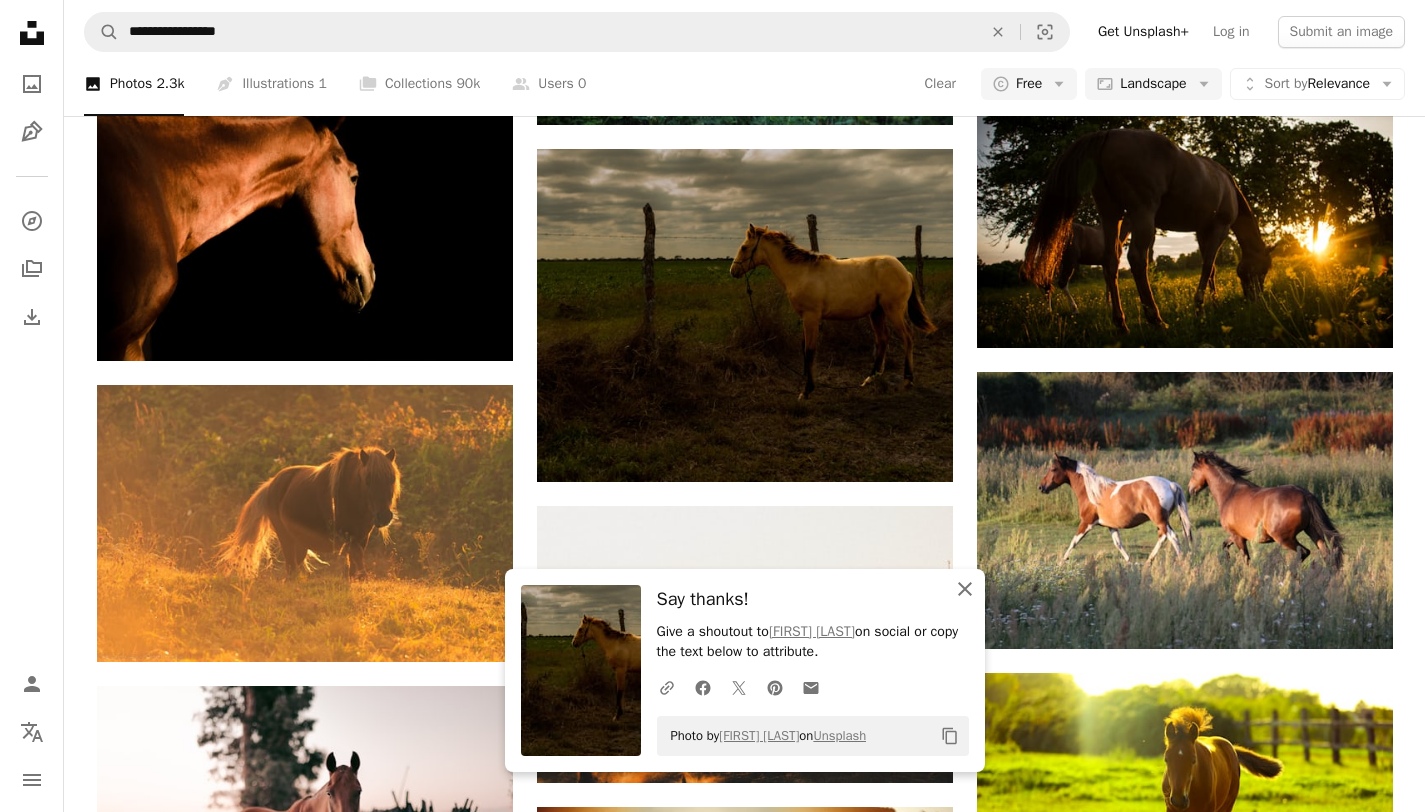 click on "An X shape" 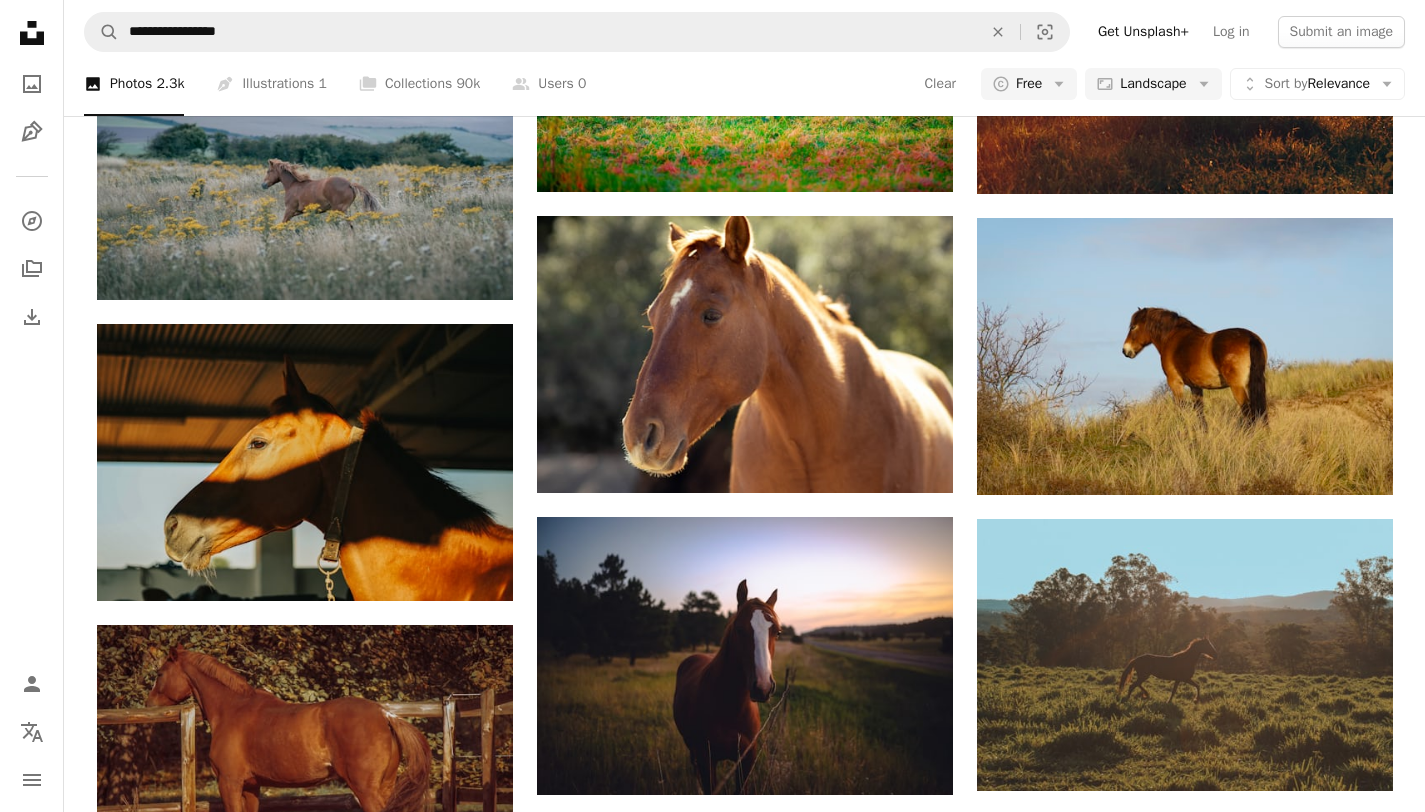 scroll, scrollTop: 11644, scrollLeft: 0, axis: vertical 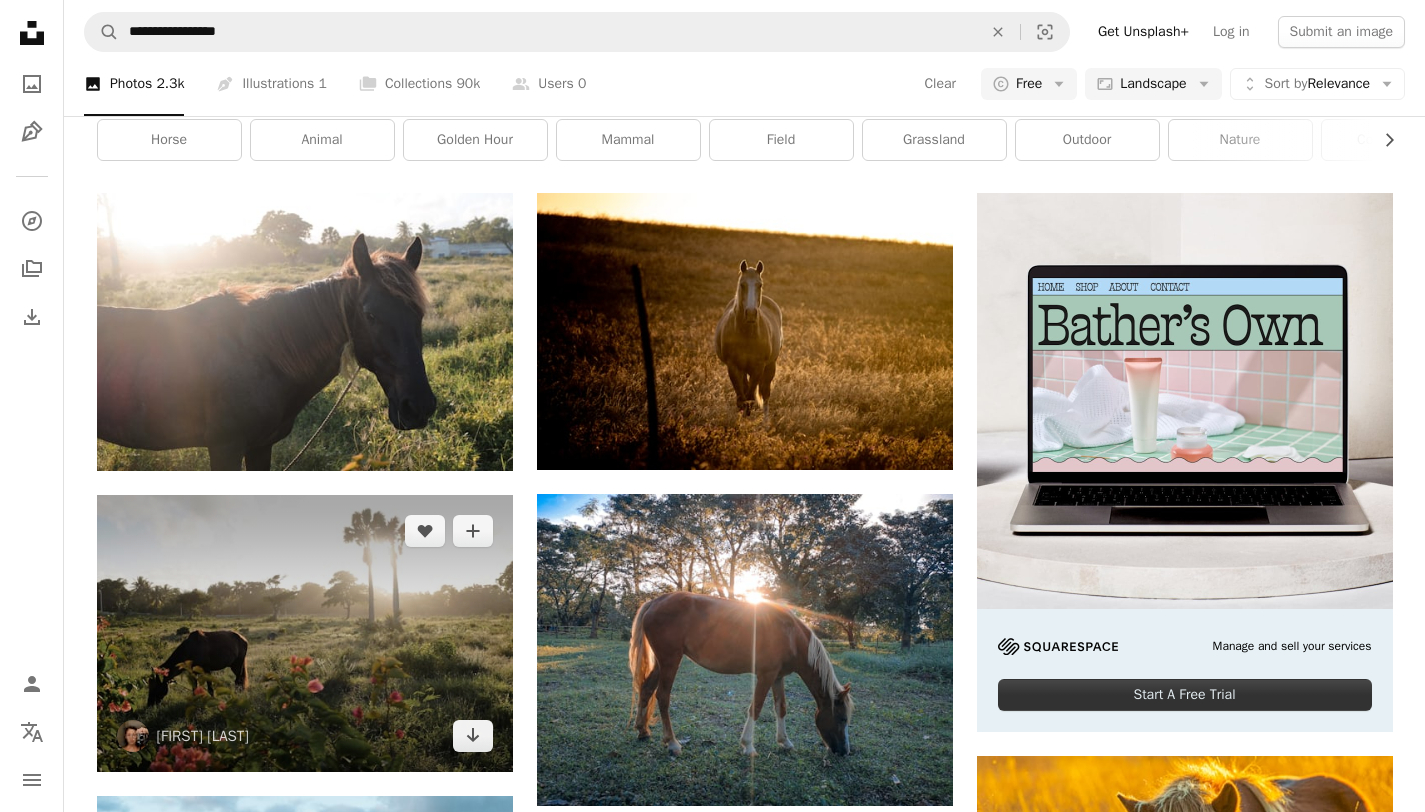 click at bounding box center [305, 633] 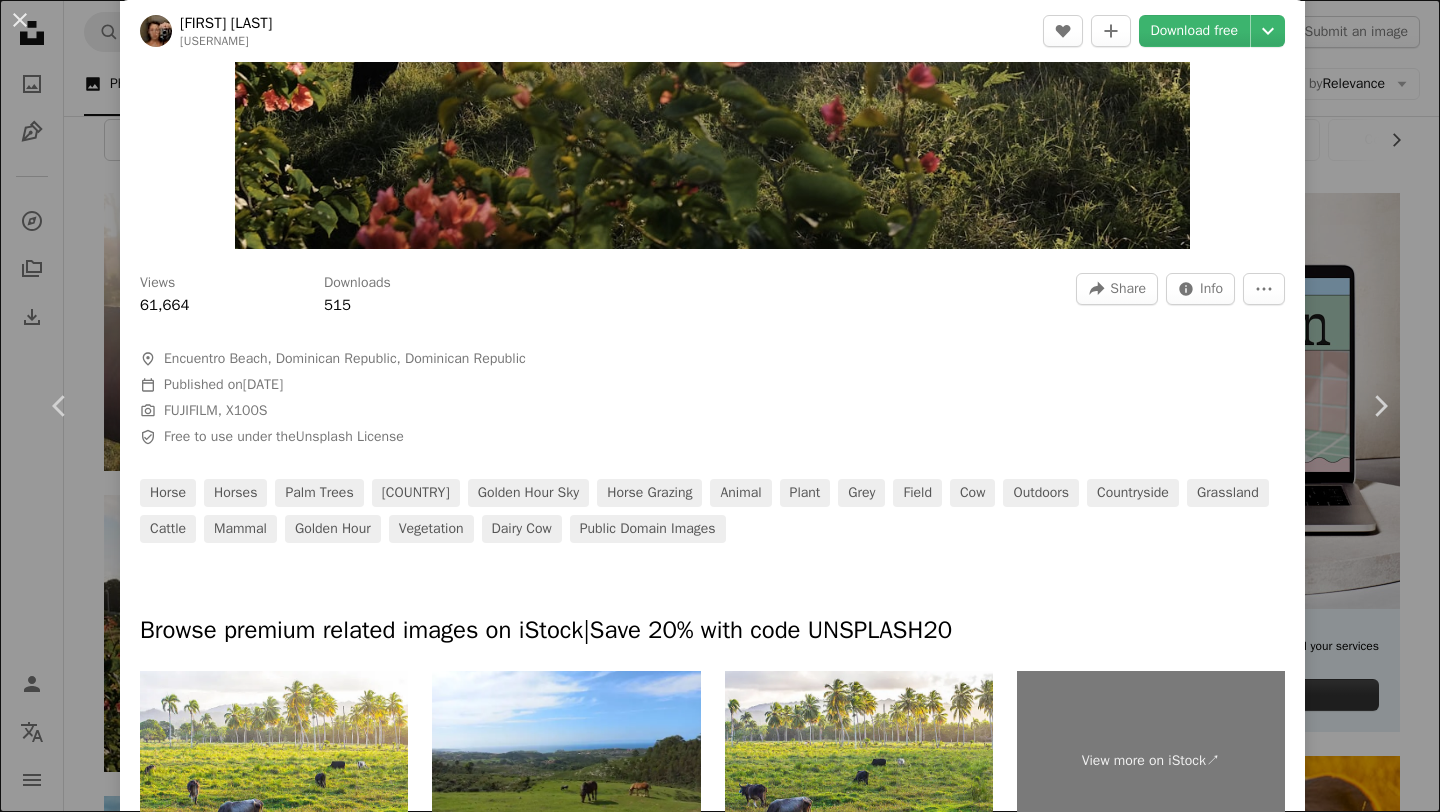 scroll, scrollTop: 603, scrollLeft: 0, axis: vertical 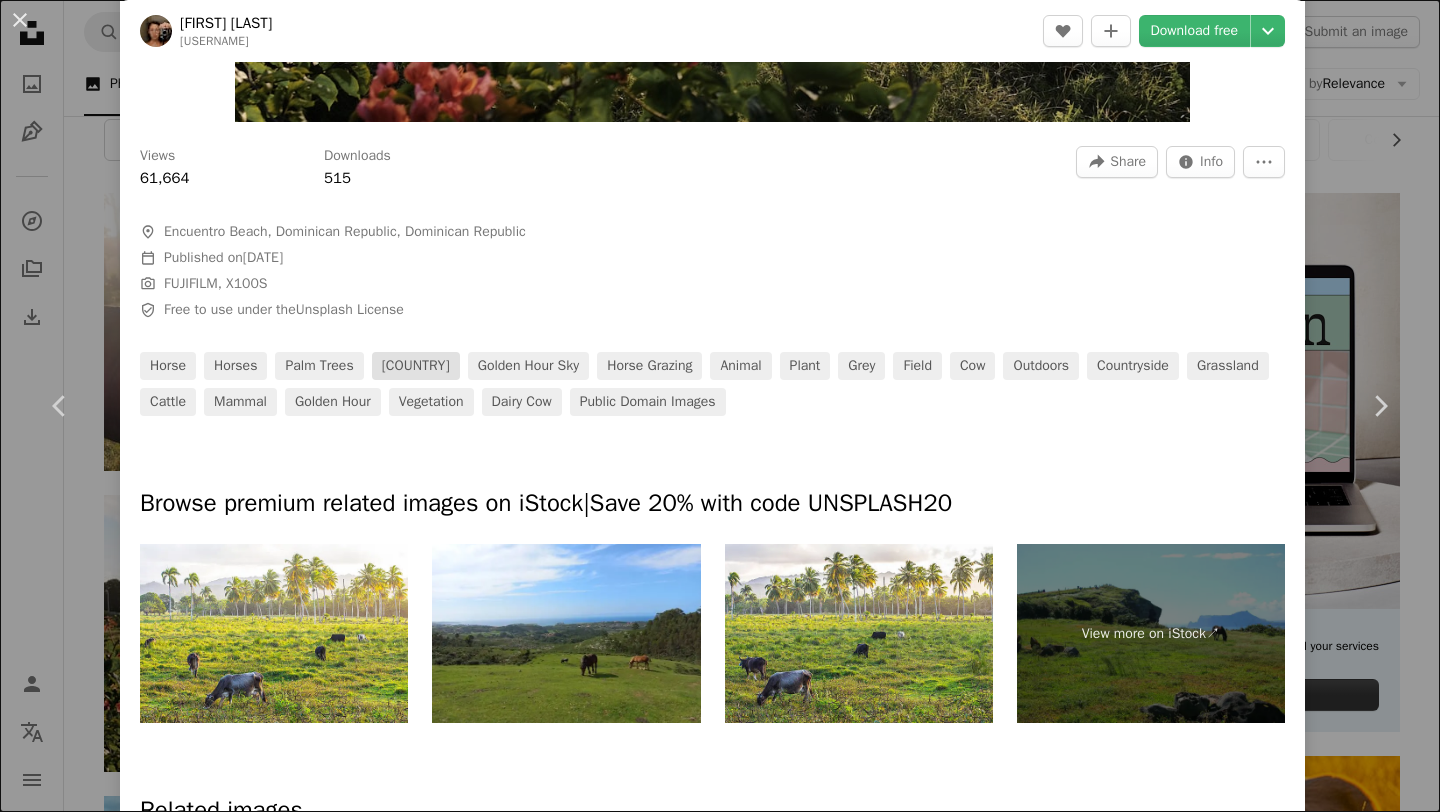 click on "[COUNTRY]" at bounding box center [416, 366] 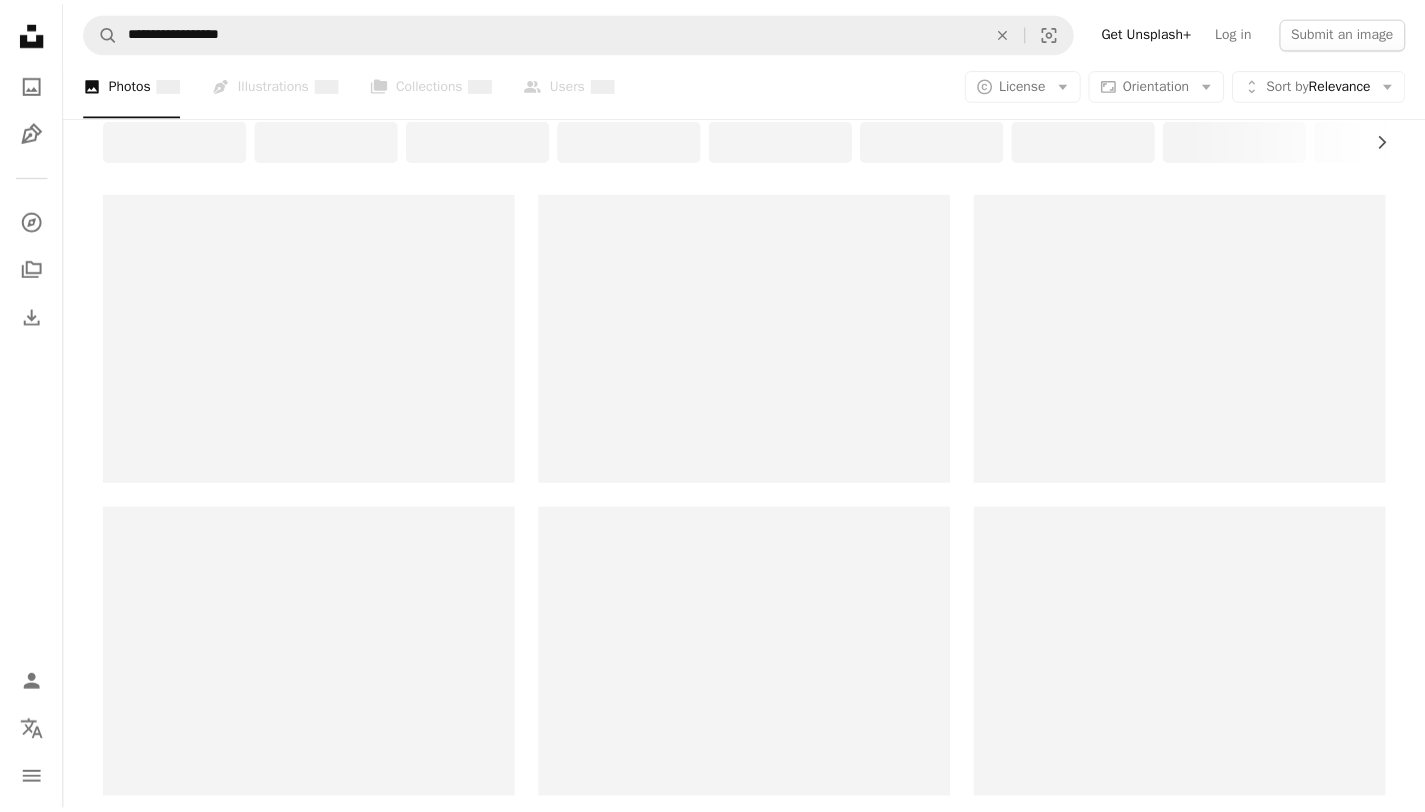 scroll, scrollTop: 0, scrollLeft: 0, axis: both 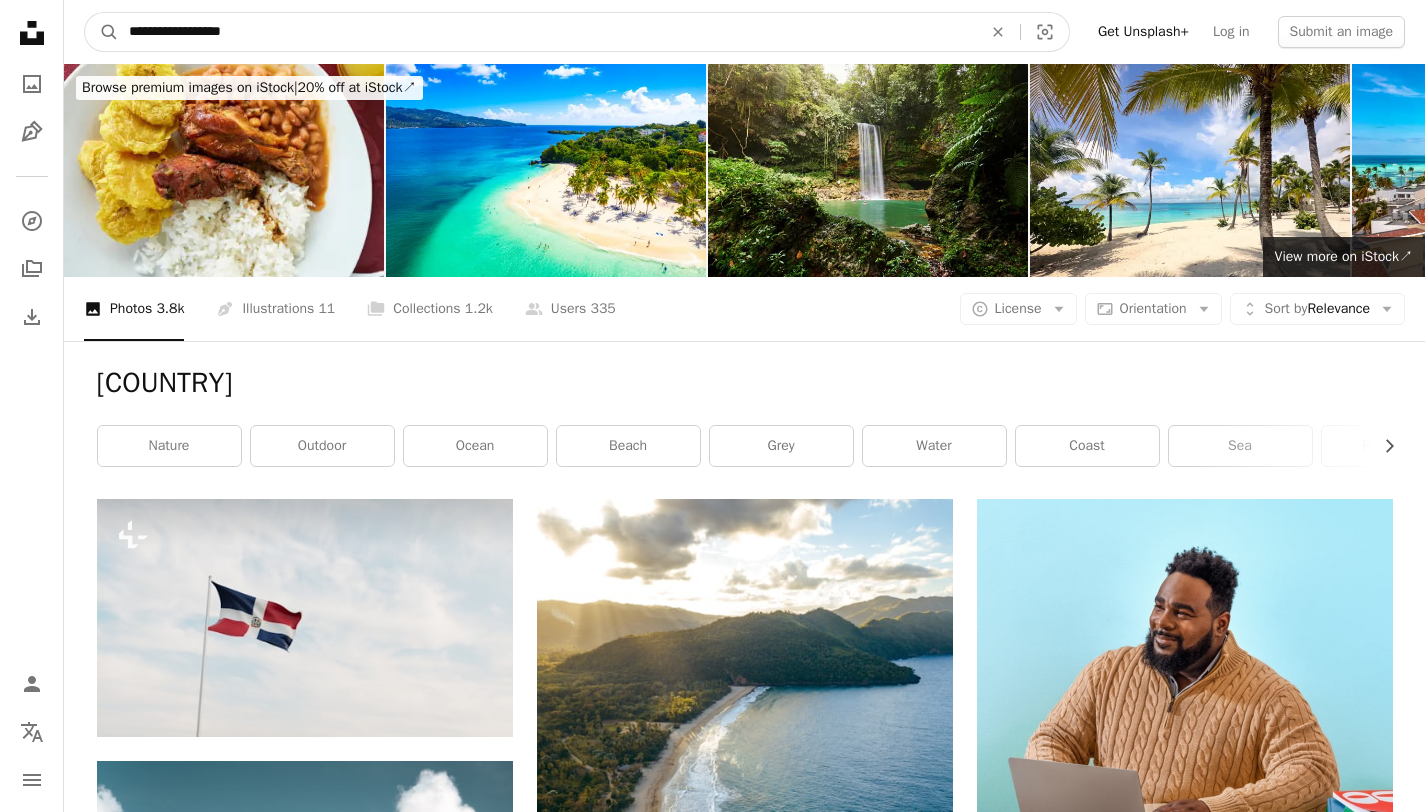 click on "**********" at bounding box center [547, 32] 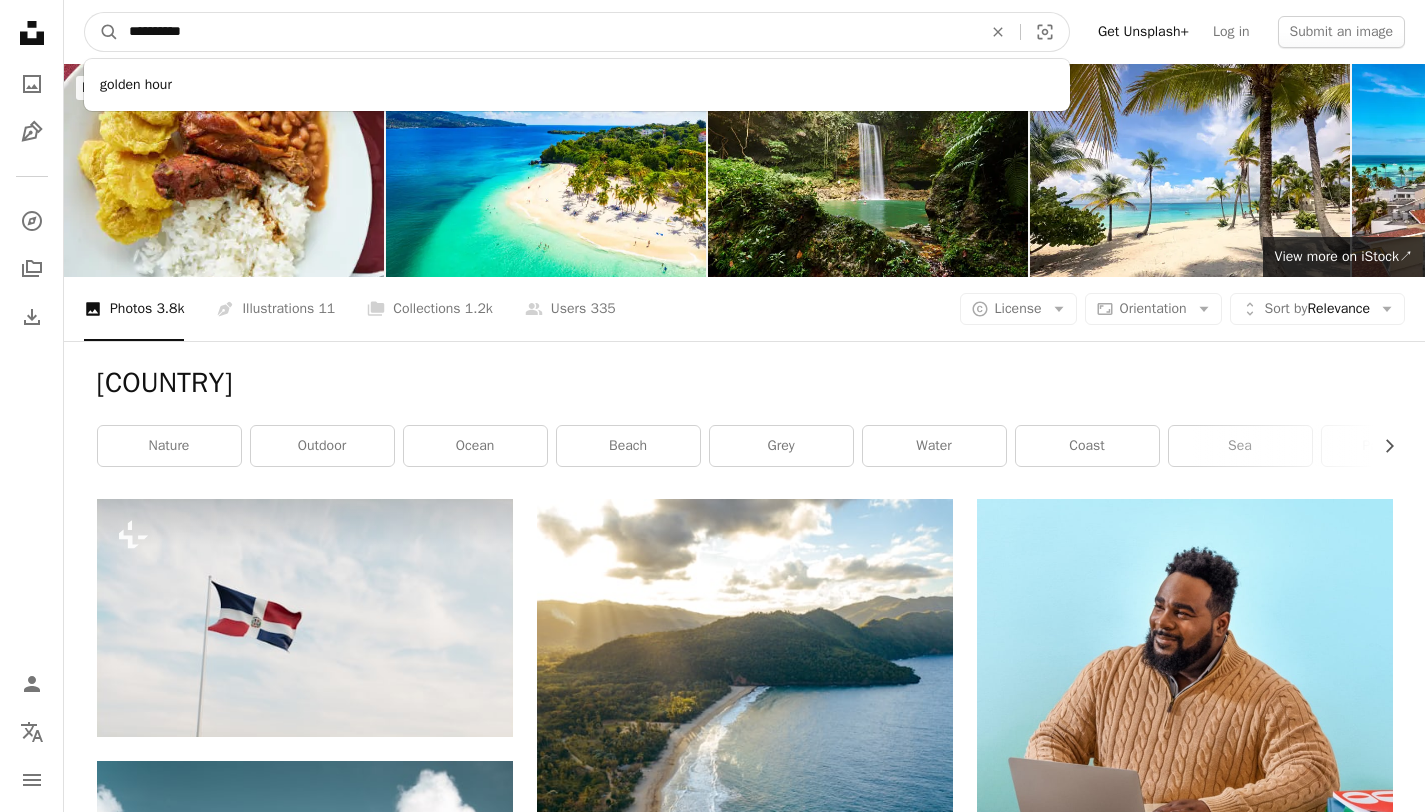 type on "**********" 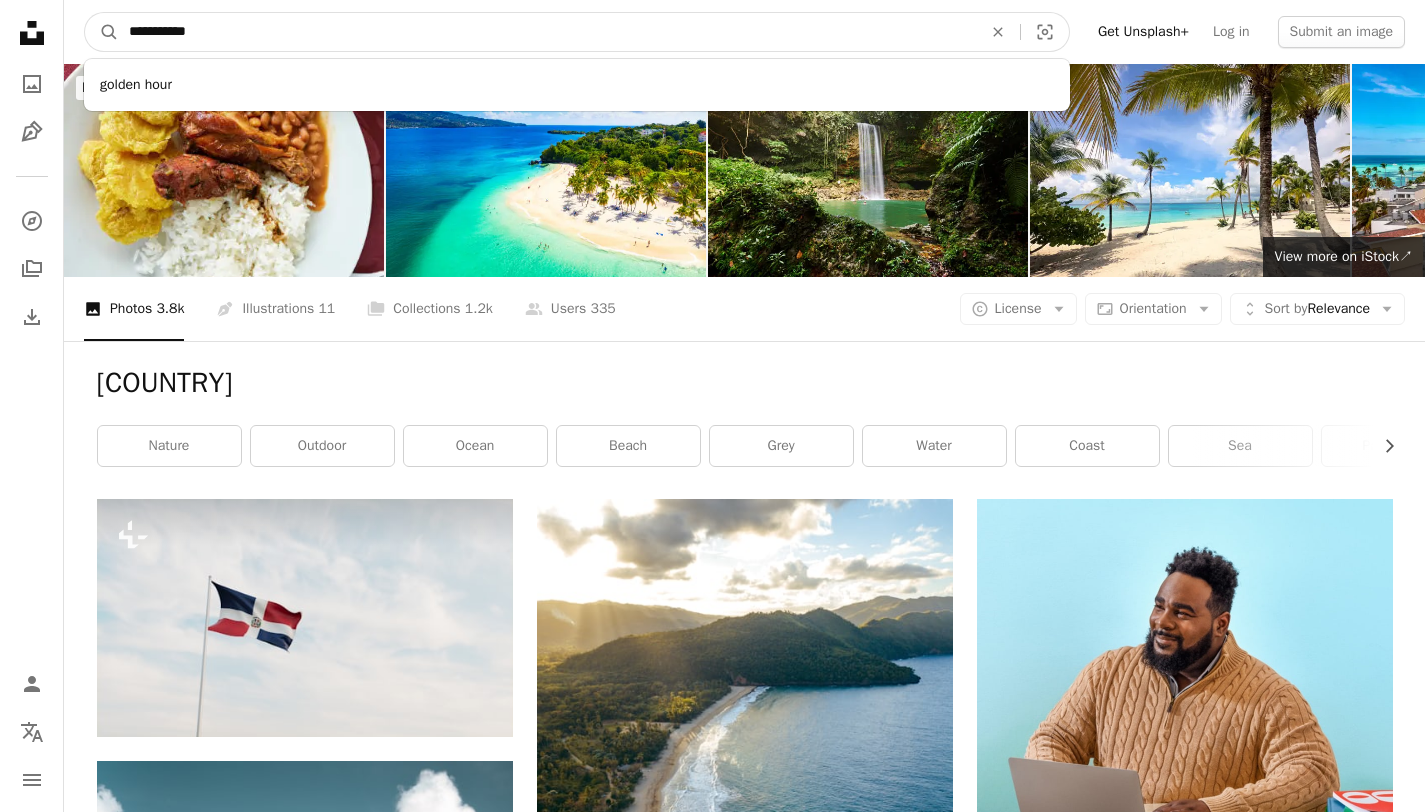 click on "A magnifying glass" at bounding box center (102, 32) 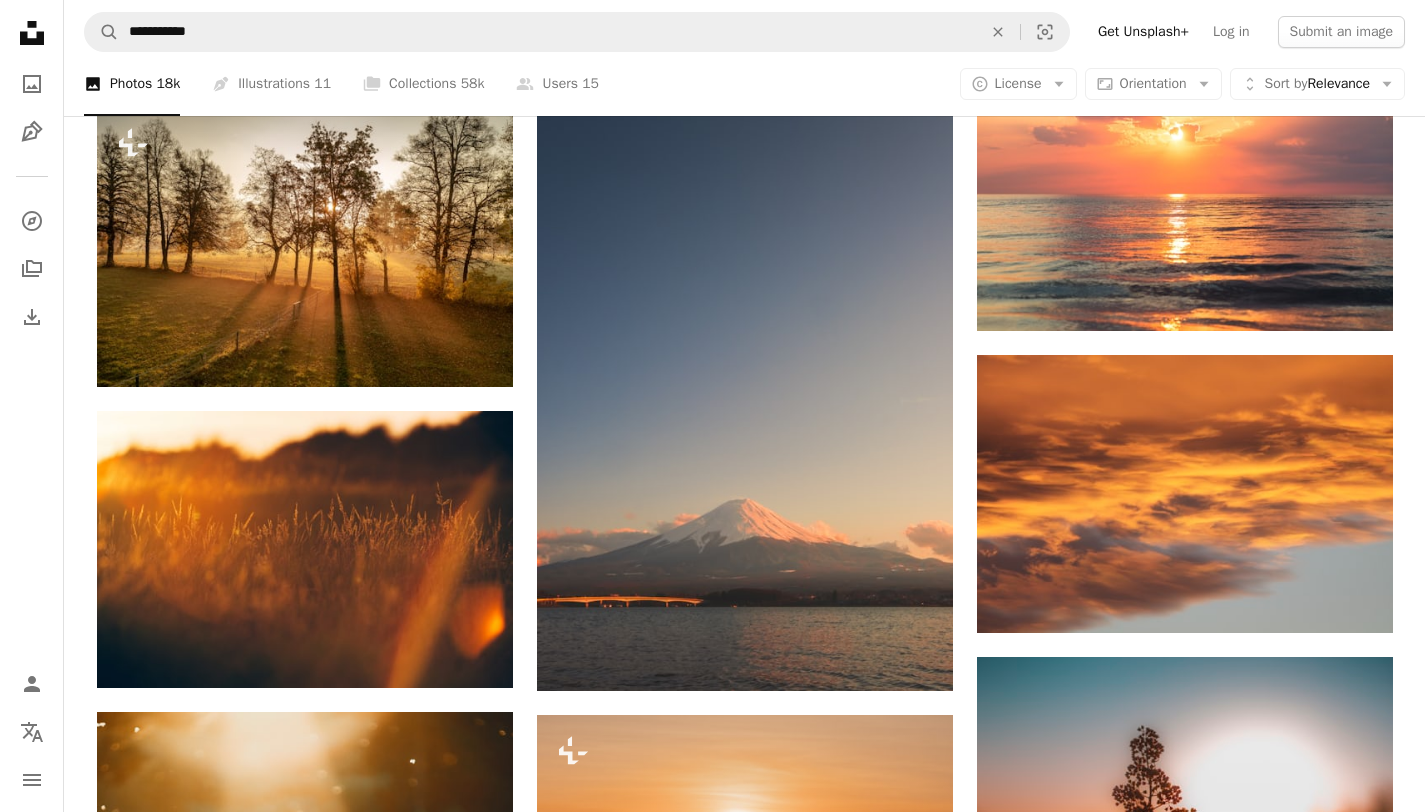 drag, startPoint x: 1439, startPoint y: 100, endPoint x: 1438, endPoint y: 309, distance: 209.0024 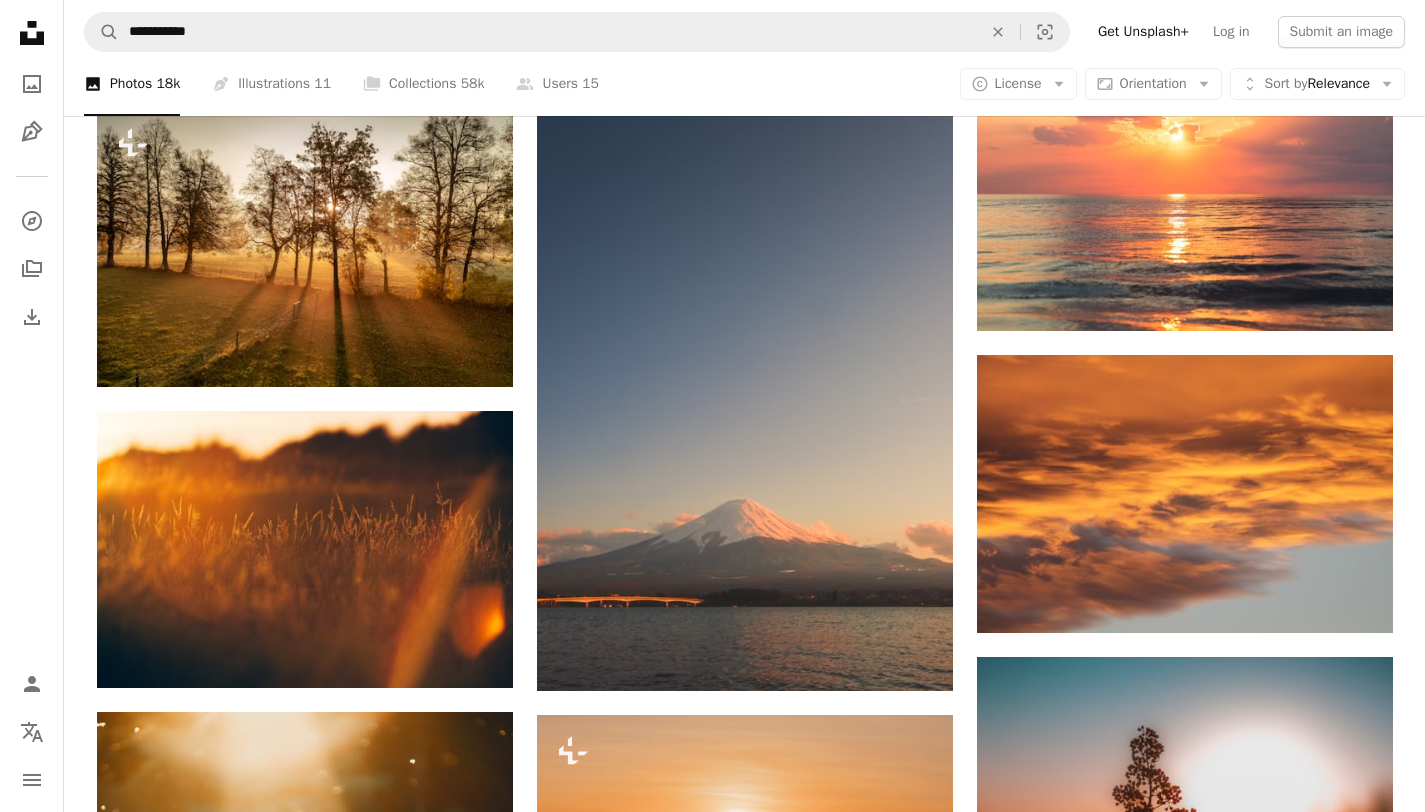 click on "[FIRST] [LAST]" at bounding box center [712, 1228] 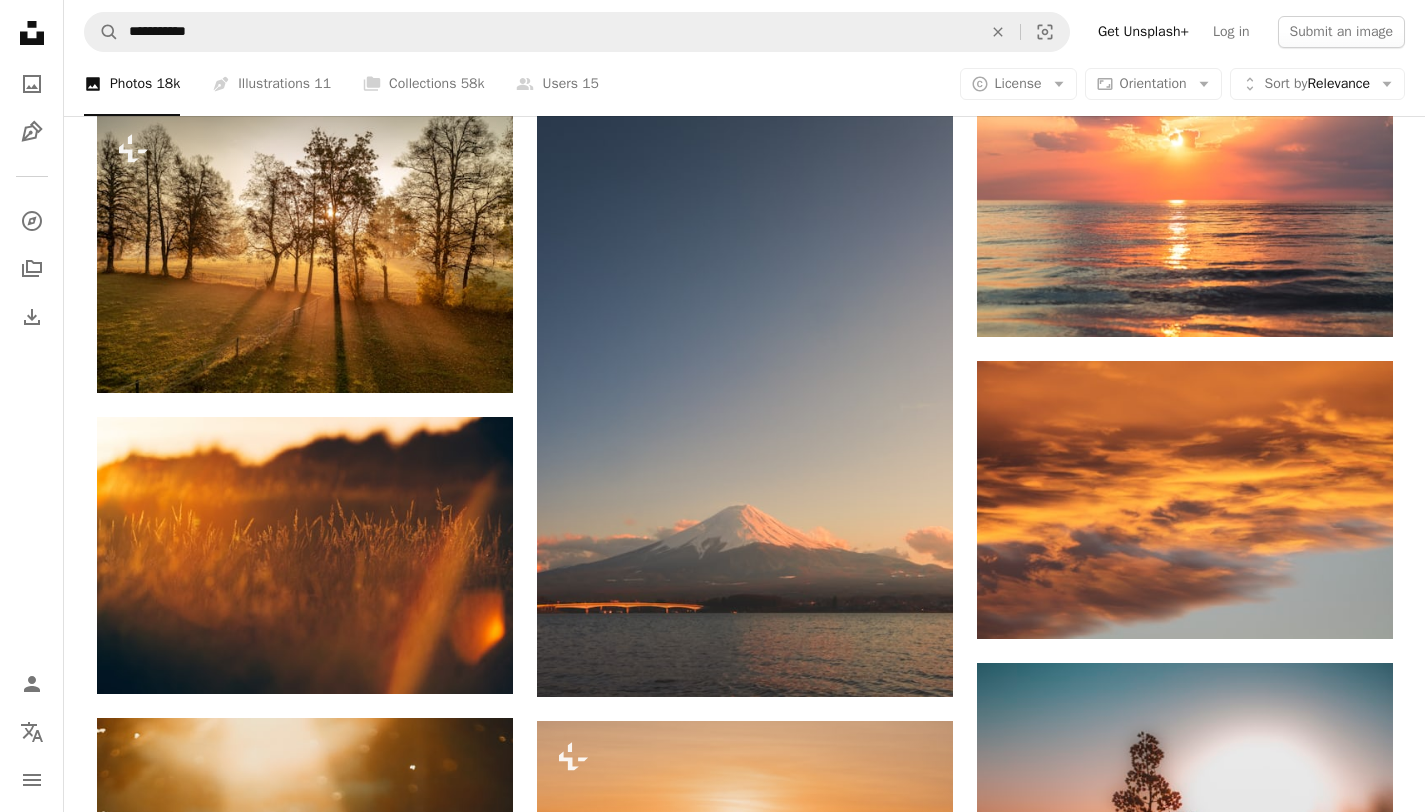 click on "Plus sign for Unsplash+ A heart A plus sign [FIRST] [LAST] For Unsplash+ A lock Download A heart A plus sign [FIRST] [LAST] Arrow pointing down Plus sign for Unsplash+ A heart A plus sign [FIRST] [LAST] For Unsplash+ A lock Download A heart A plus sign [FIRST] [LAST] Arrow pointing down A heart A plus sign [FIRST] [LAST] Arrow pointing down Create marketing campaigns in minutes Sign Up A heart A heart" at bounding box center (745, 1023) 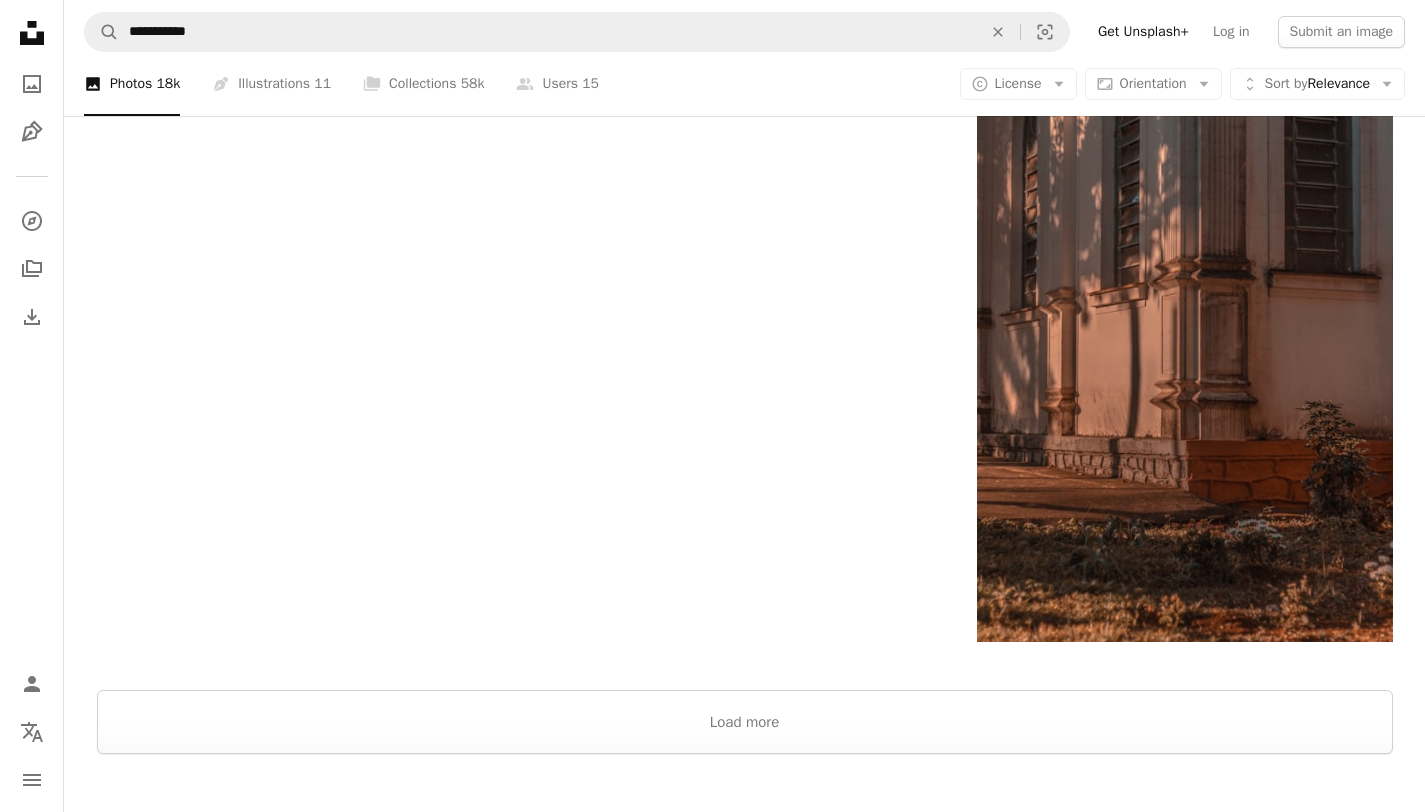 scroll, scrollTop: 3640, scrollLeft: 0, axis: vertical 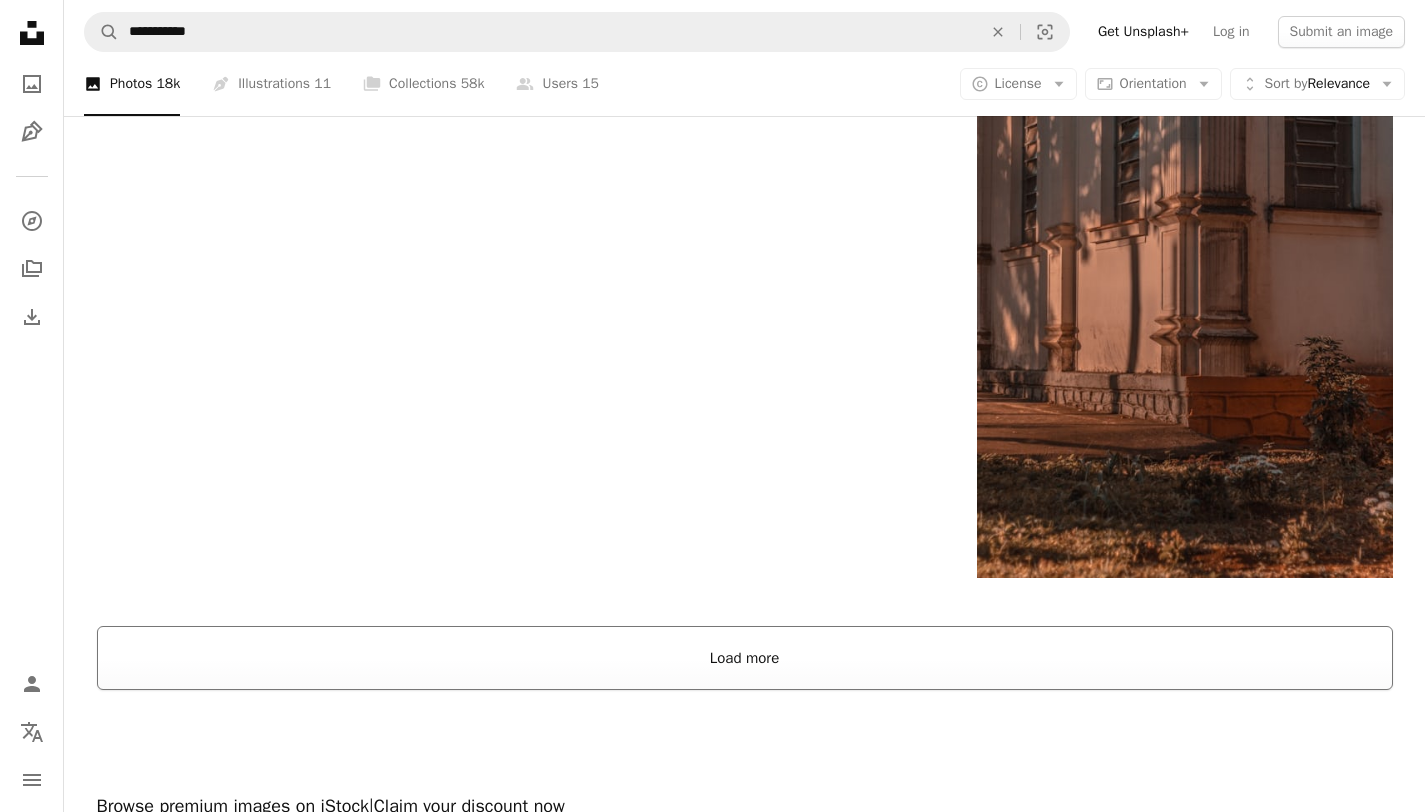 click on "Load more" at bounding box center [745, 658] 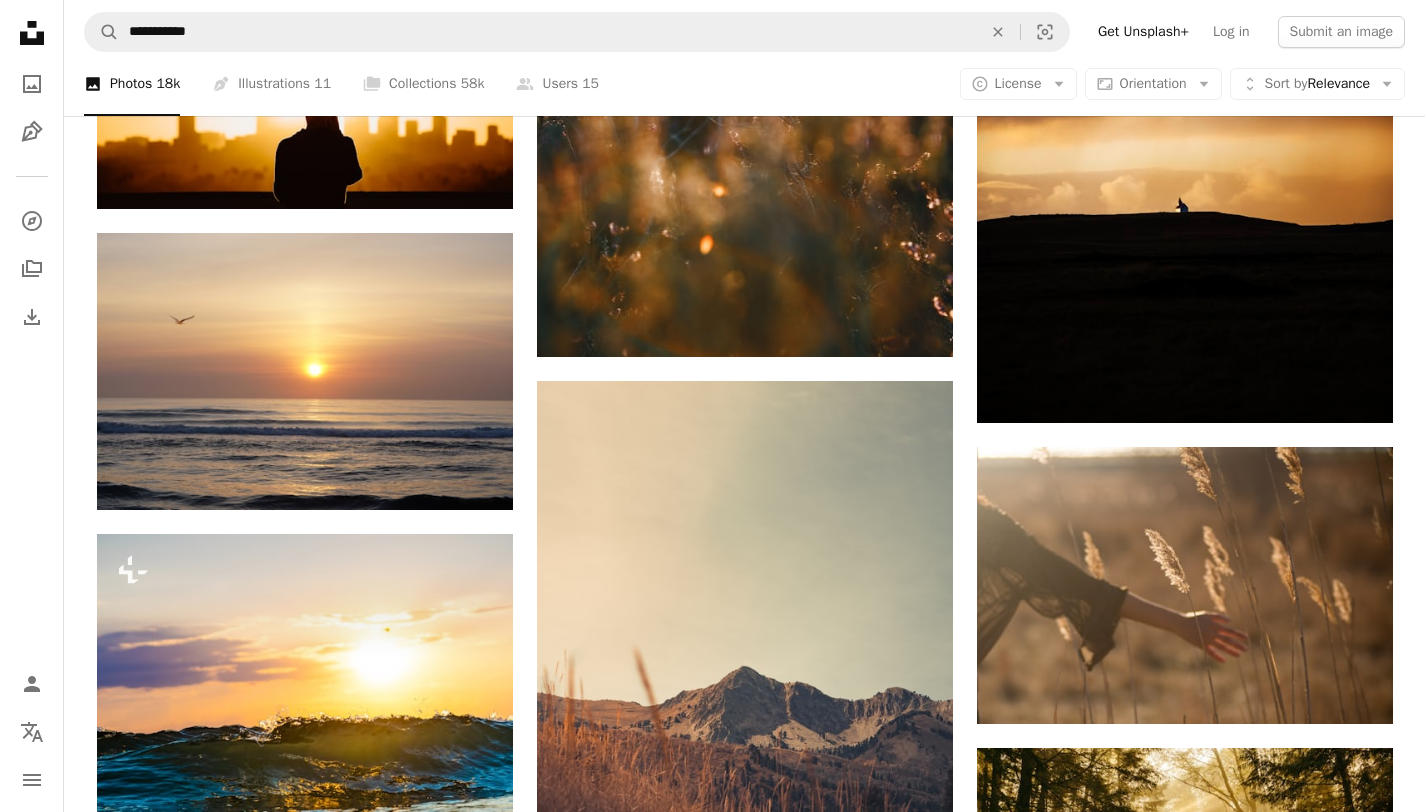 scroll, scrollTop: 7872, scrollLeft: 0, axis: vertical 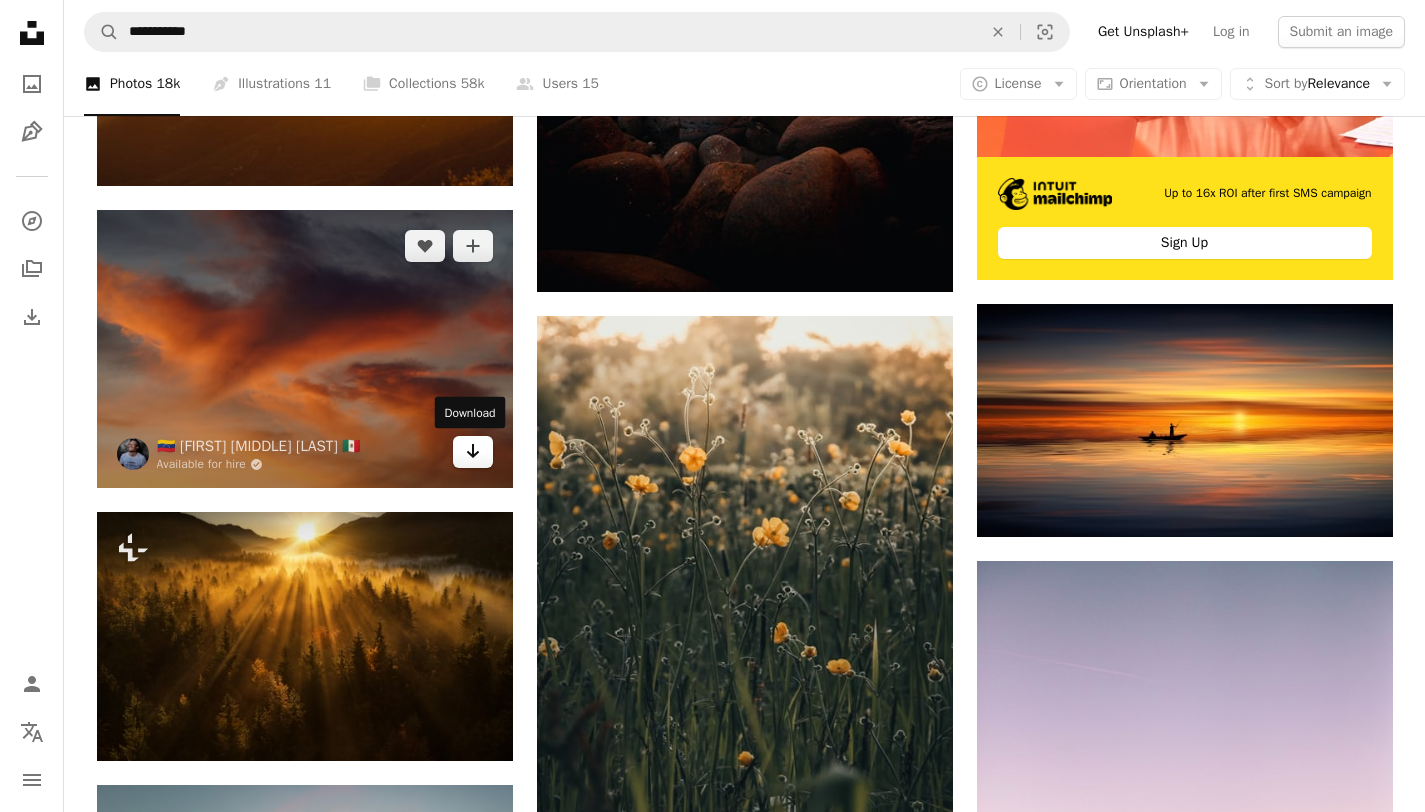 click on "Arrow pointing down" 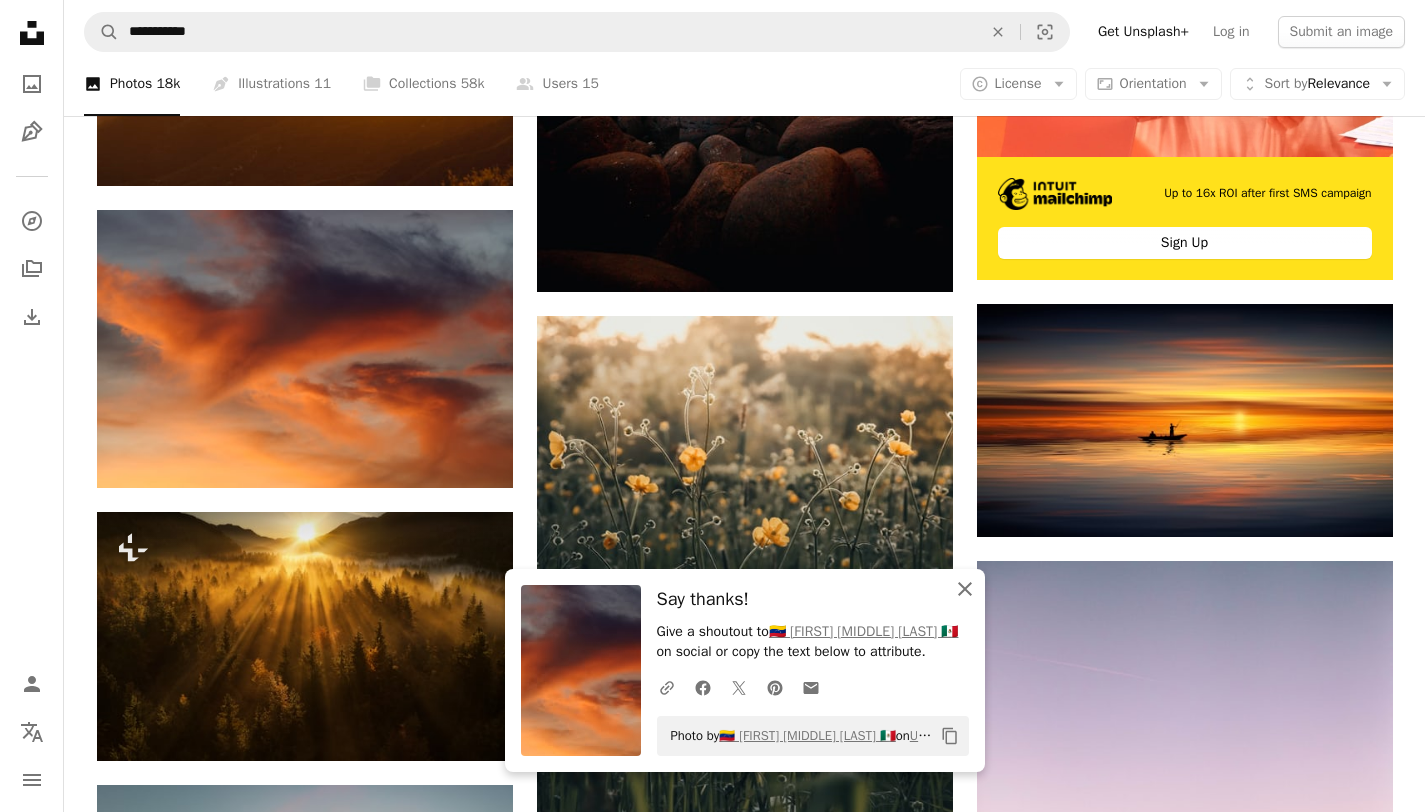 click on "An X shape" 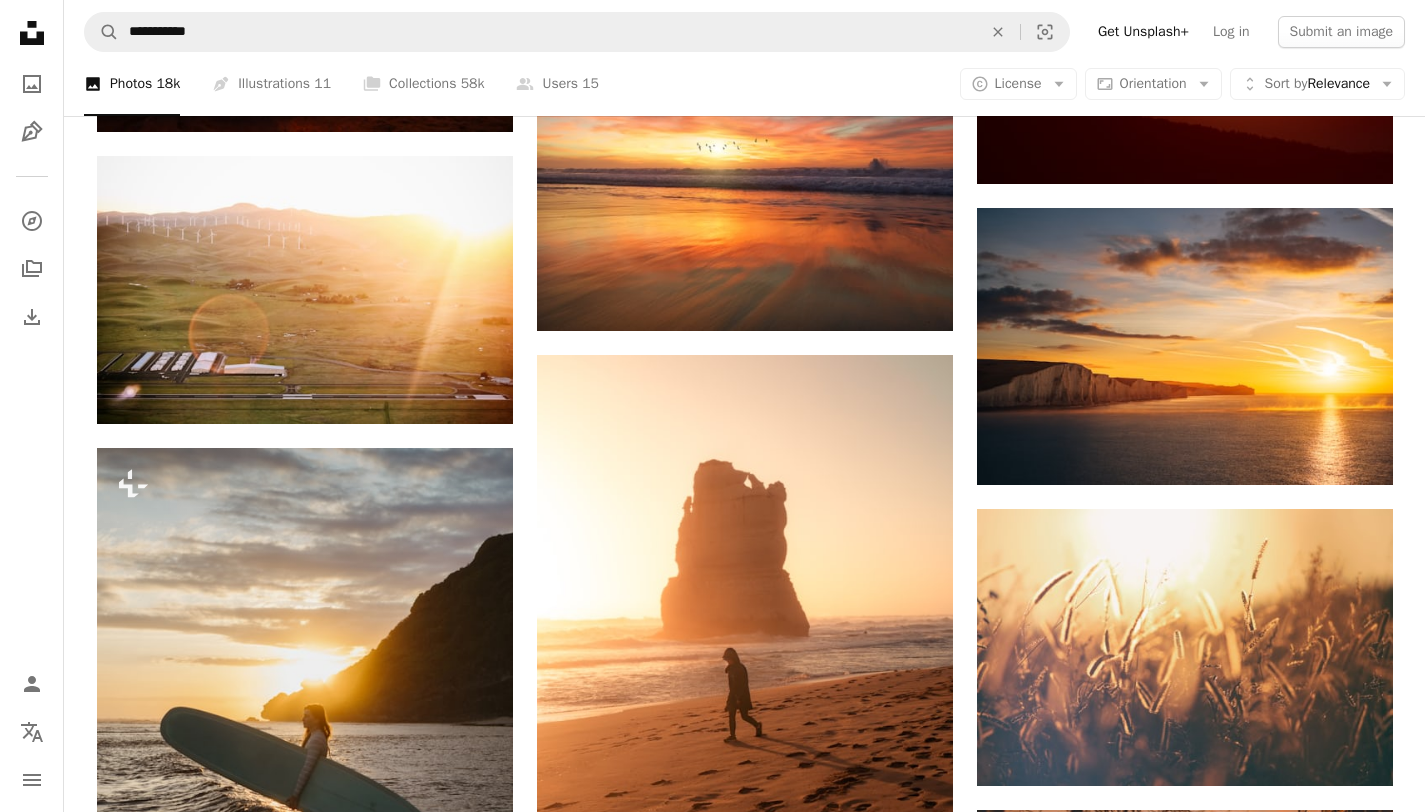 scroll, scrollTop: 13934, scrollLeft: 0, axis: vertical 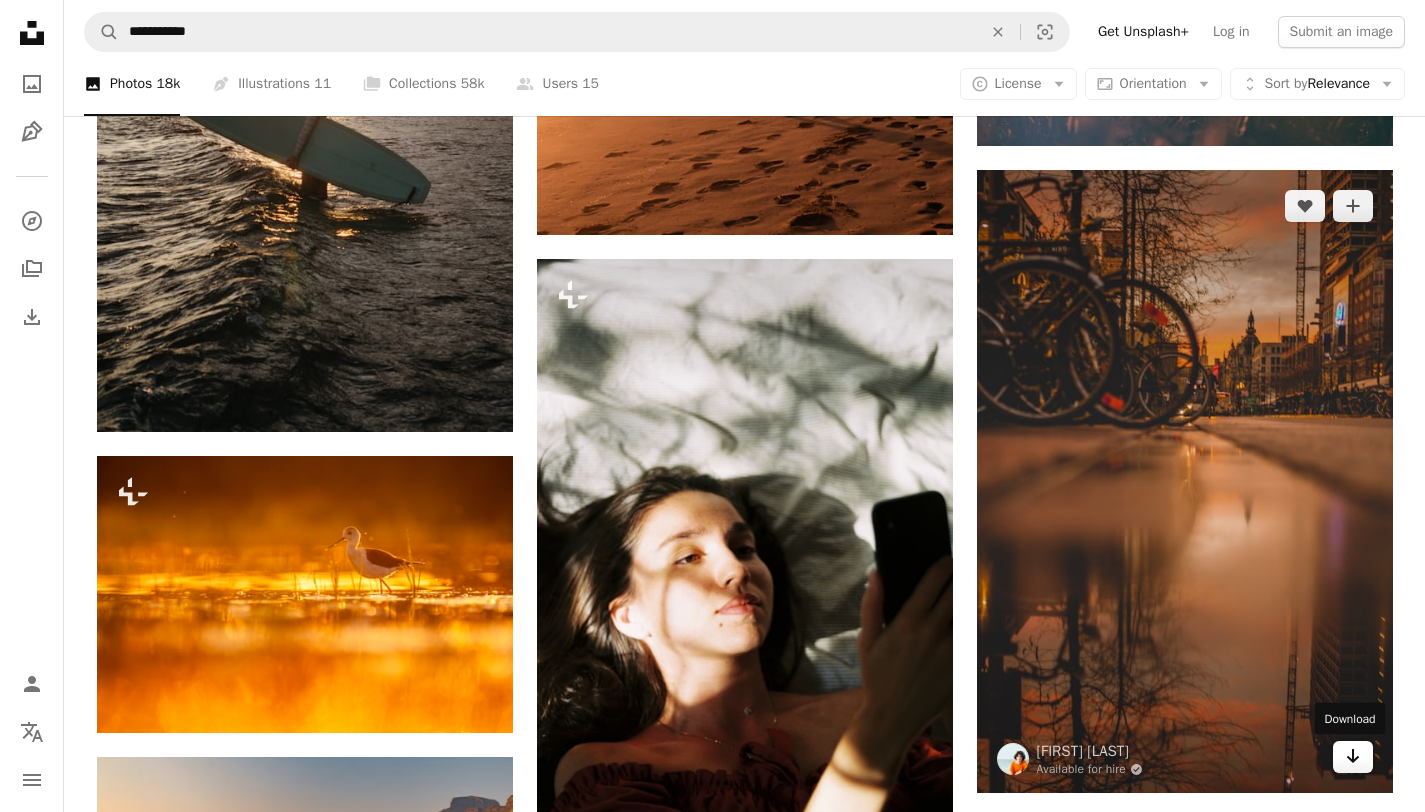 click on "Arrow pointing down" 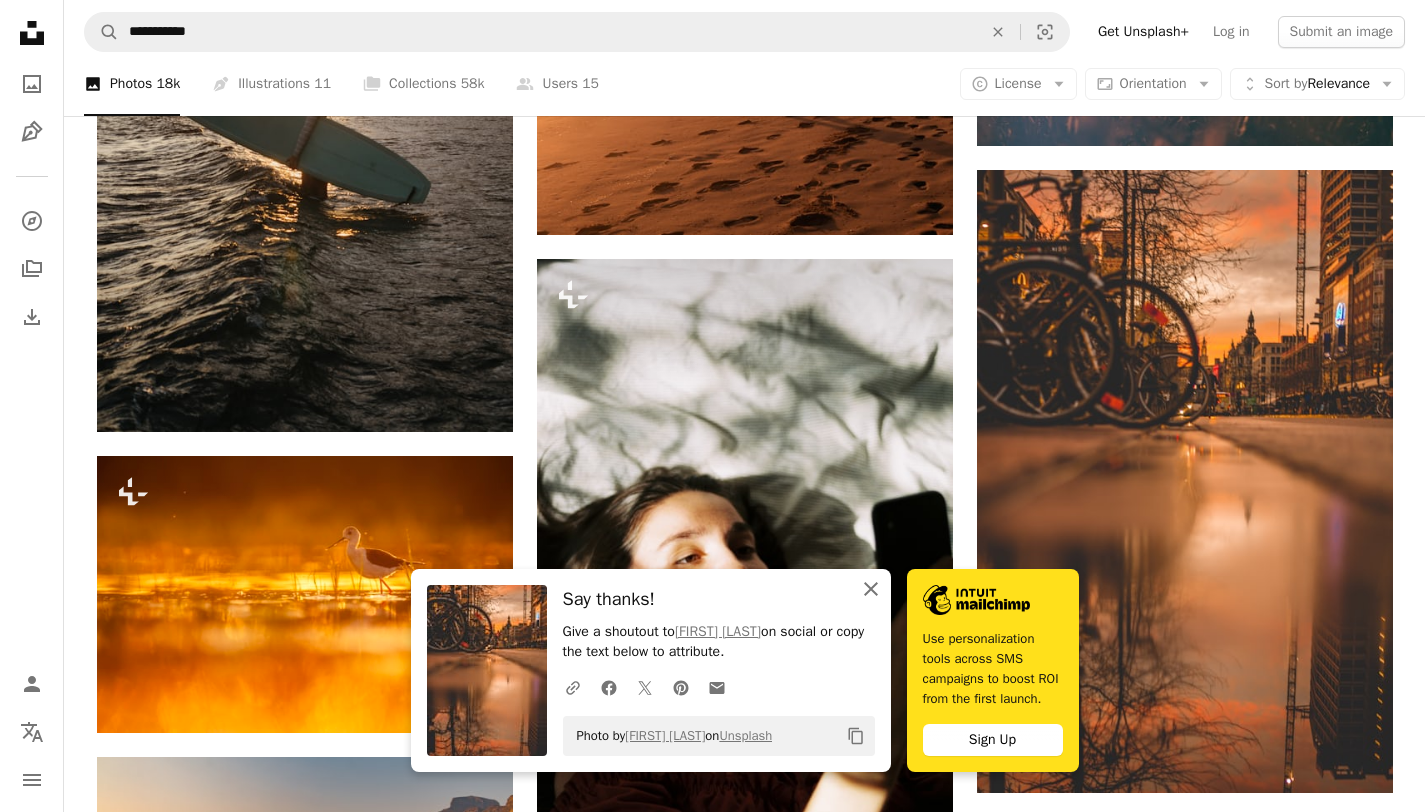 click on "An X shape" 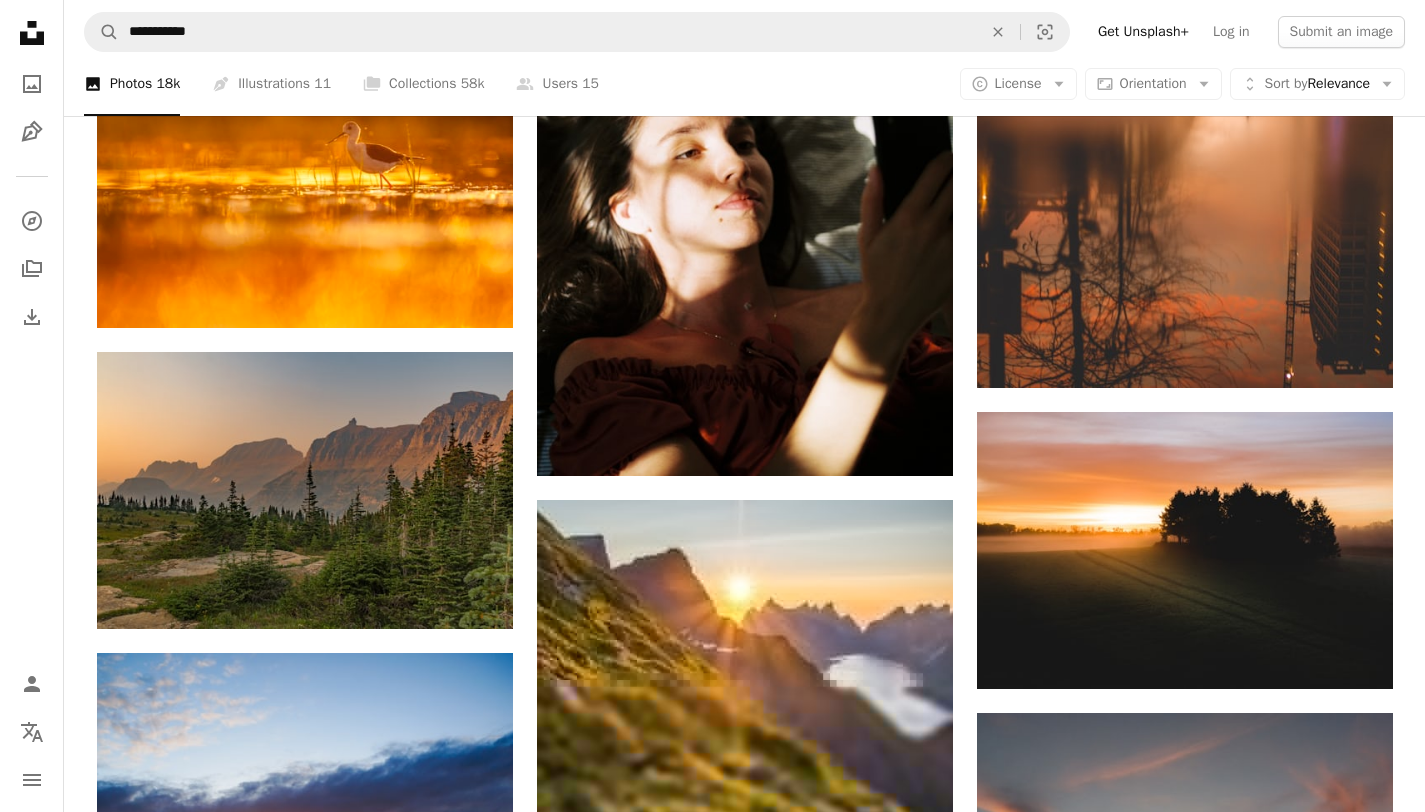 scroll, scrollTop: 15016, scrollLeft: 0, axis: vertical 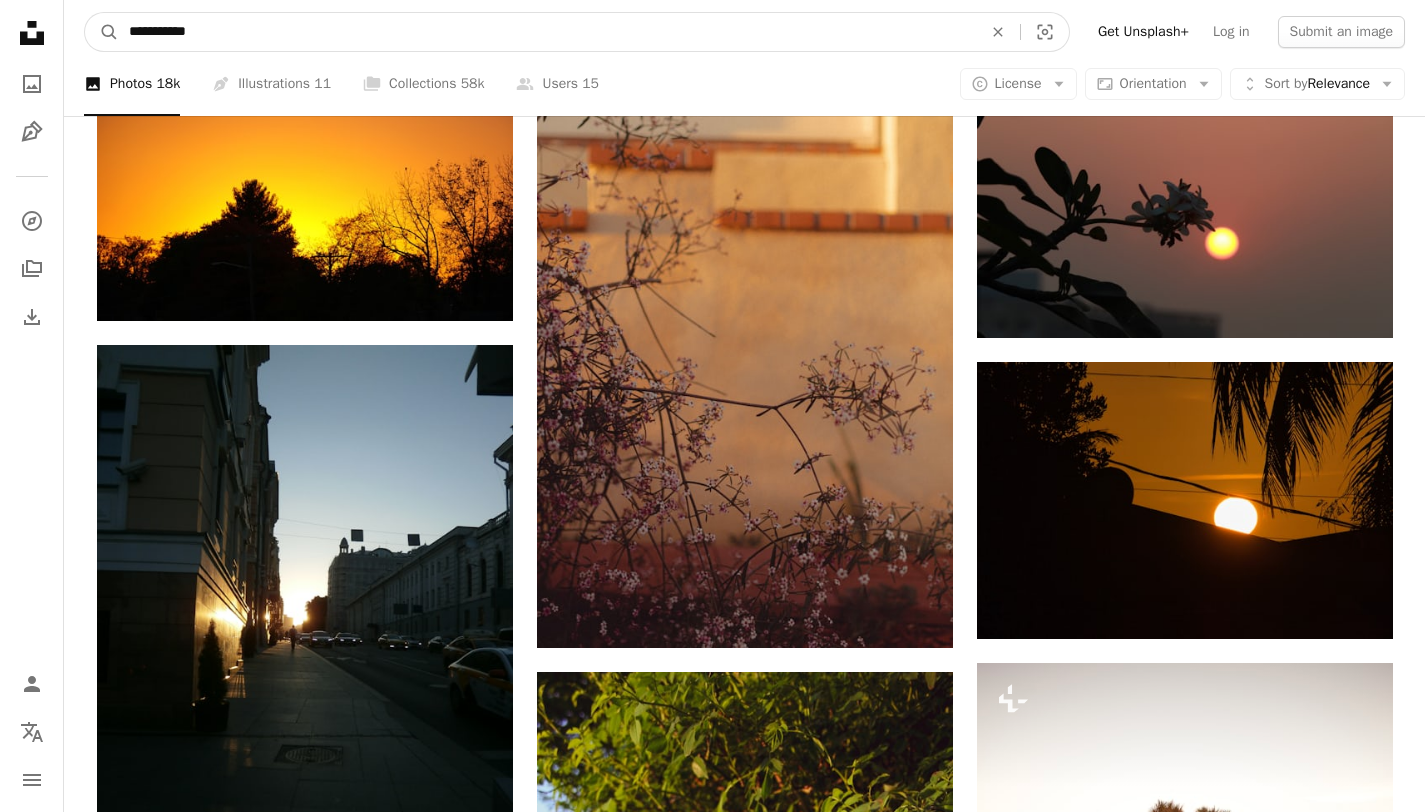click on "**********" at bounding box center [547, 32] 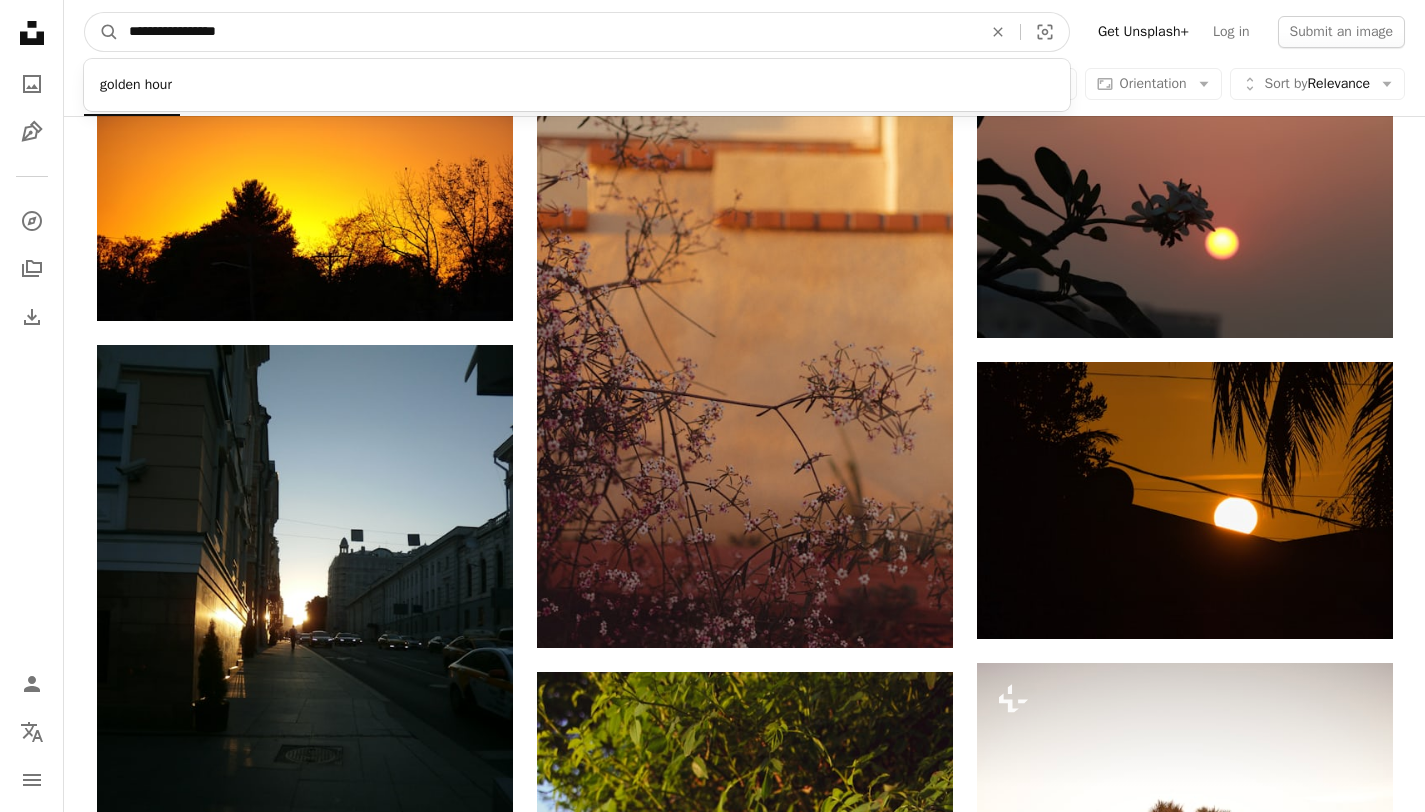 type on "**********" 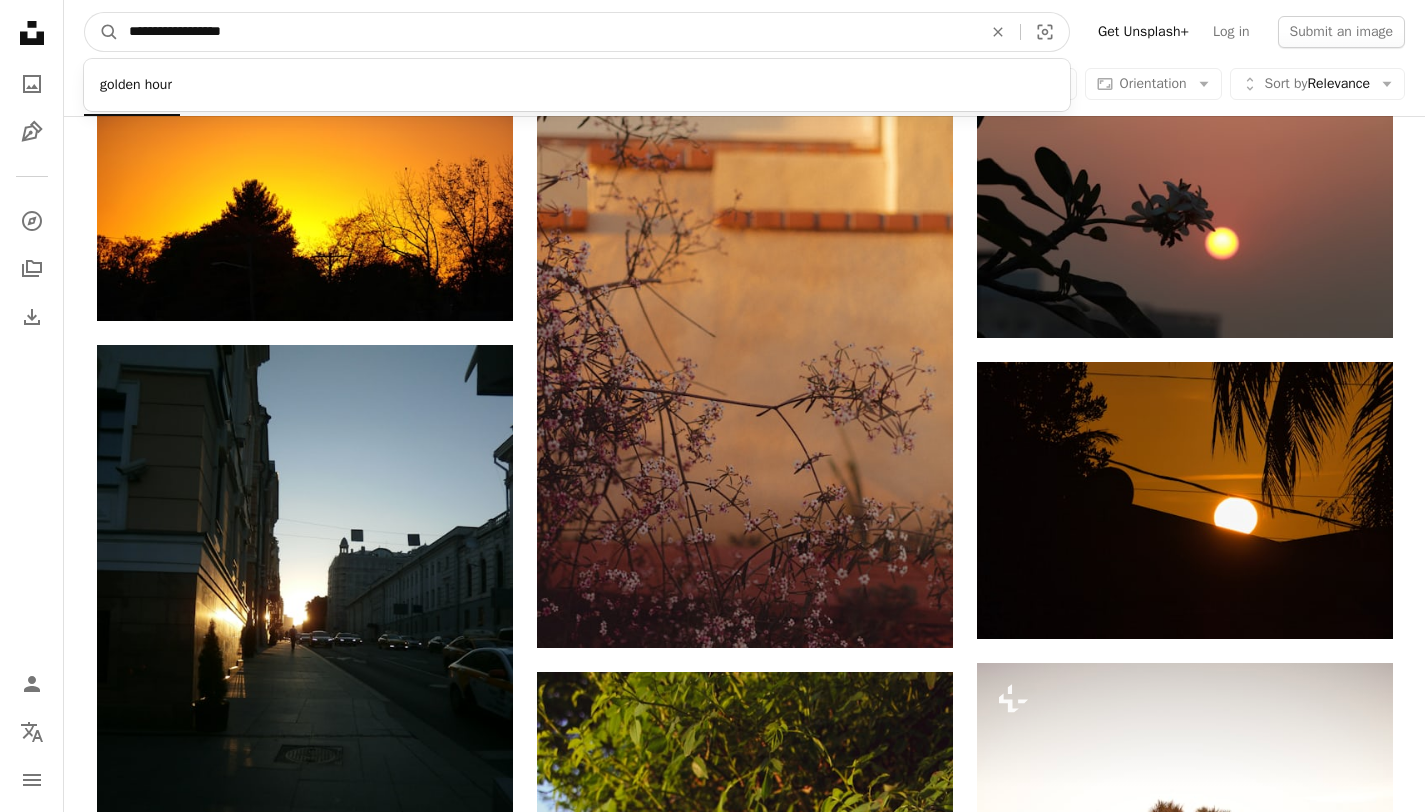 click on "A magnifying glass" at bounding box center [102, 32] 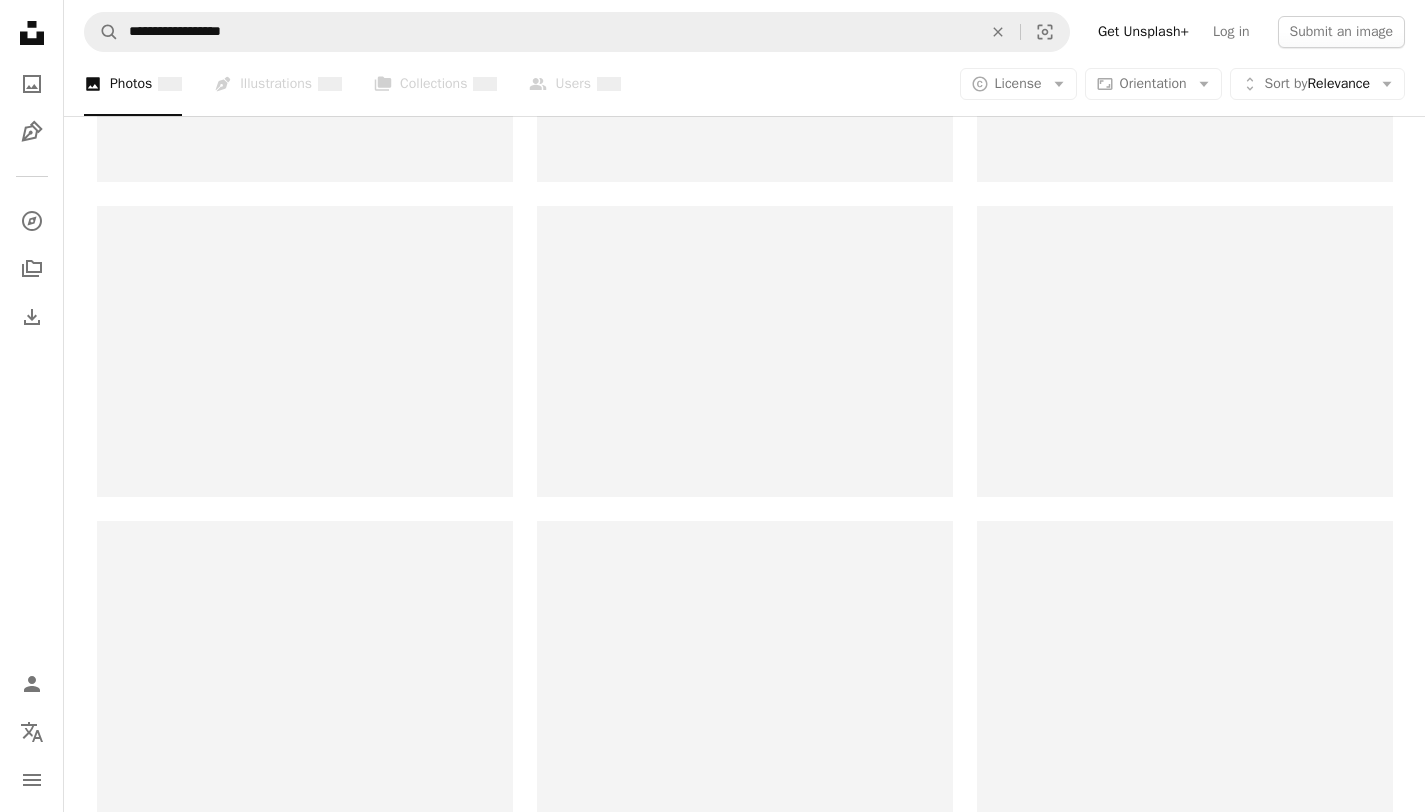 scroll, scrollTop: 0, scrollLeft: 0, axis: both 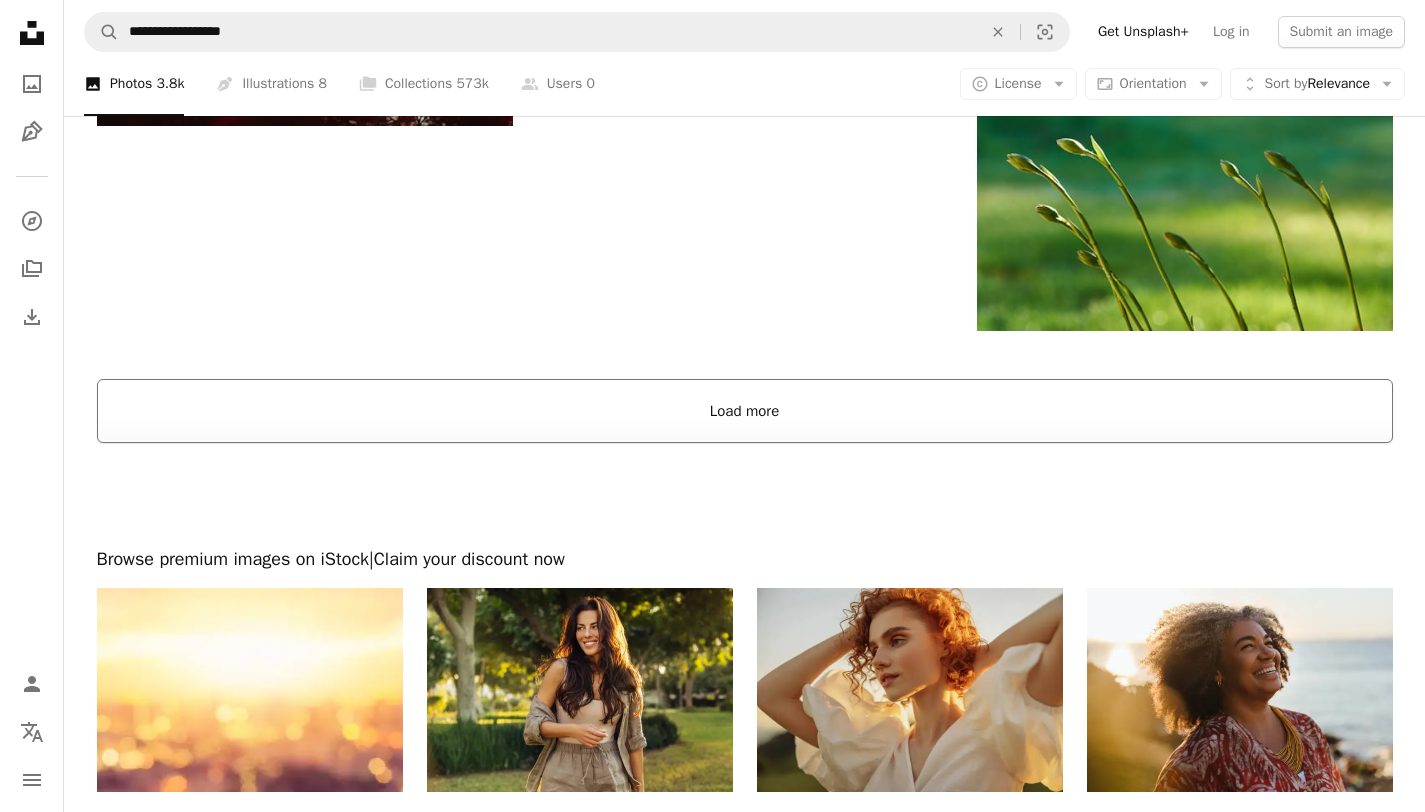 click on "Load more" at bounding box center [745, 411] 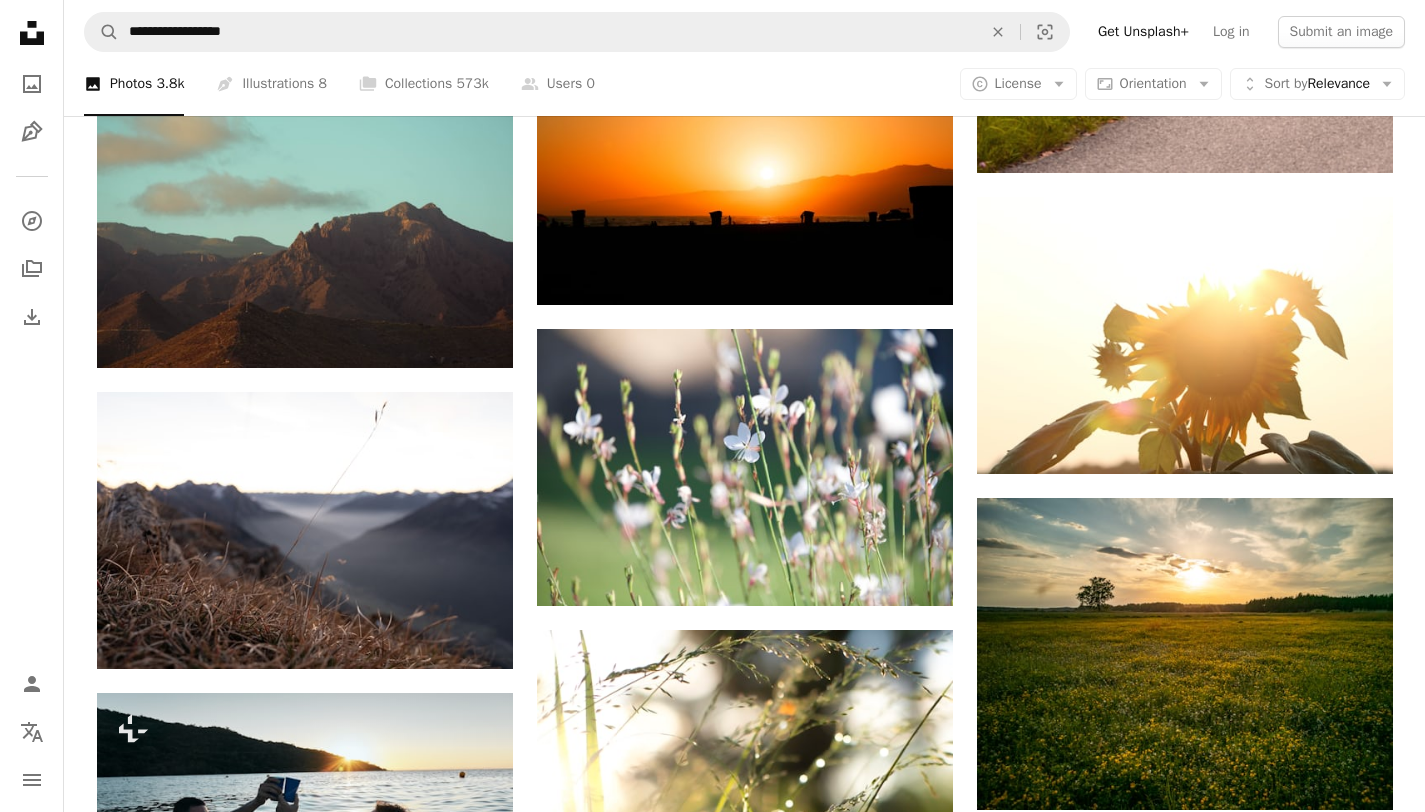 scroll, scrollTop: 7198, scrollLeft: 0, axis: vertical 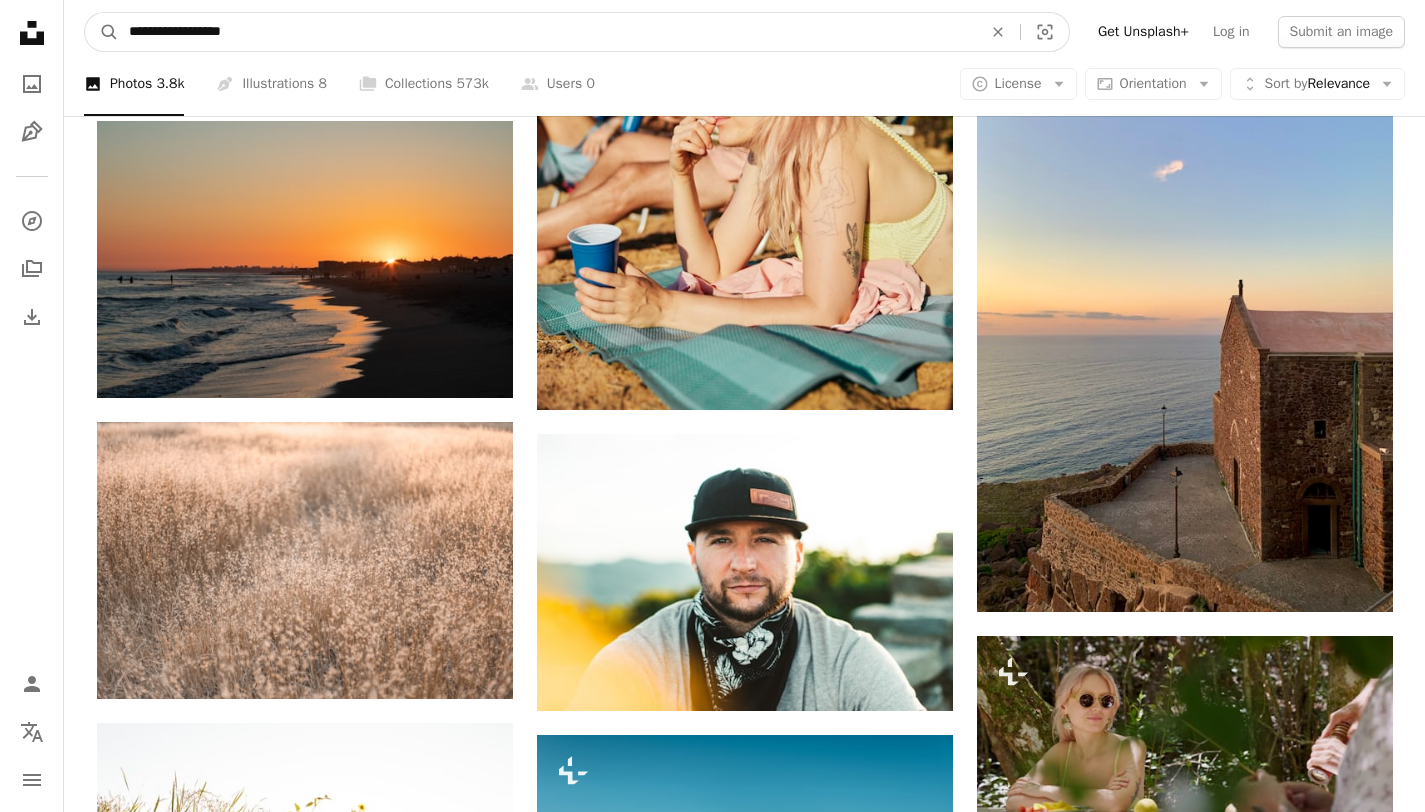 click on "**********" at bounding box center (547, 32) 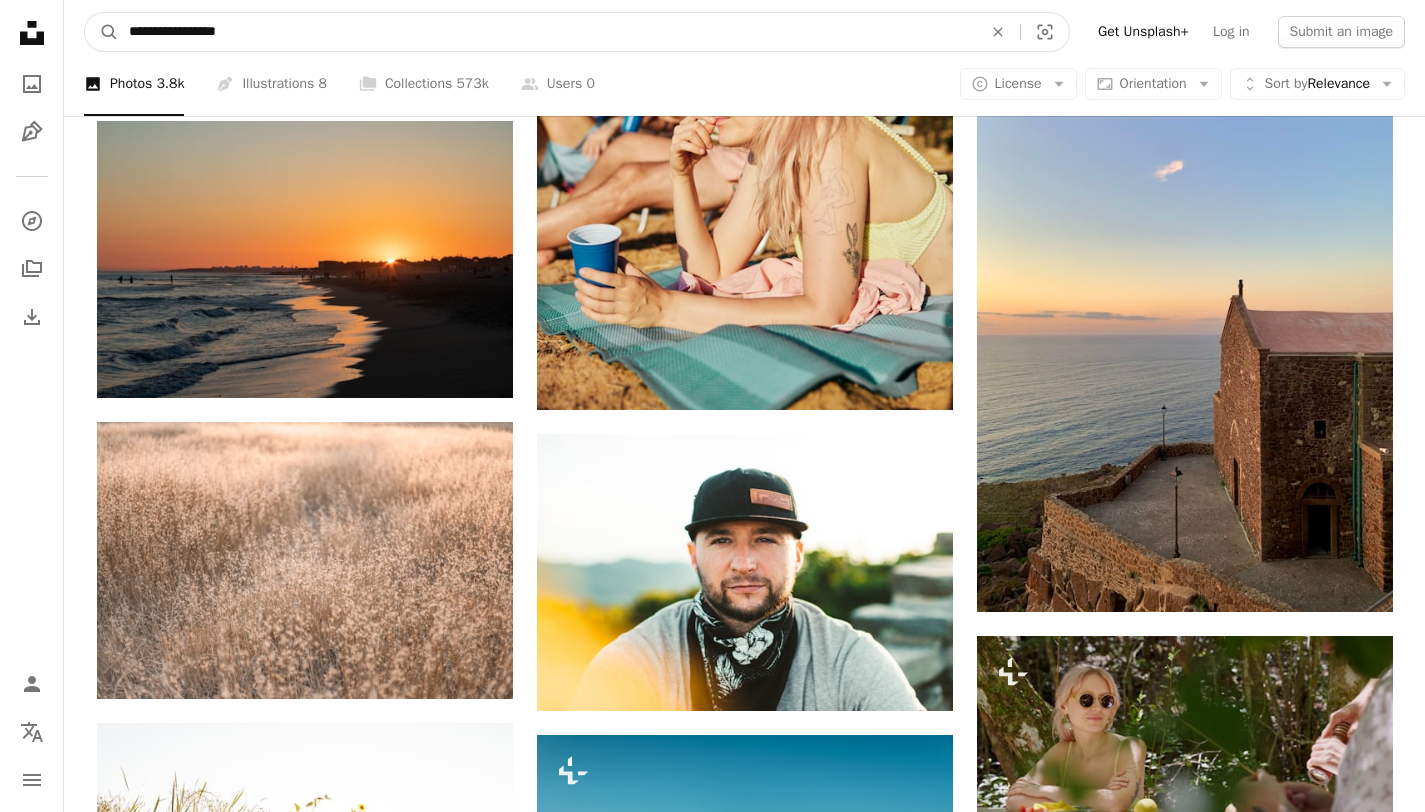 type on "**********" 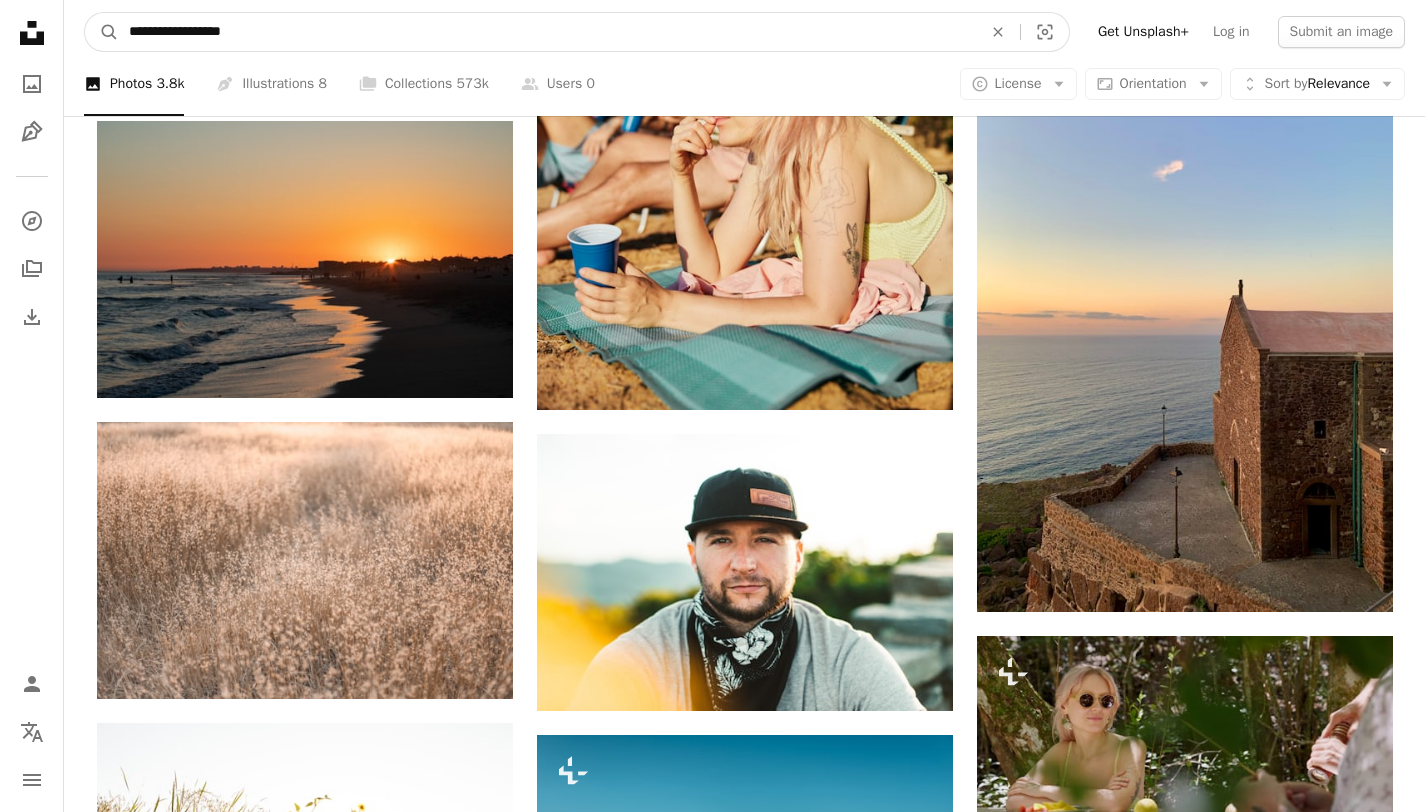 click on "A magnifying glass" at bounding box center (102, 32) 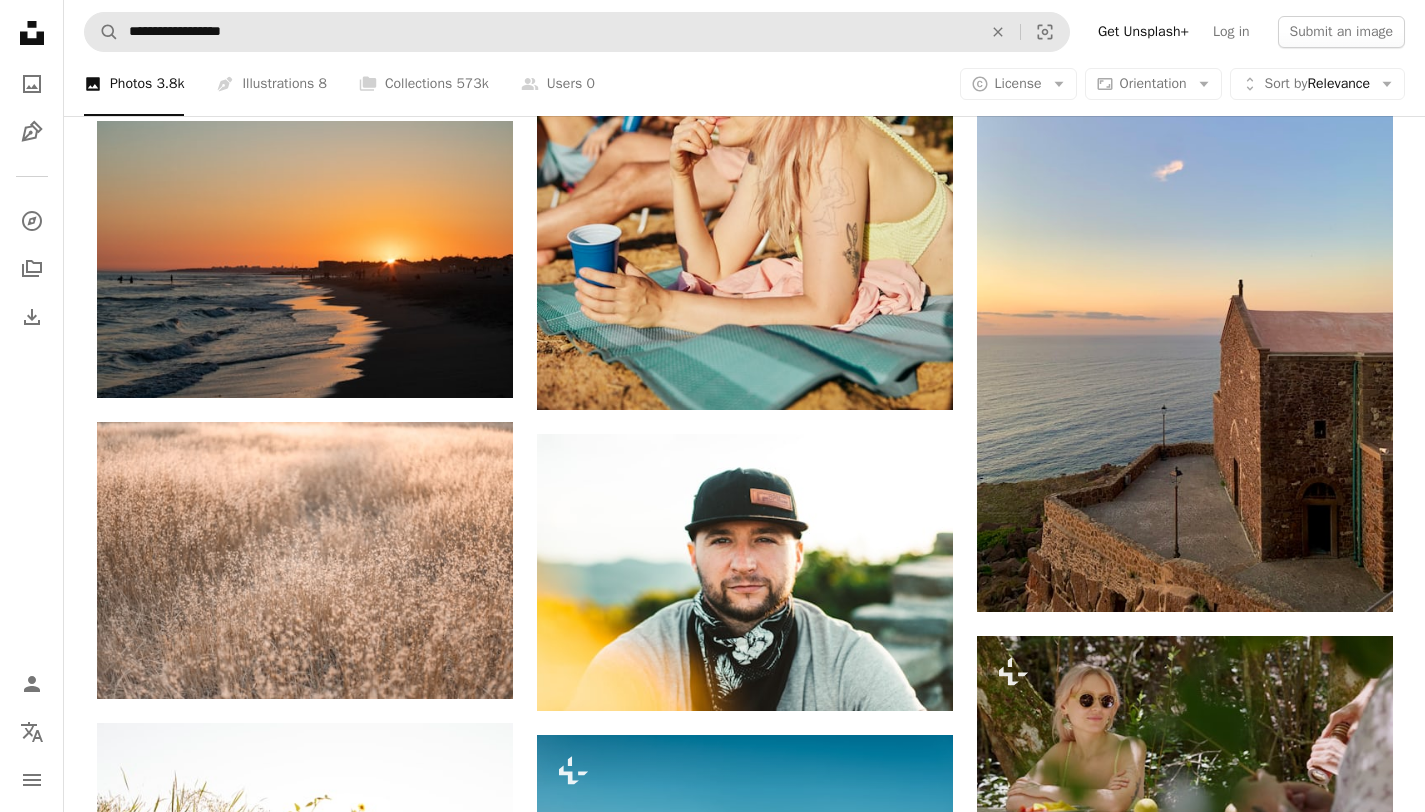 scroll, scrollTop: 0, scrollLeft: 0, axis: both 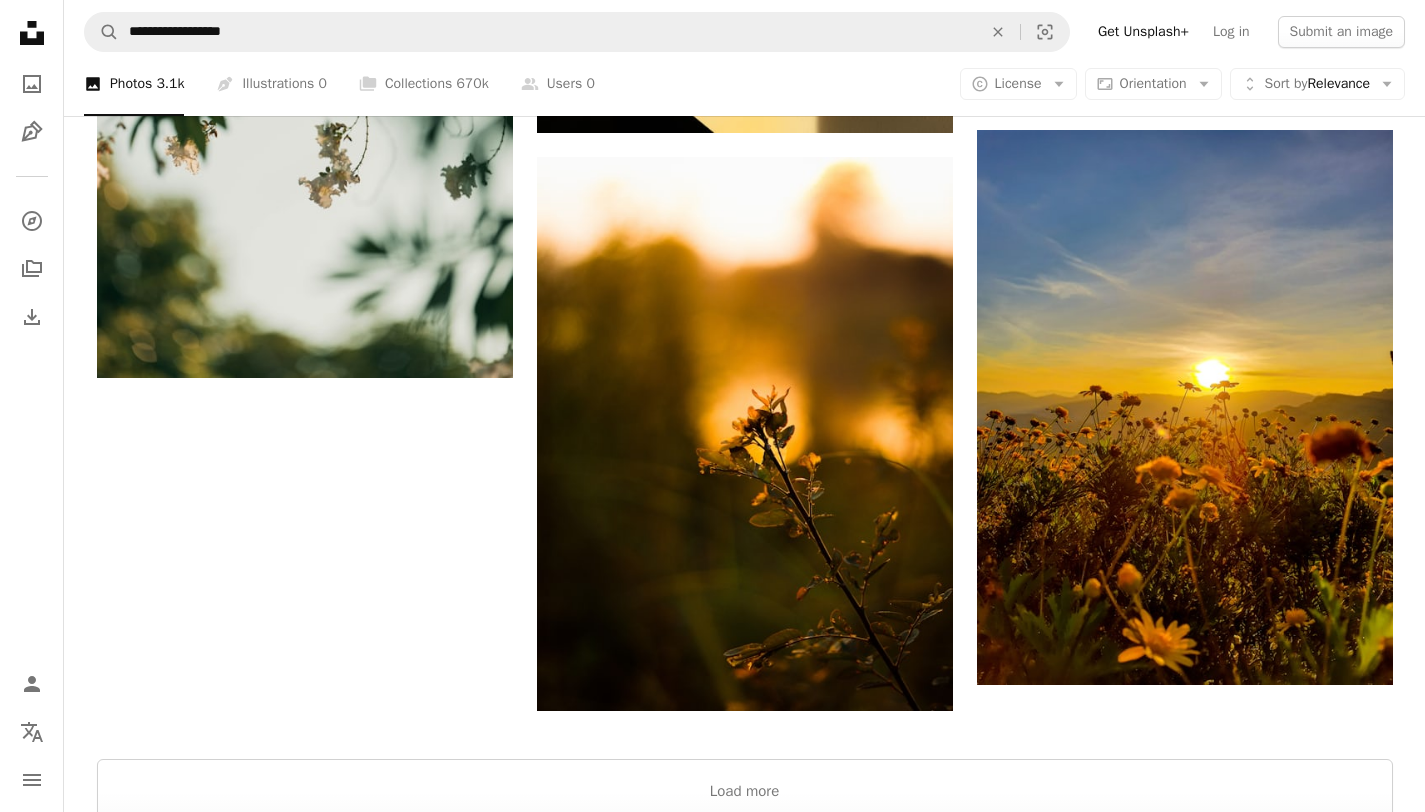 click at bounding box center [744, 735] 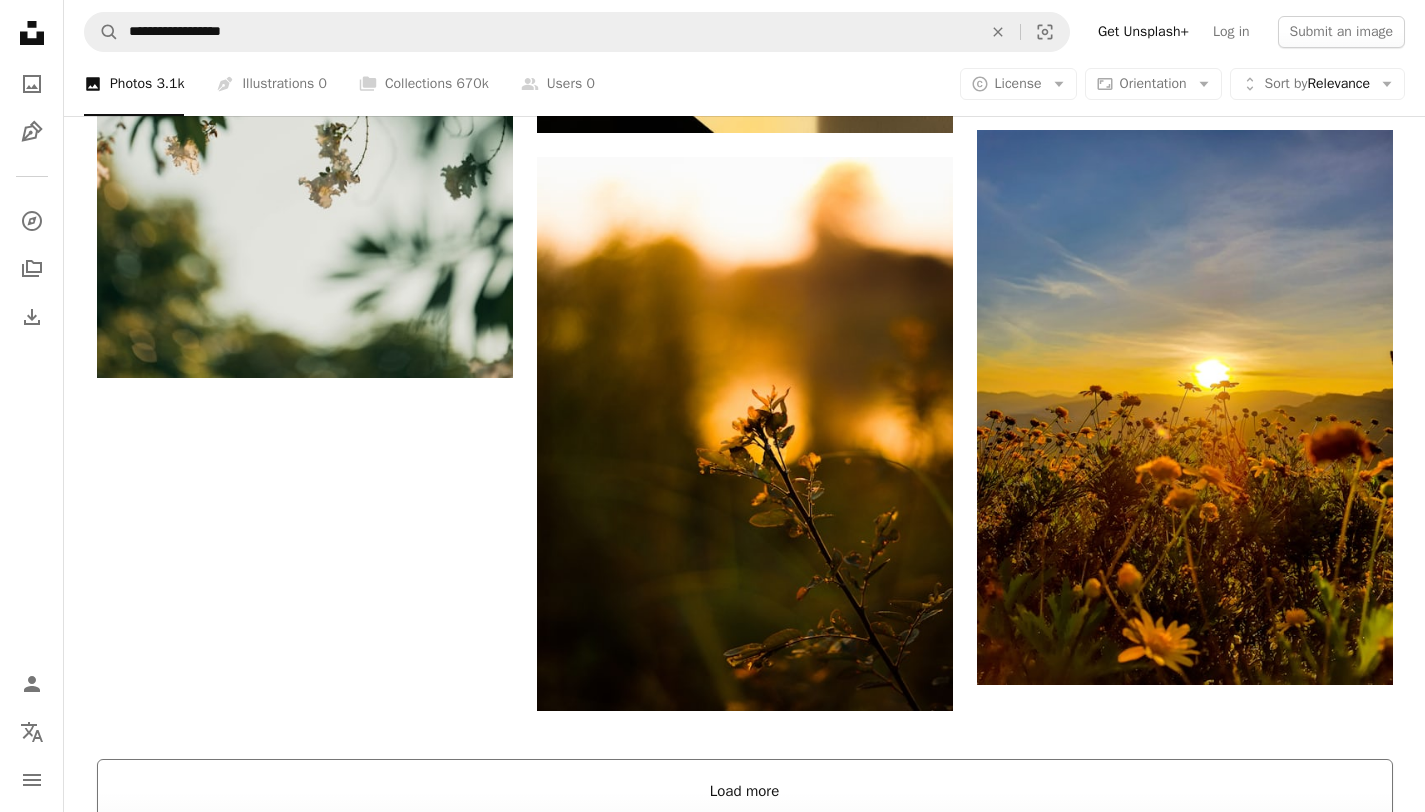 click on "Load more" at bounding box center (745, 791) 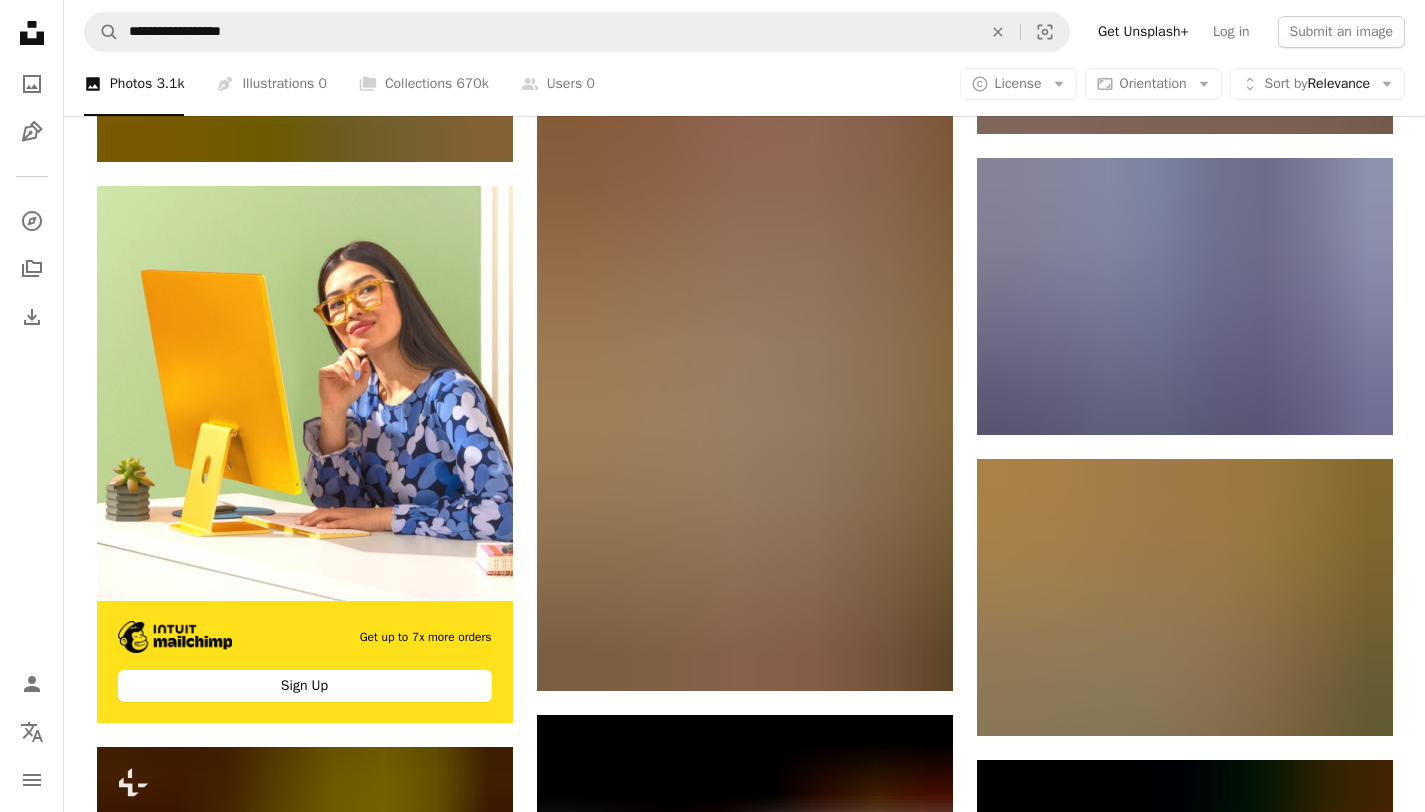scroll, scrollTop: 6510, scrollLeft: 0, axis: vertical 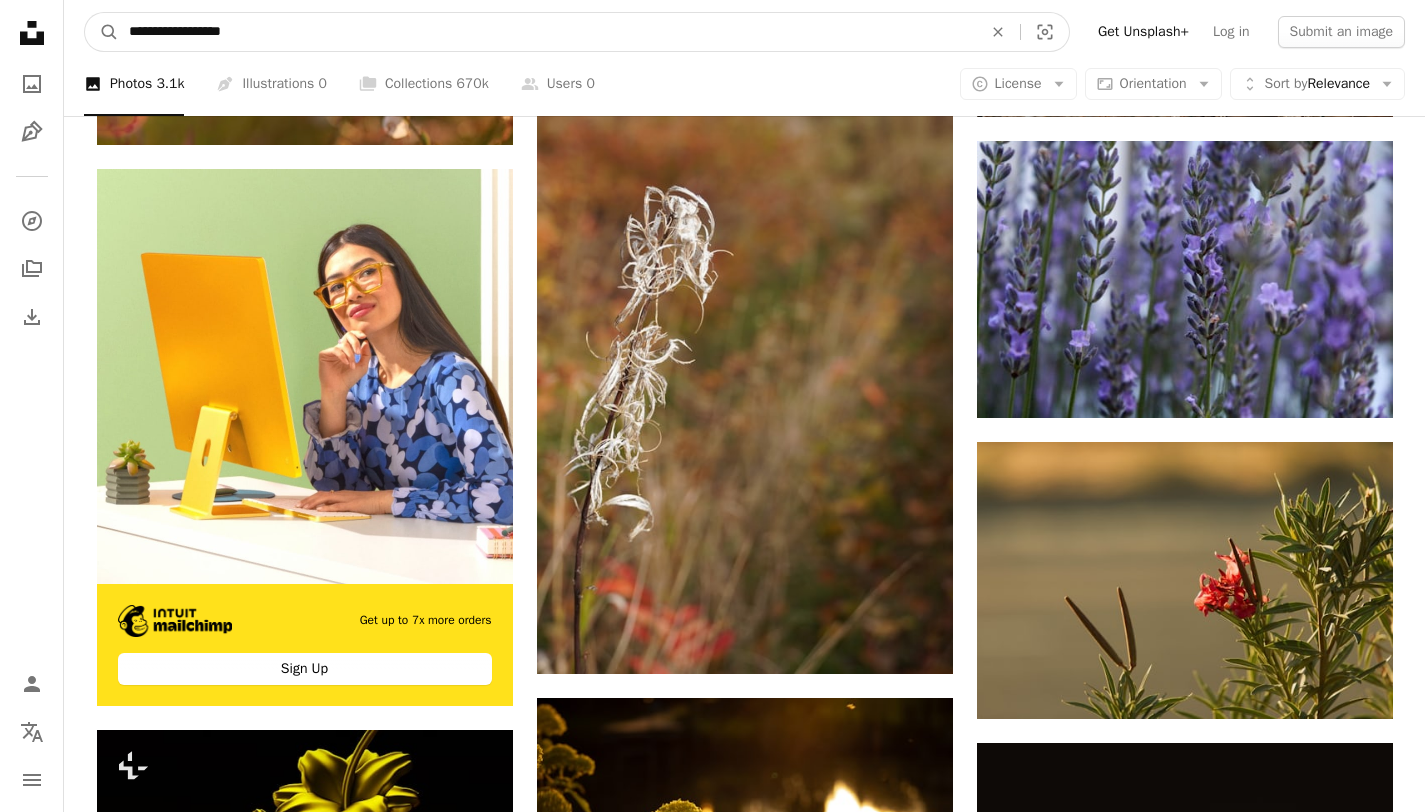 click on "**********" at bounding box center [547, 32] 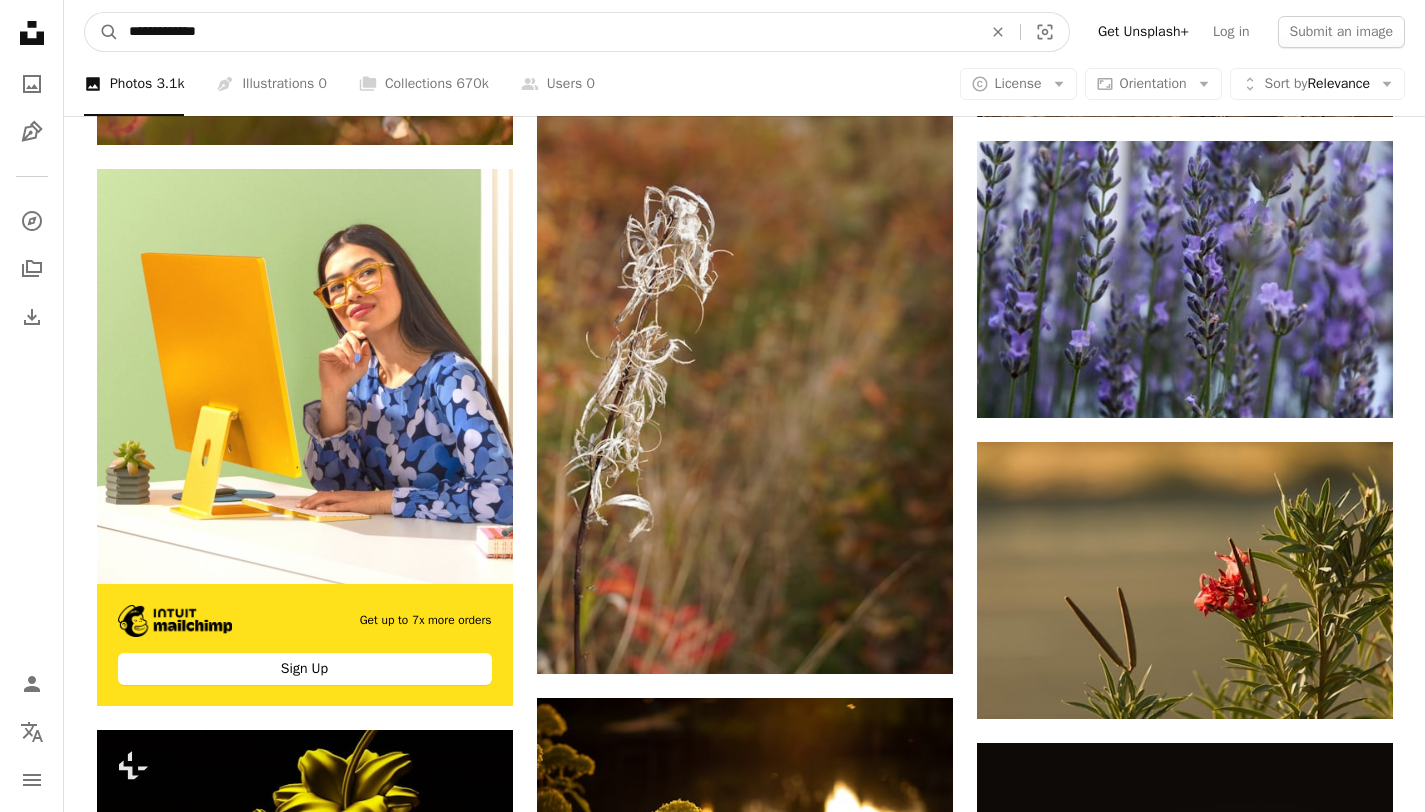 type on "**********" 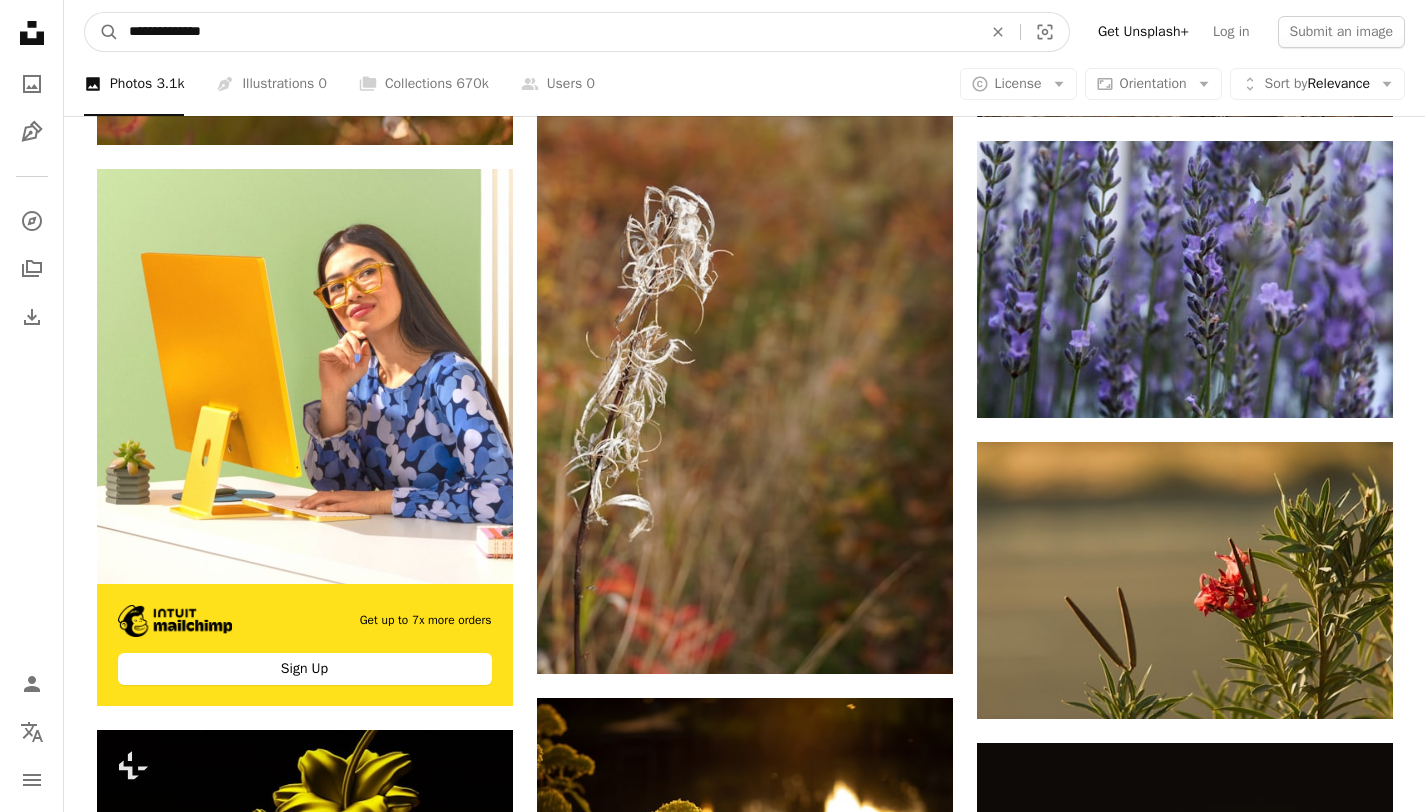 click on "A magnifying glass" at bounding box center [102, 32] 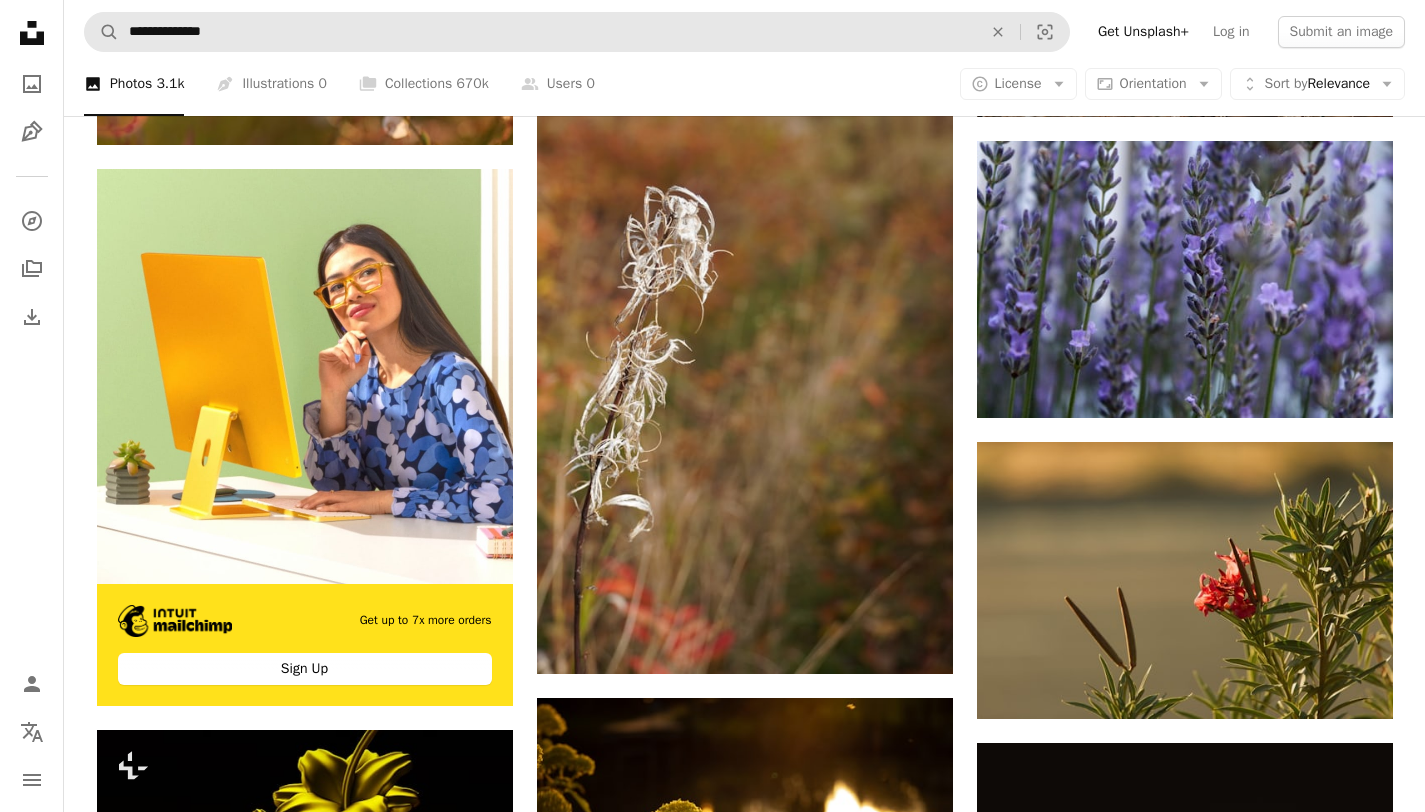 scroll, scrollTop: 0, scrollLeft: 0, axis: both 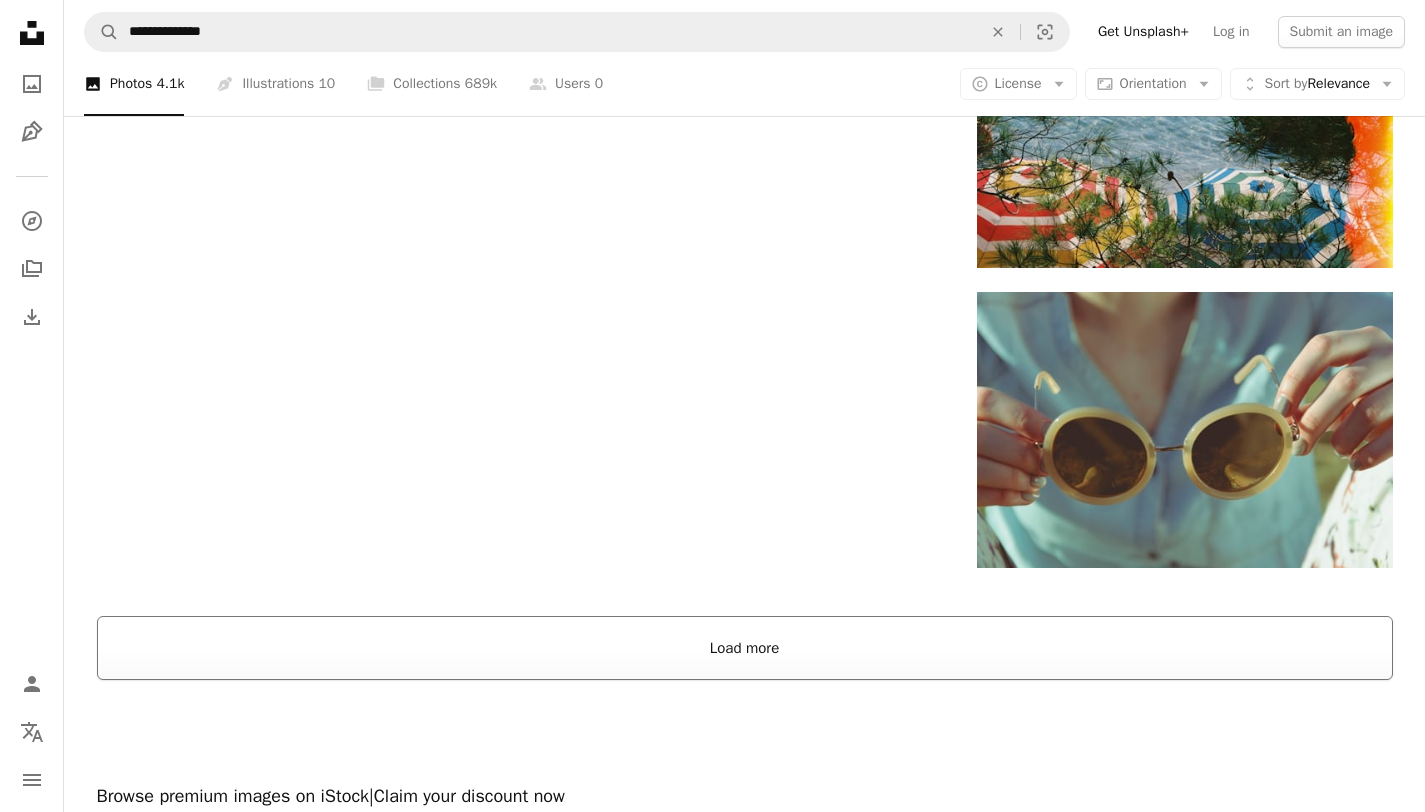 click on "Load more" at bounding box center (745, 648) 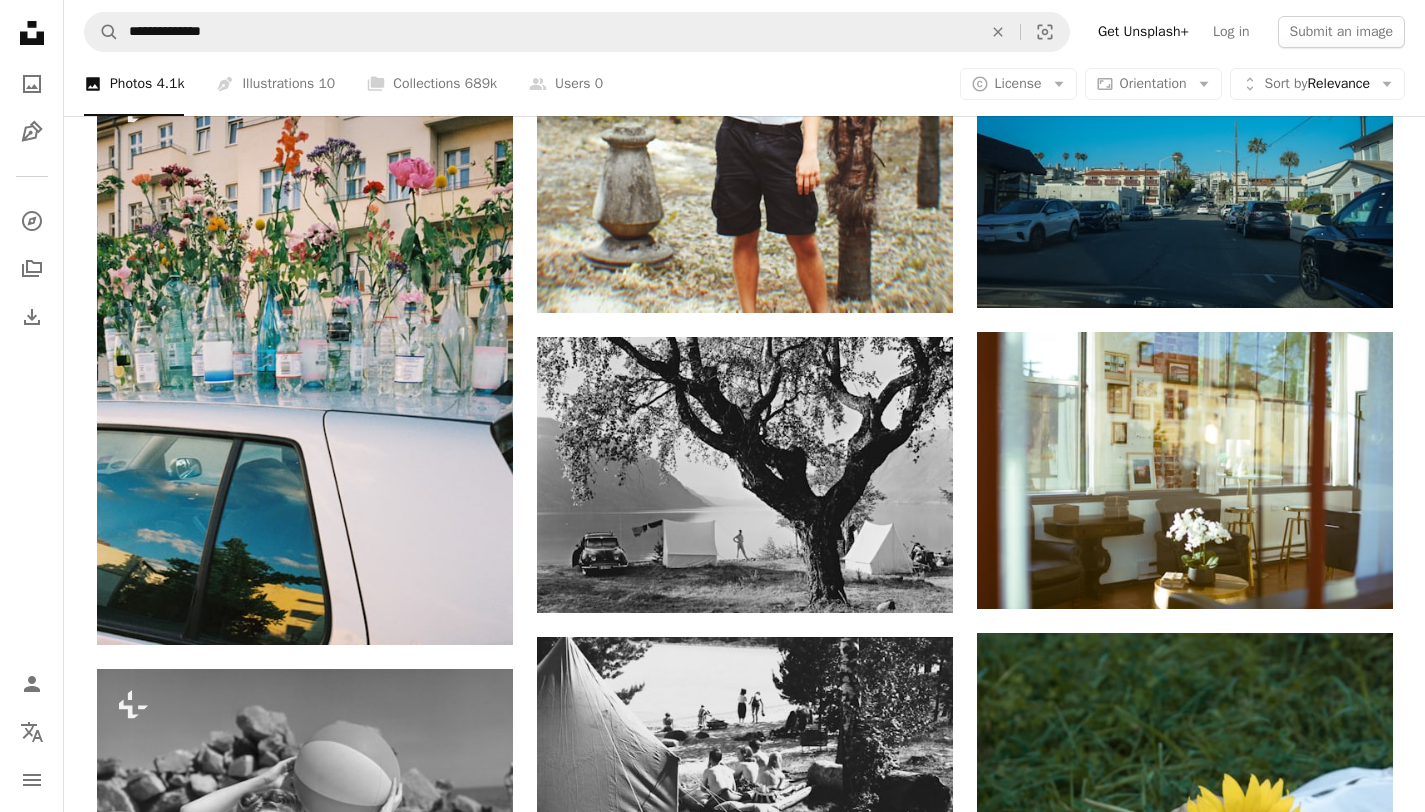 scroll, scrollTop: 7282, scrollLeft: 0, axis: vertical 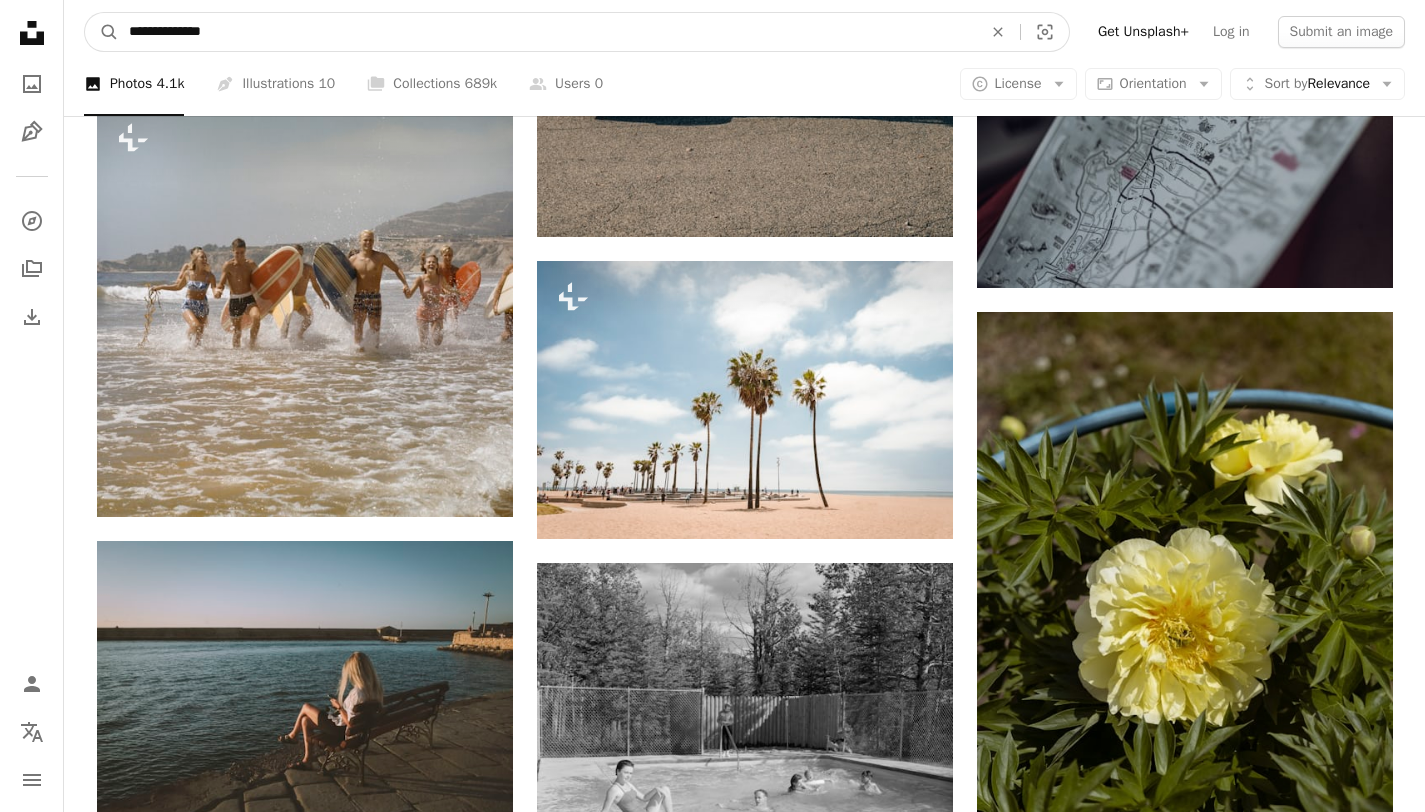click on "**********" at bounding box center (547, 32) 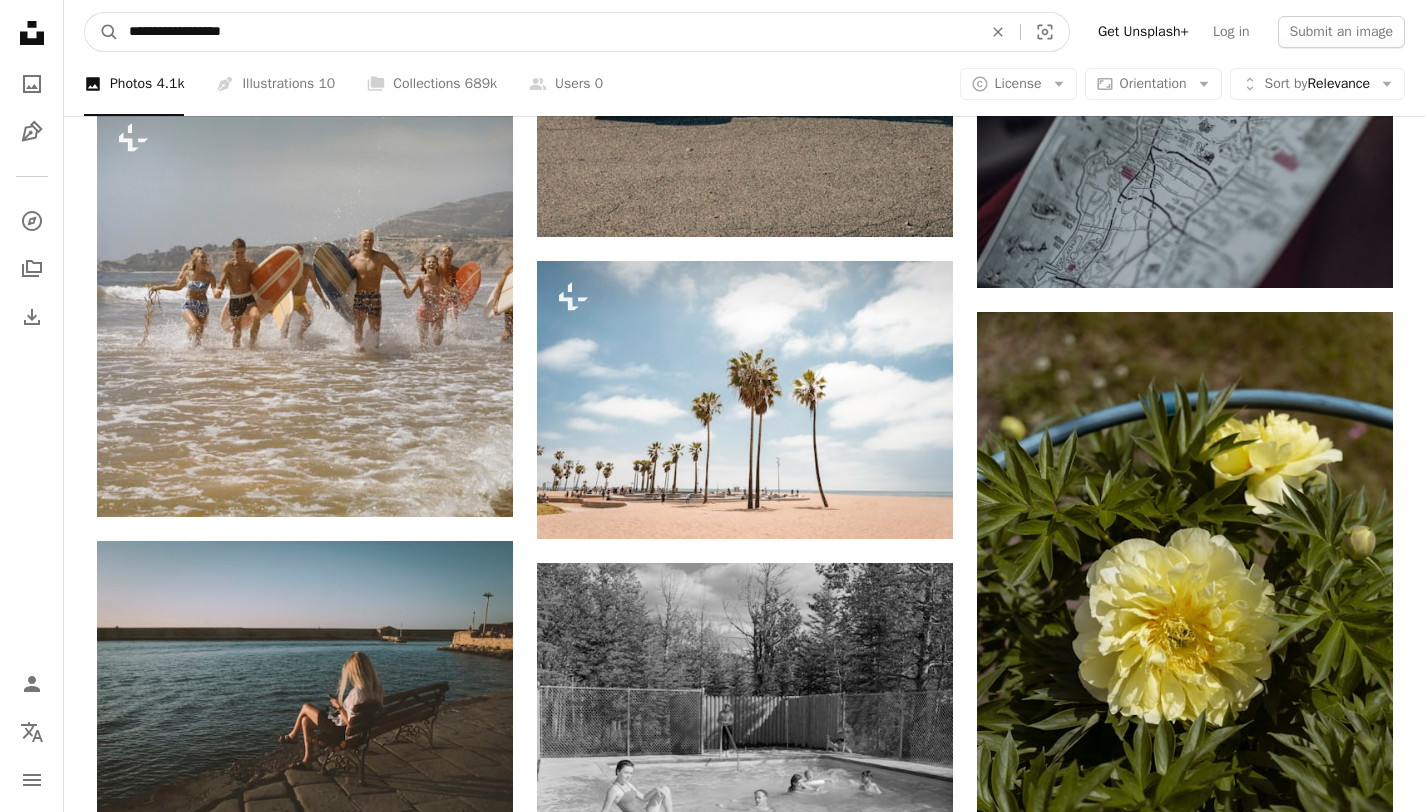type on "**********" 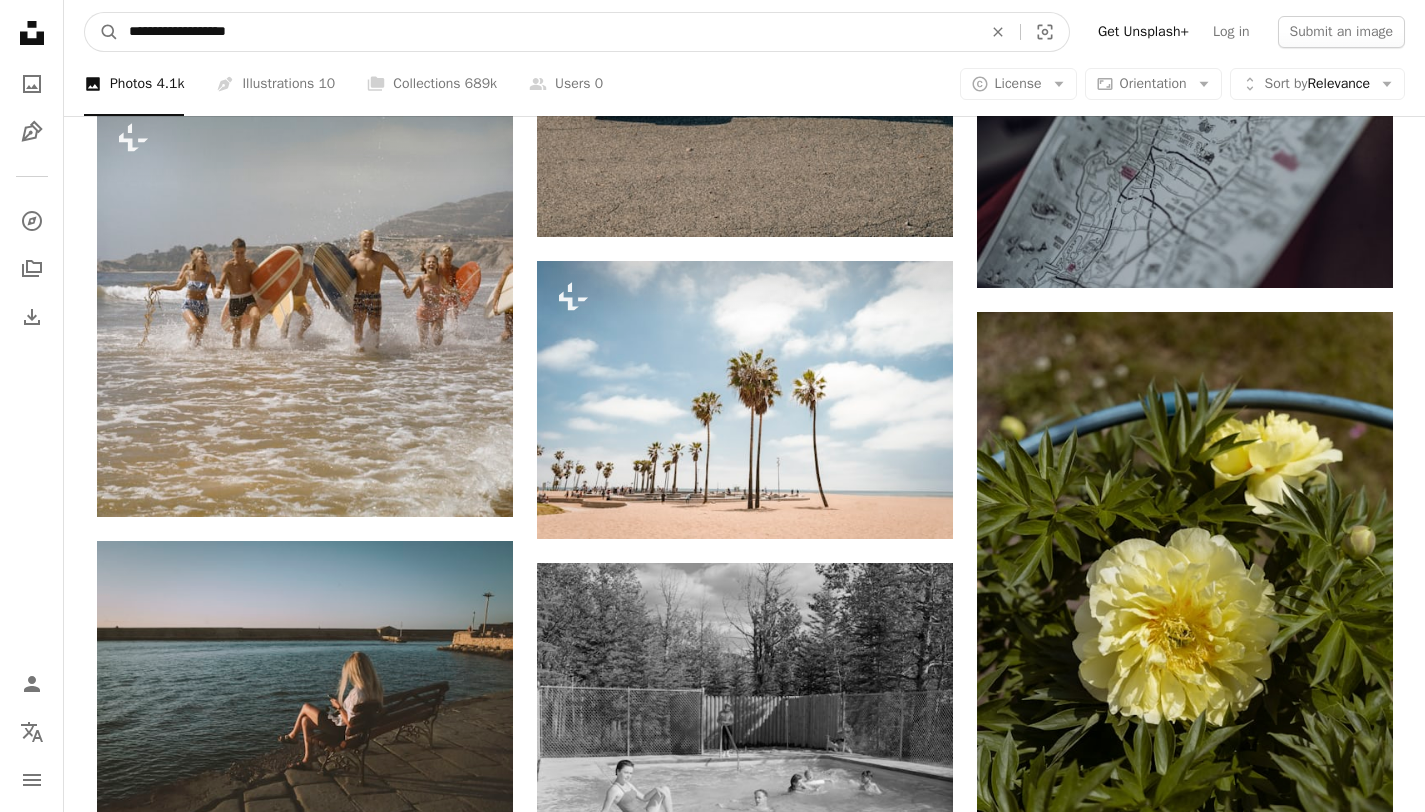 click on "A magnifying glass" at bounding box center [102, 32] 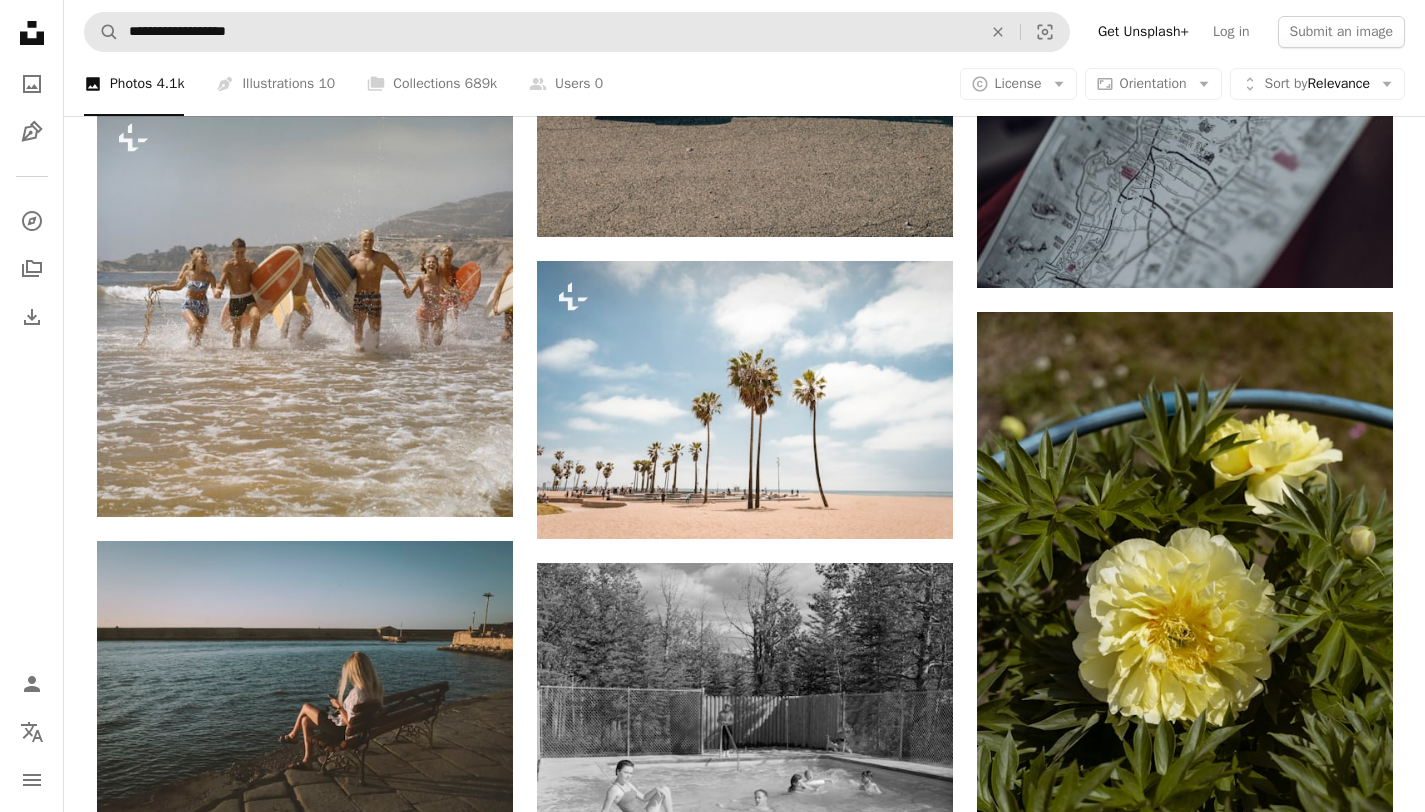 scroll, scrollTop: 0, scrollLeft: 0, axis: both 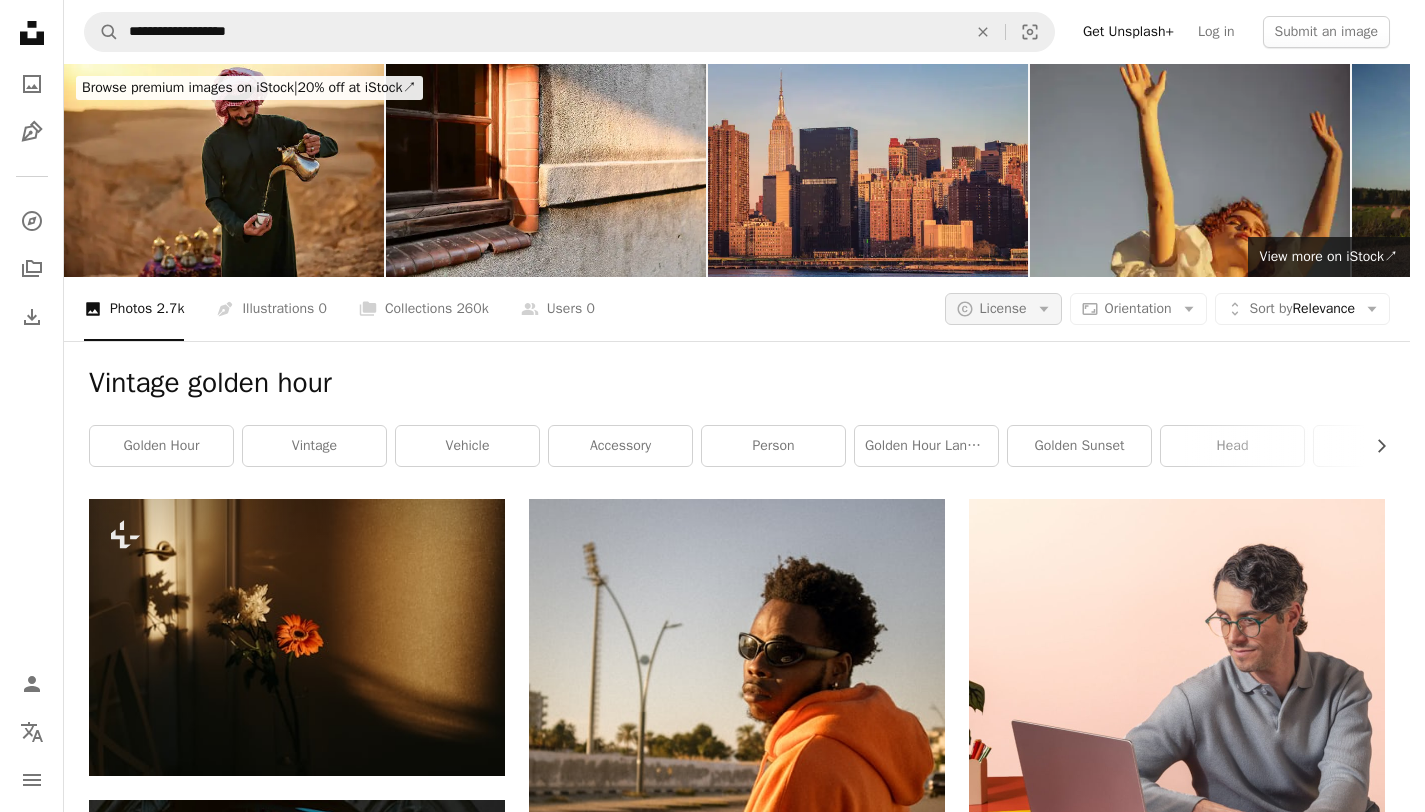 click on "License" at bounding box center (1003, 308) 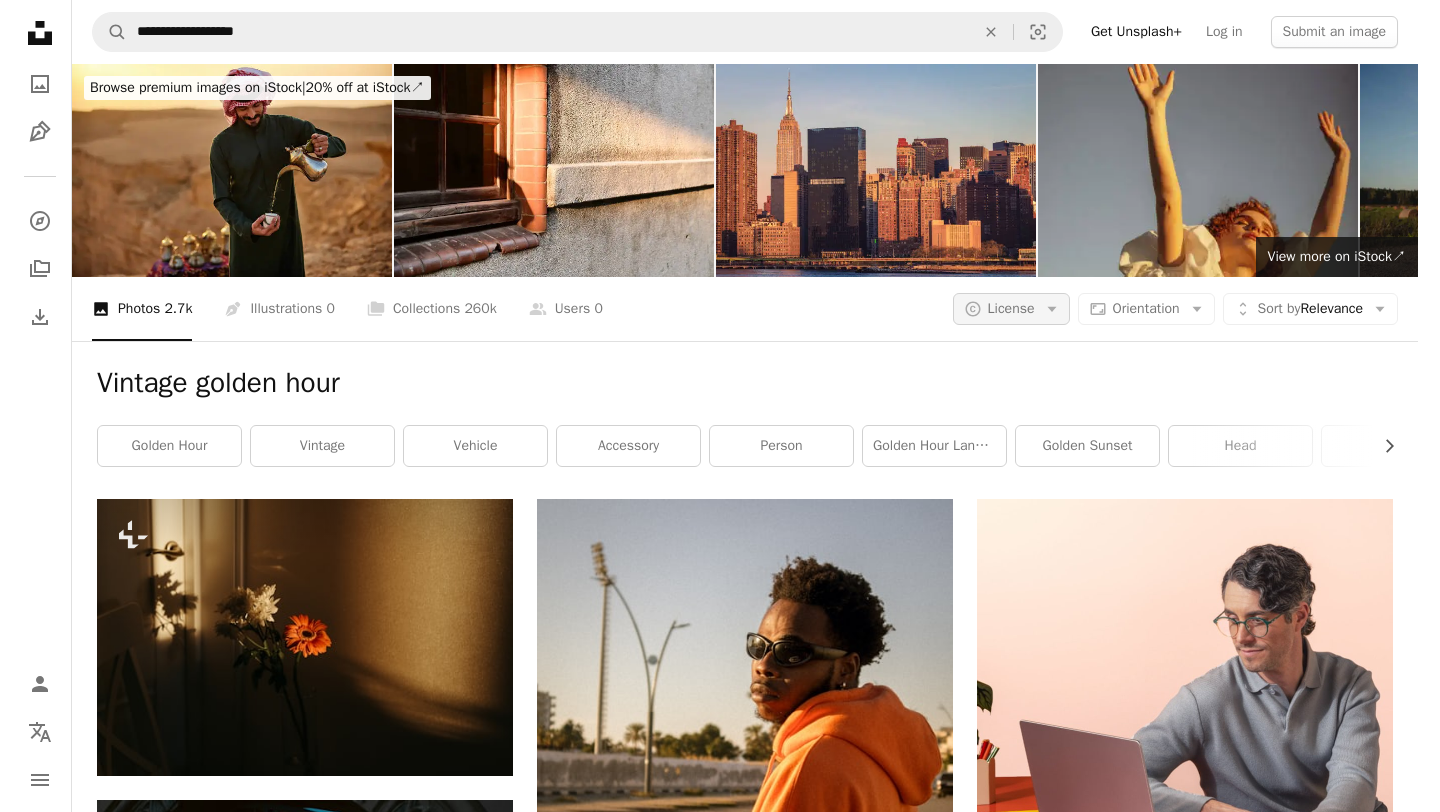 scroll, scrollTop: 0, scrollLeft: 0, axis: both 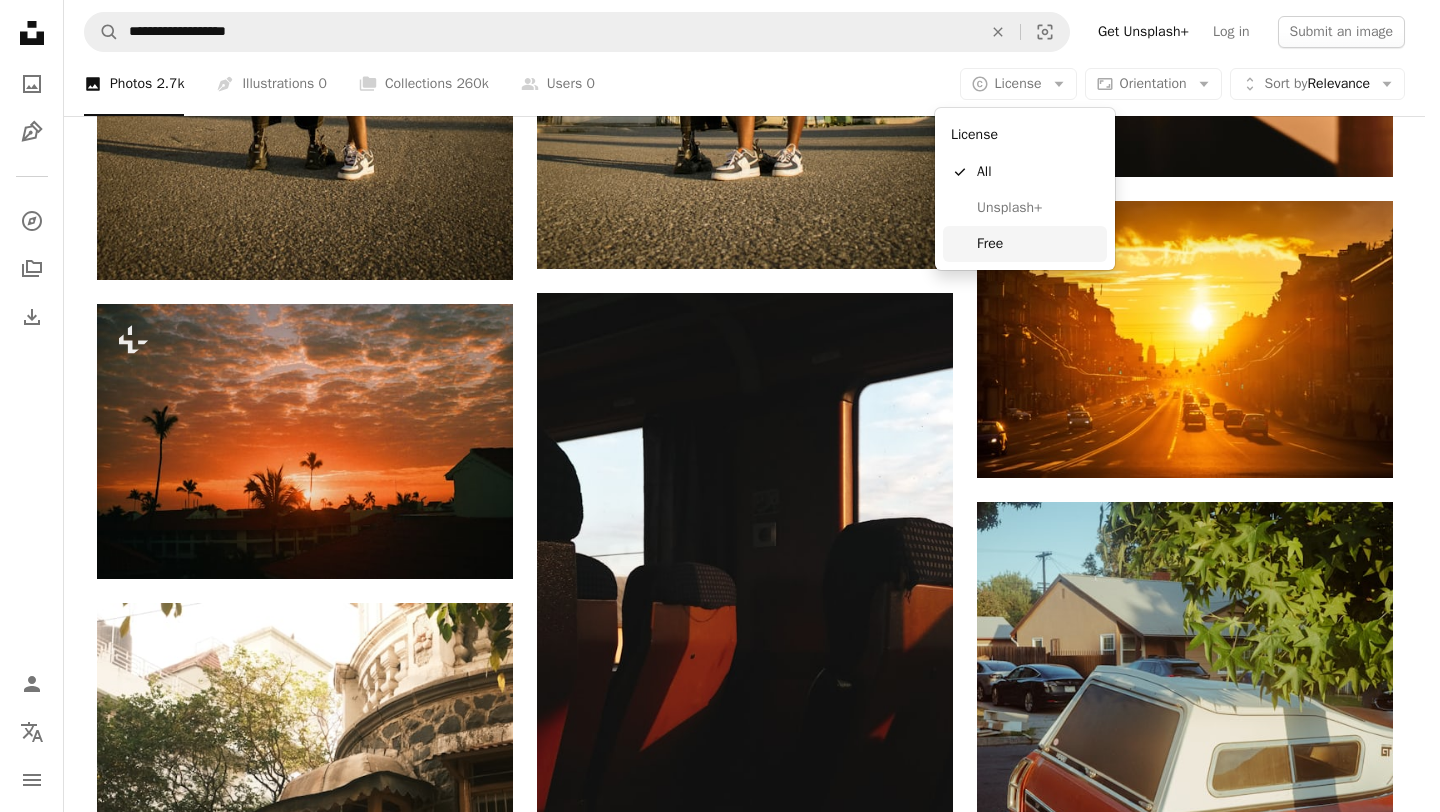 click on "Free" at bounding box center [1038, 244] 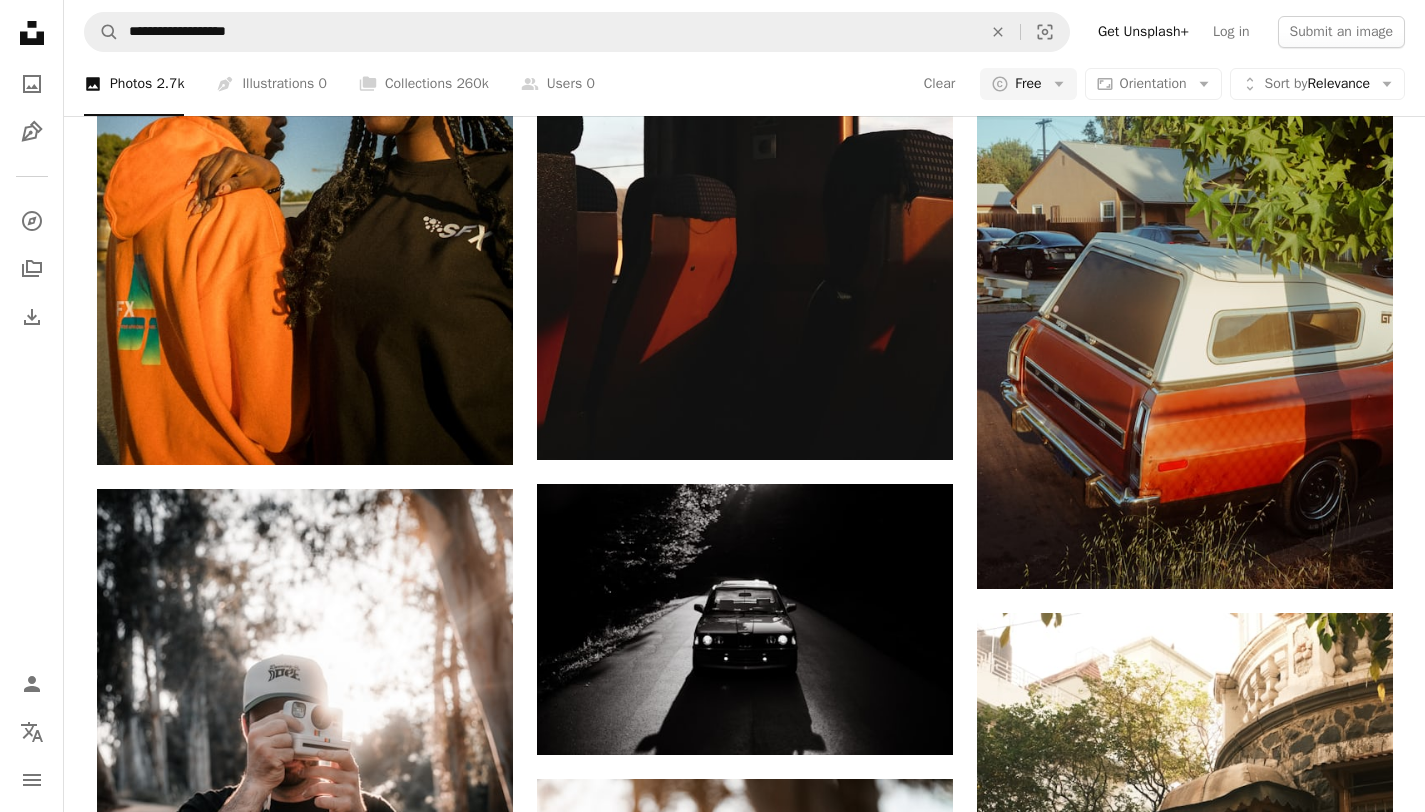 scroll, scrollTop: 3937, scrollLeft: 0, axis: vertical 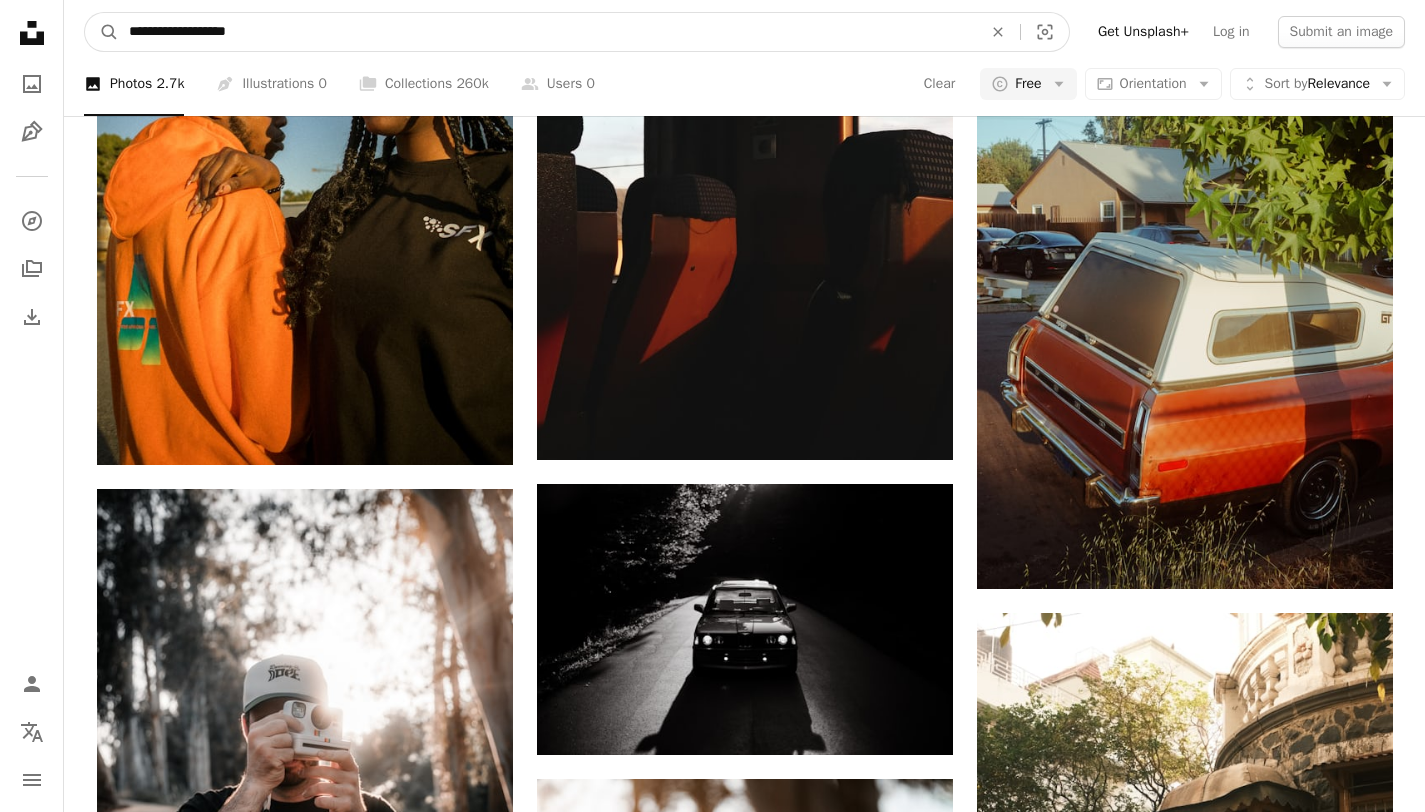 click on "**********" at bounding box center (547, 32) 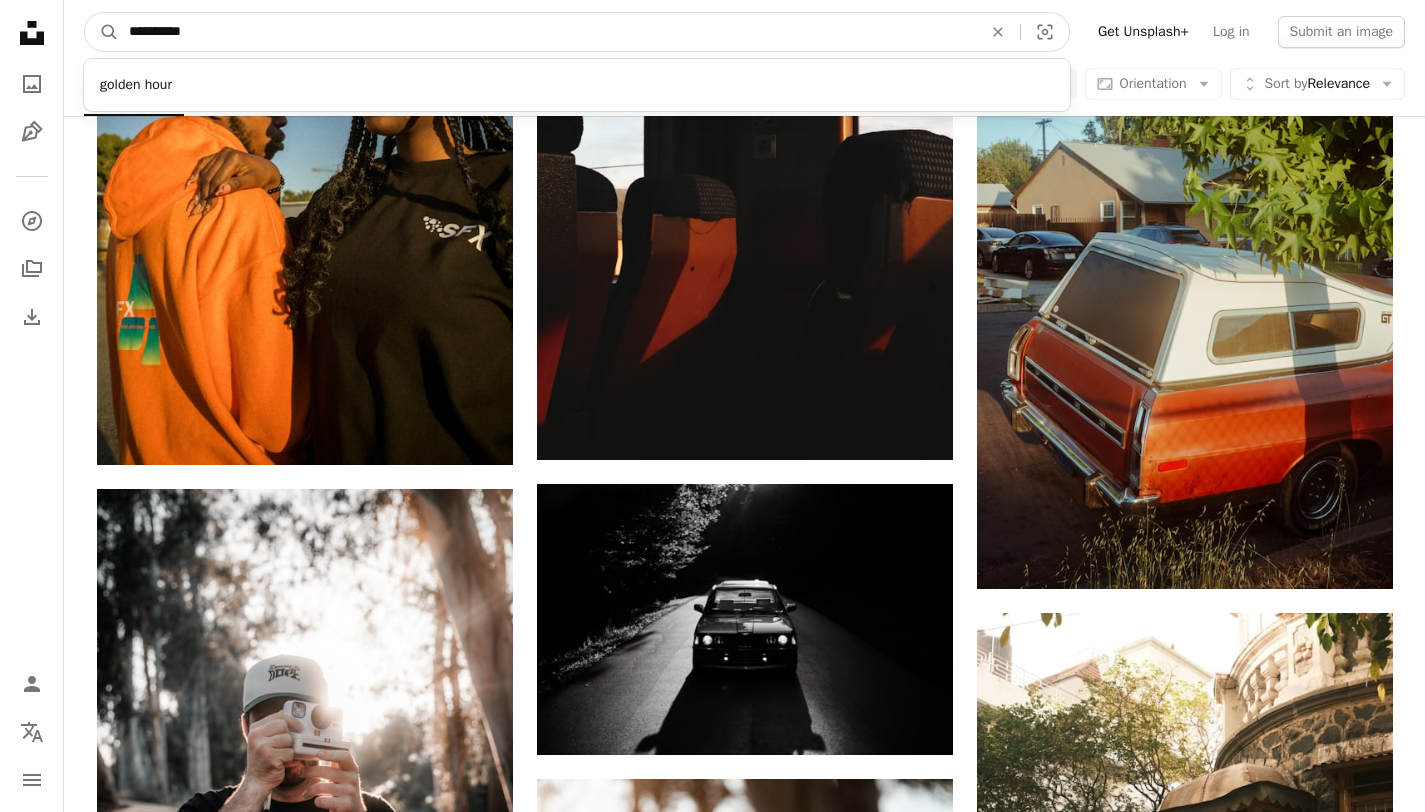 type on "**********" 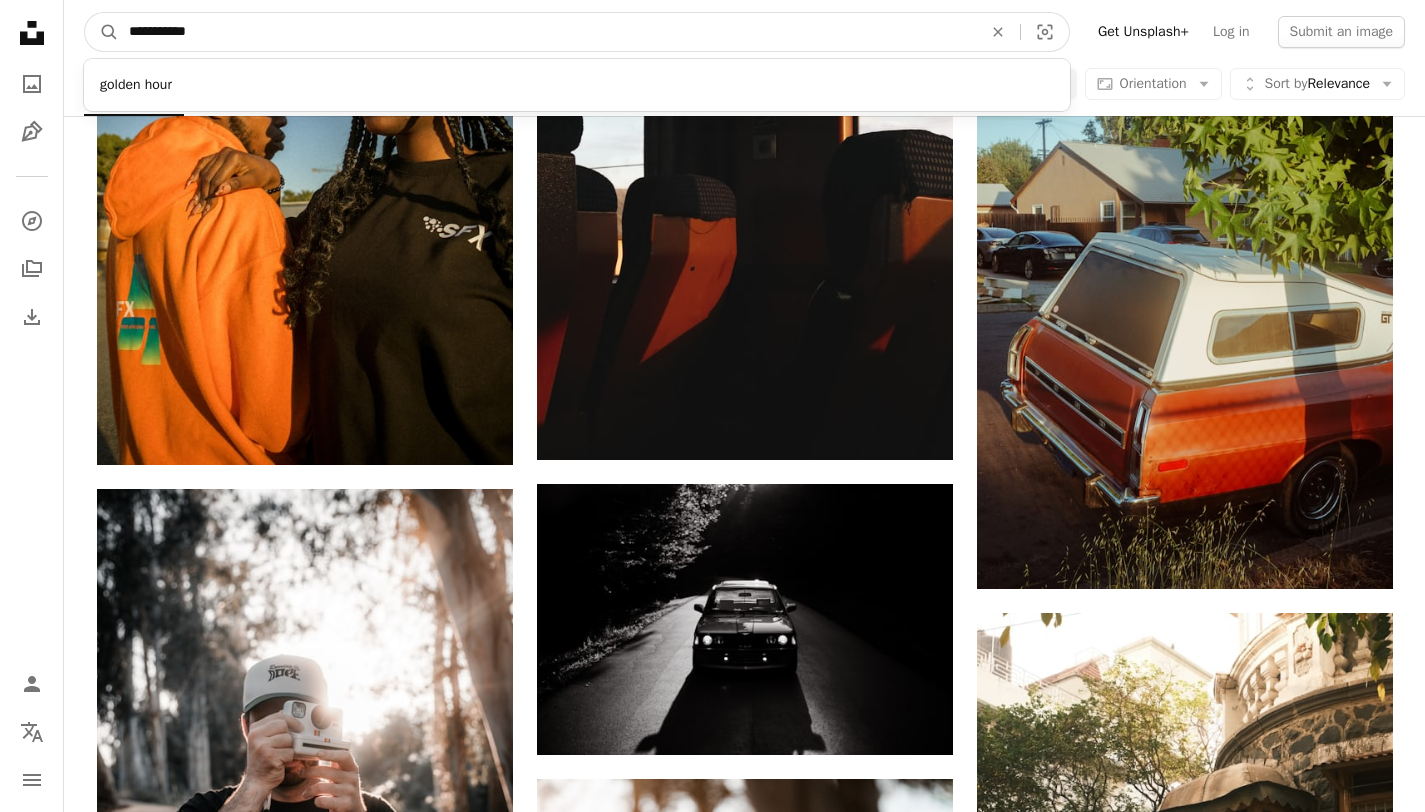 click on "A magnifying glass" at bounding box center [102, 32] 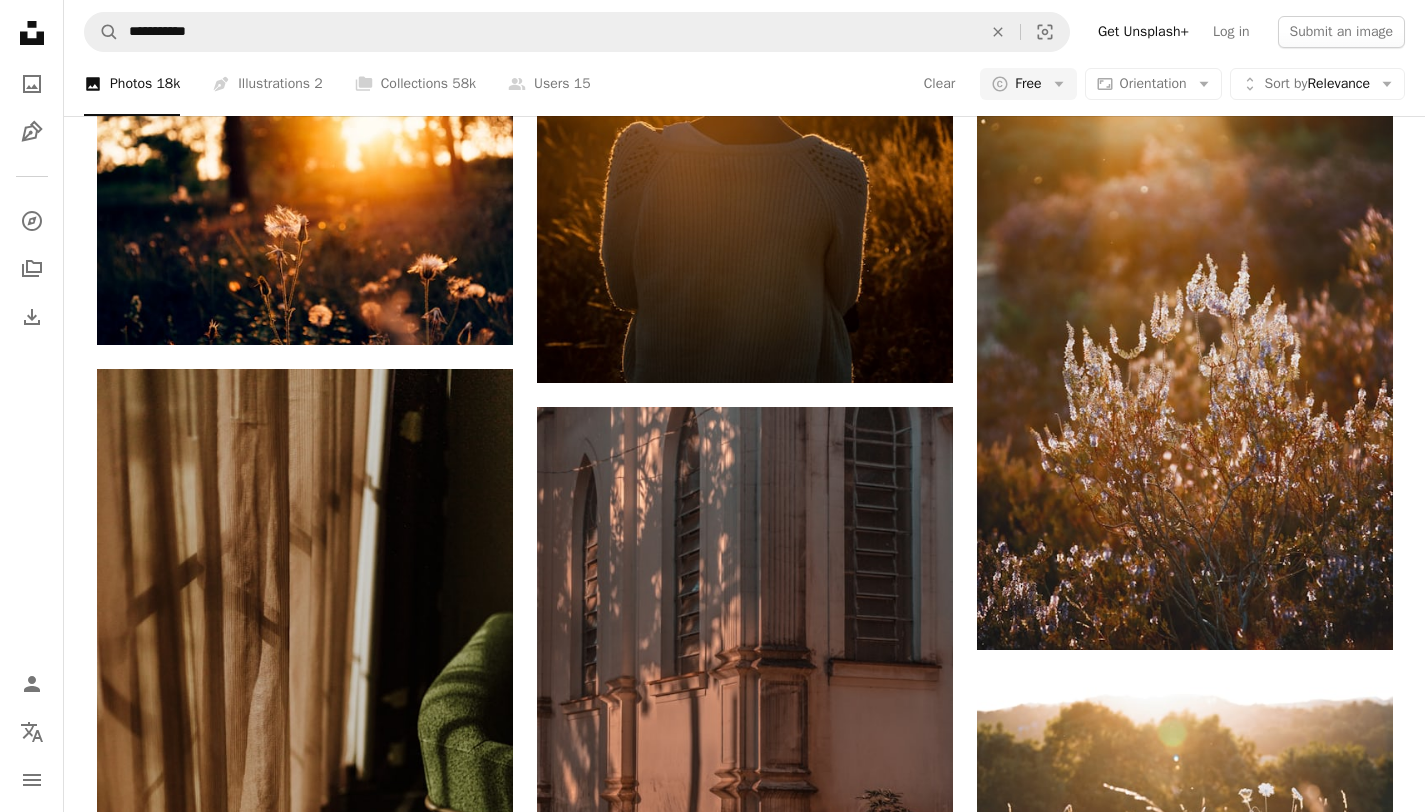 scroll, scrollTop: 3755, scrollLeft: 0, axis: vertical 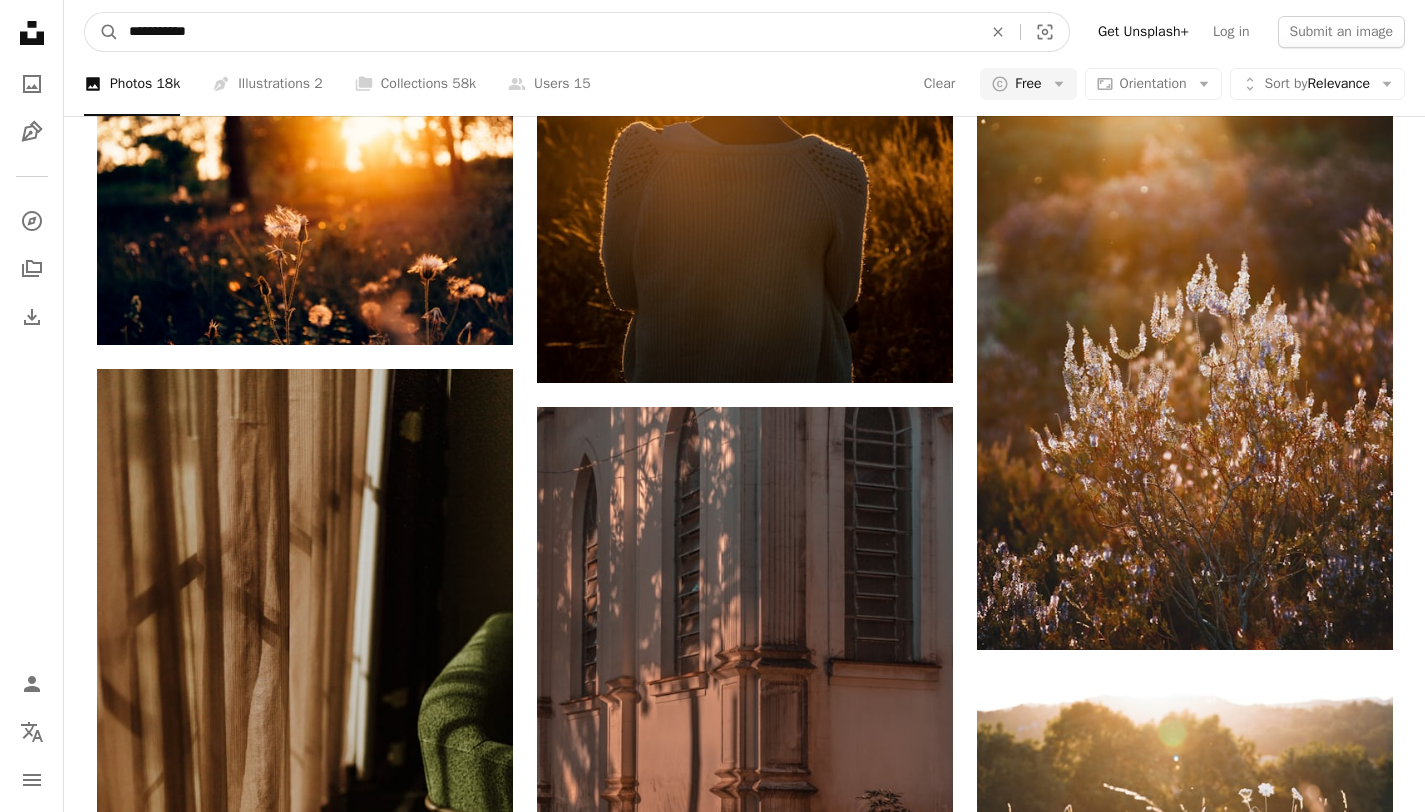 click on "**********" at bounding box center [547, 32] 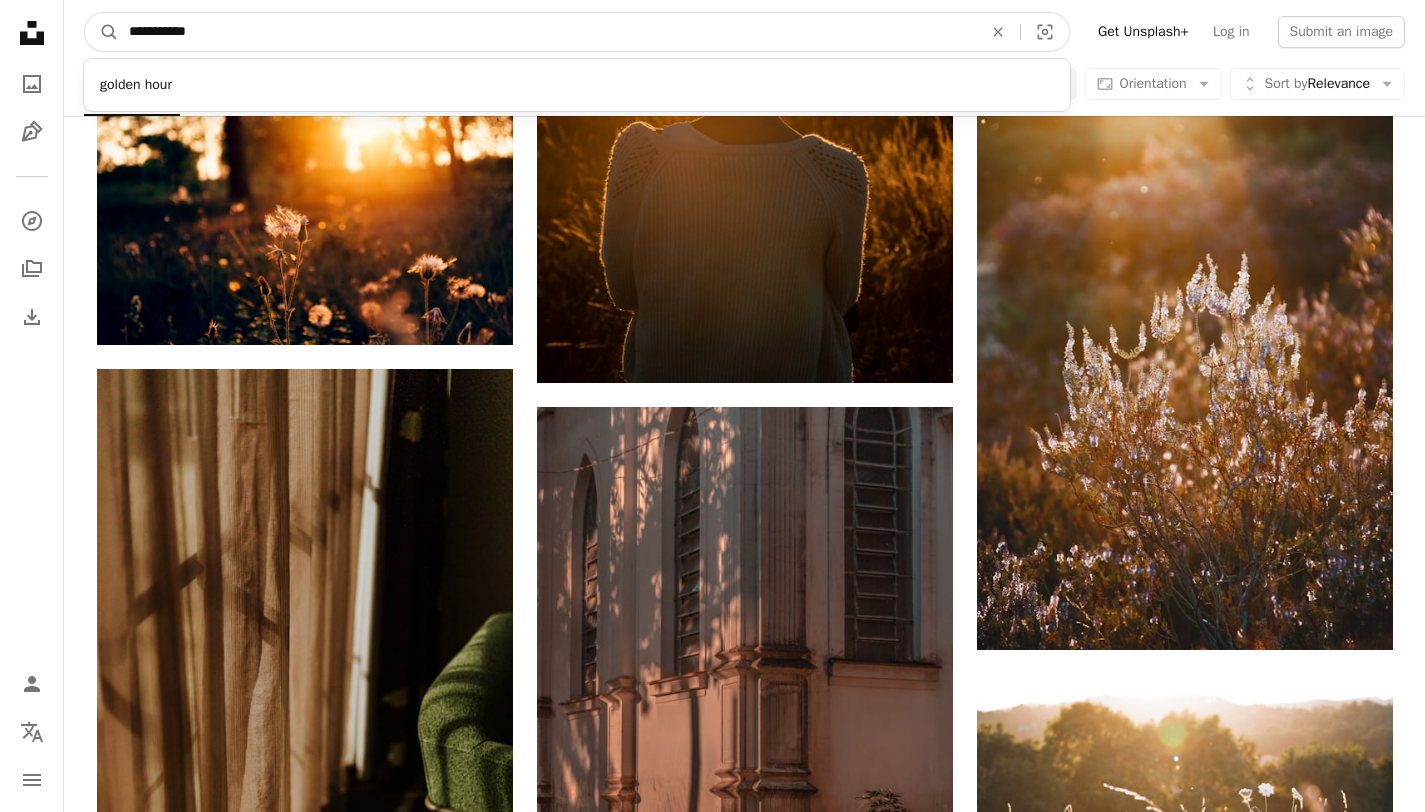 click on "**********" at bounding box center (547, 32) 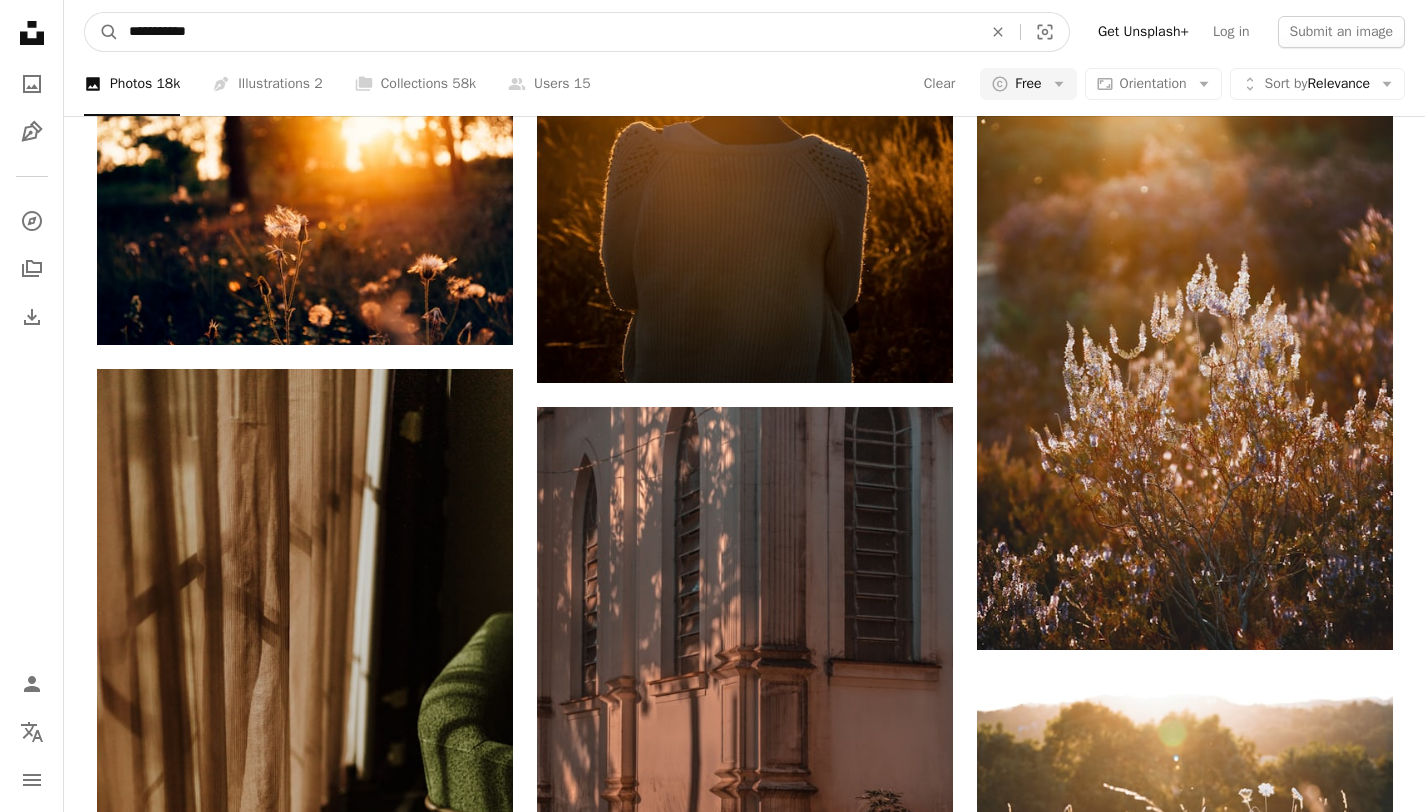 type on "**********" 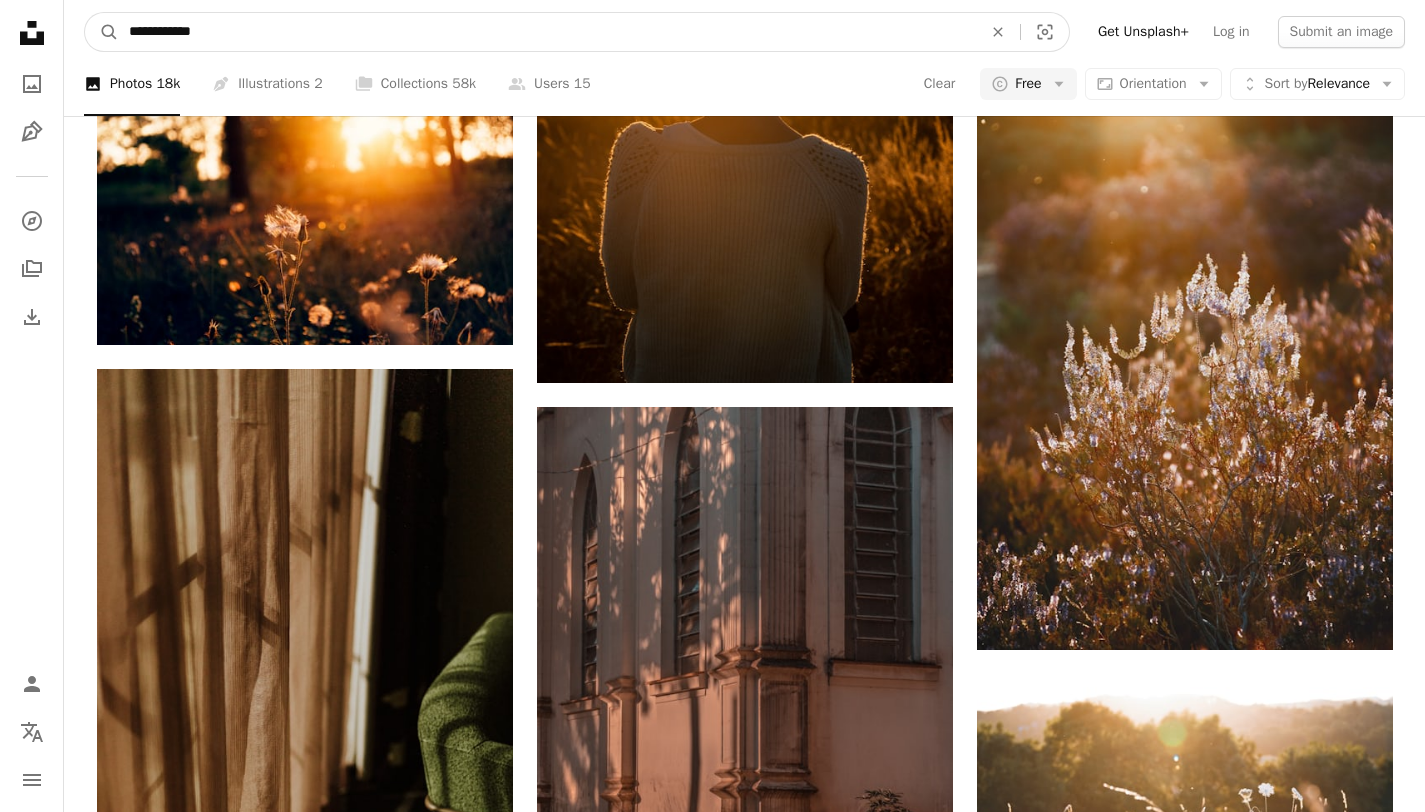 click on "A magnifying glass" at bounding box center [102, 32] 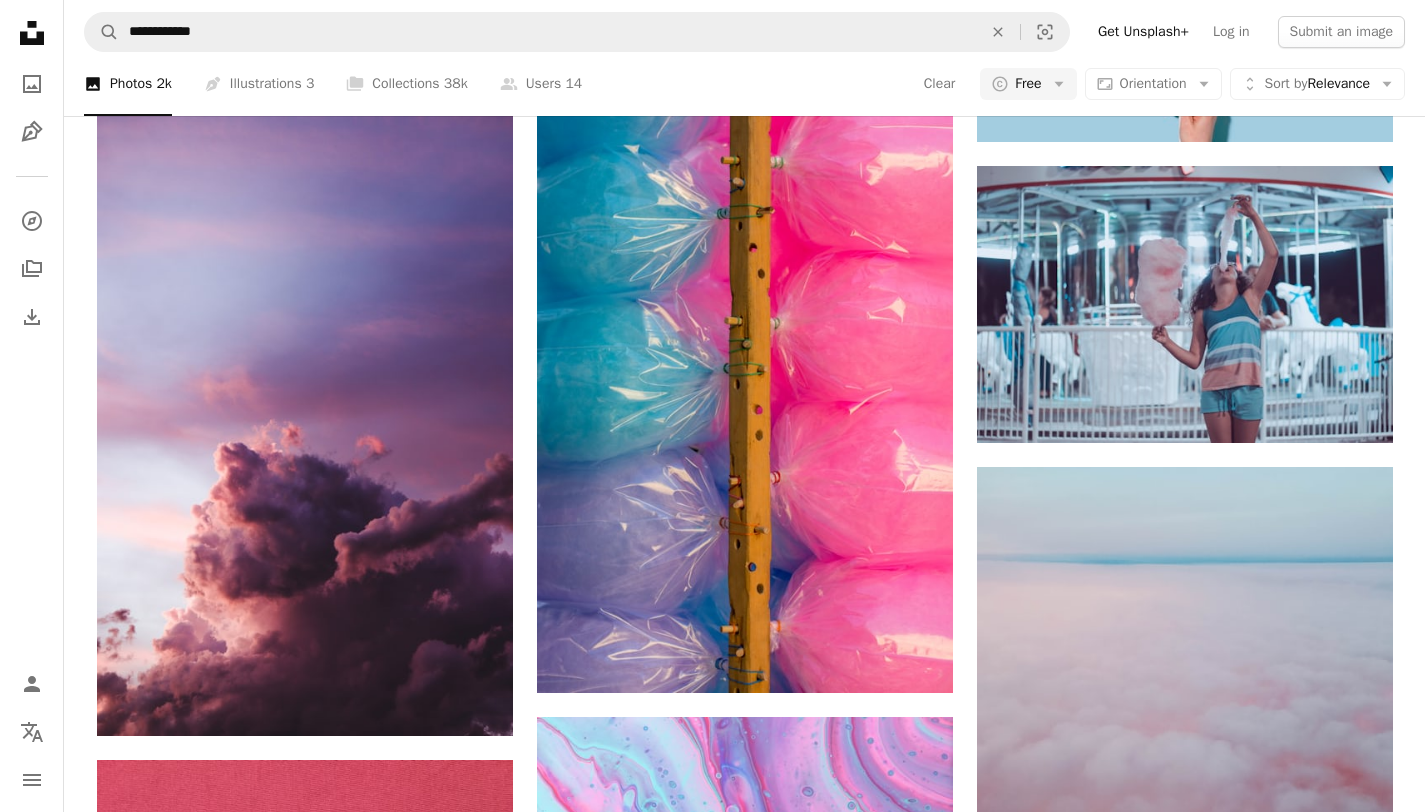scroll, scrollTop: 1951, scrollLeft: 0, axis: vertical 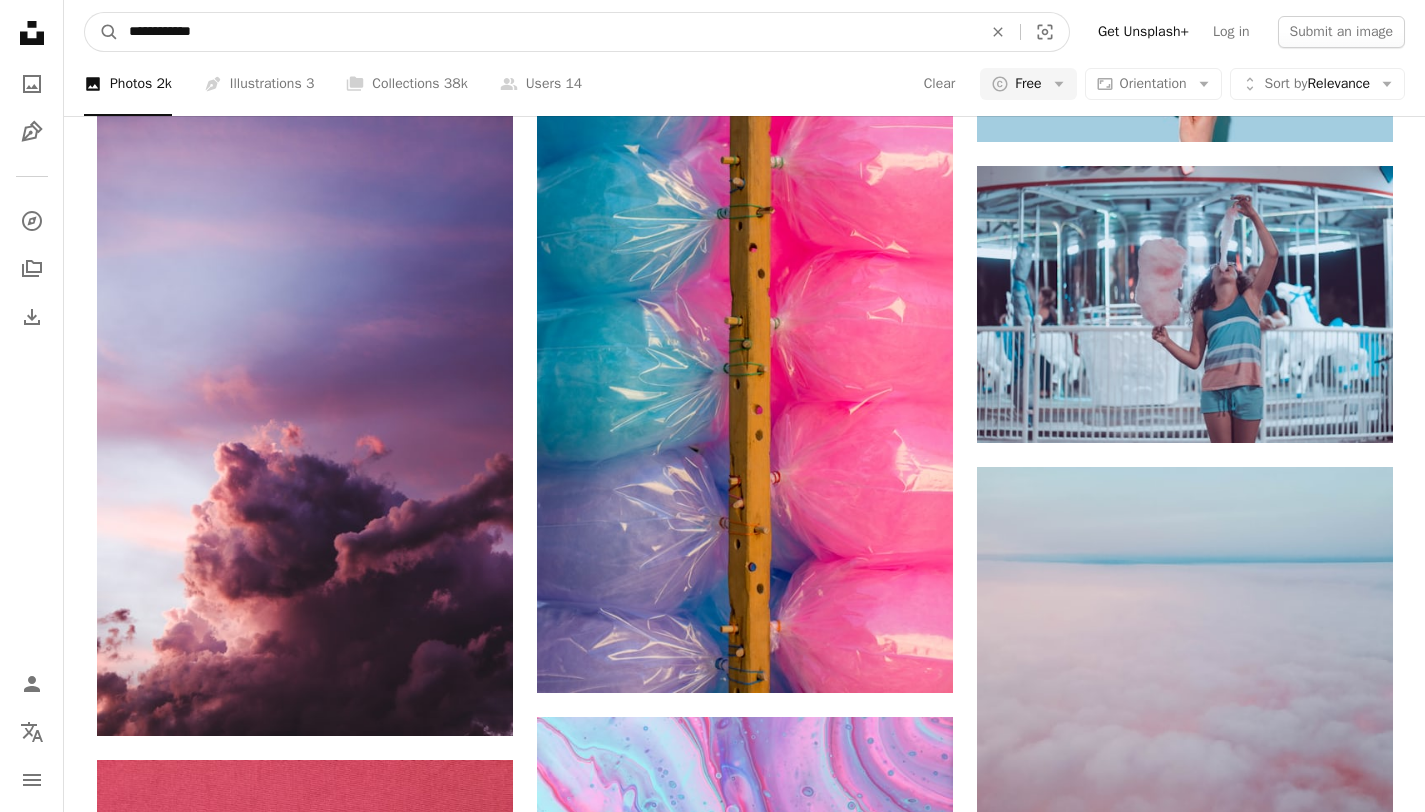 click on "**********" at bounding box center (547, 32) 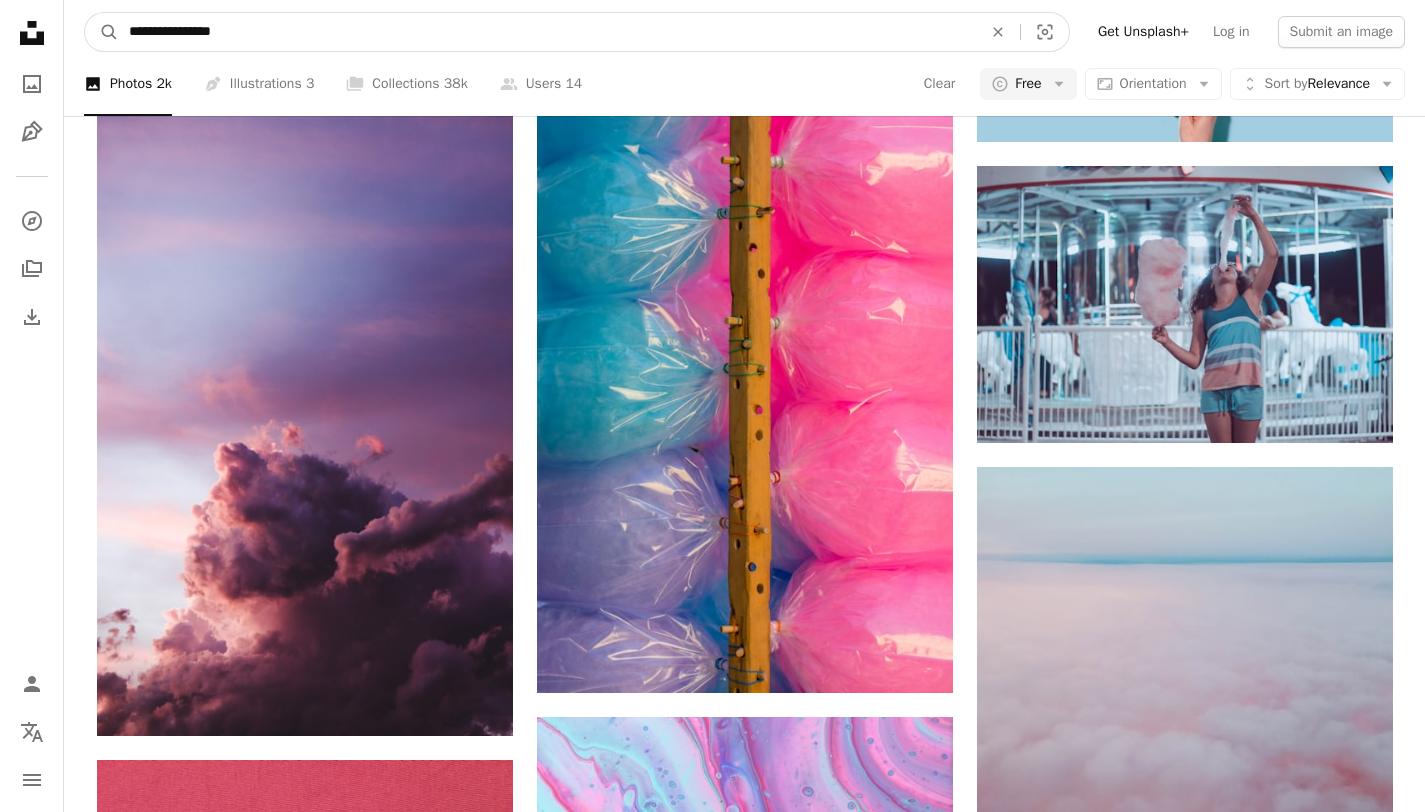 type on "**********" 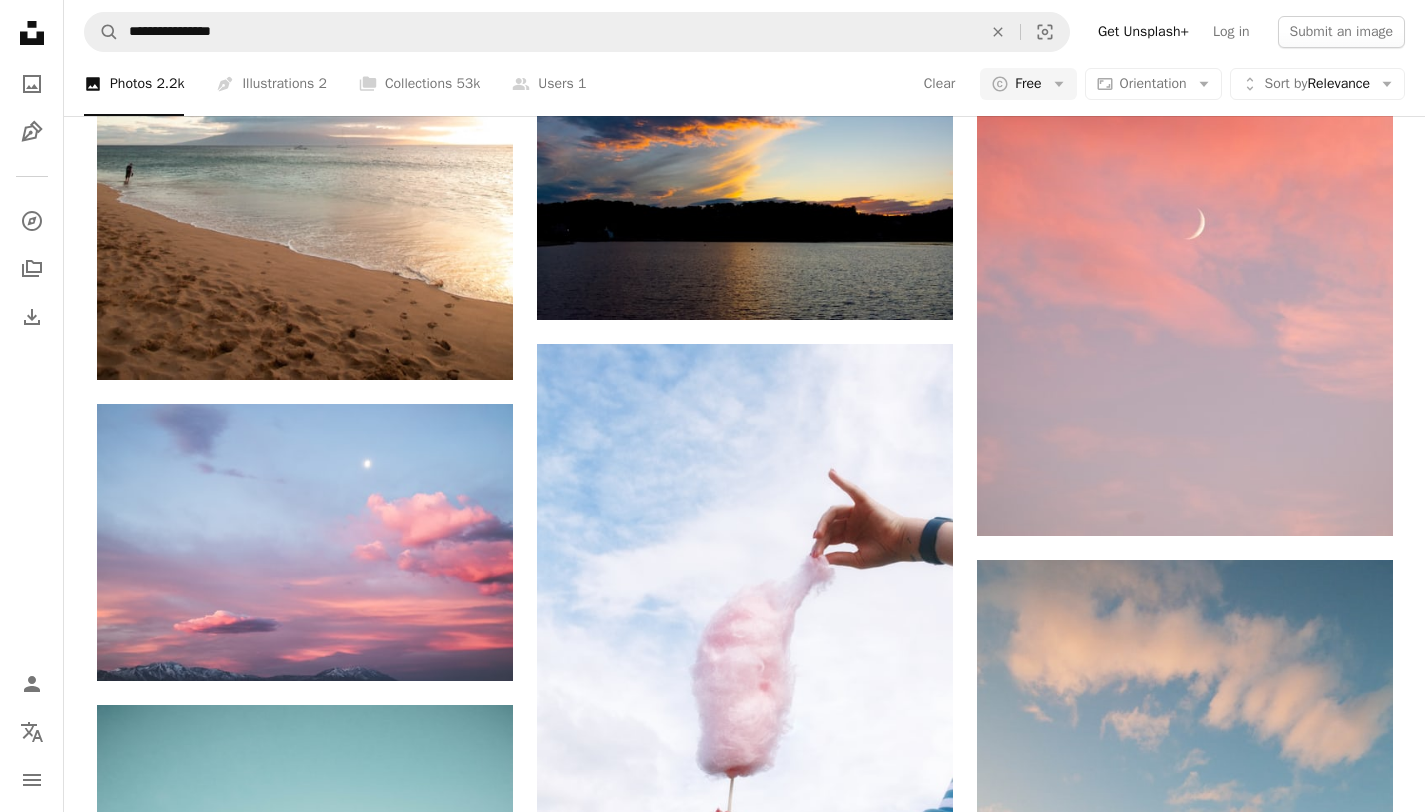 scroll, scrollTop: 3430, scrollLeft: 0, axis: vertical 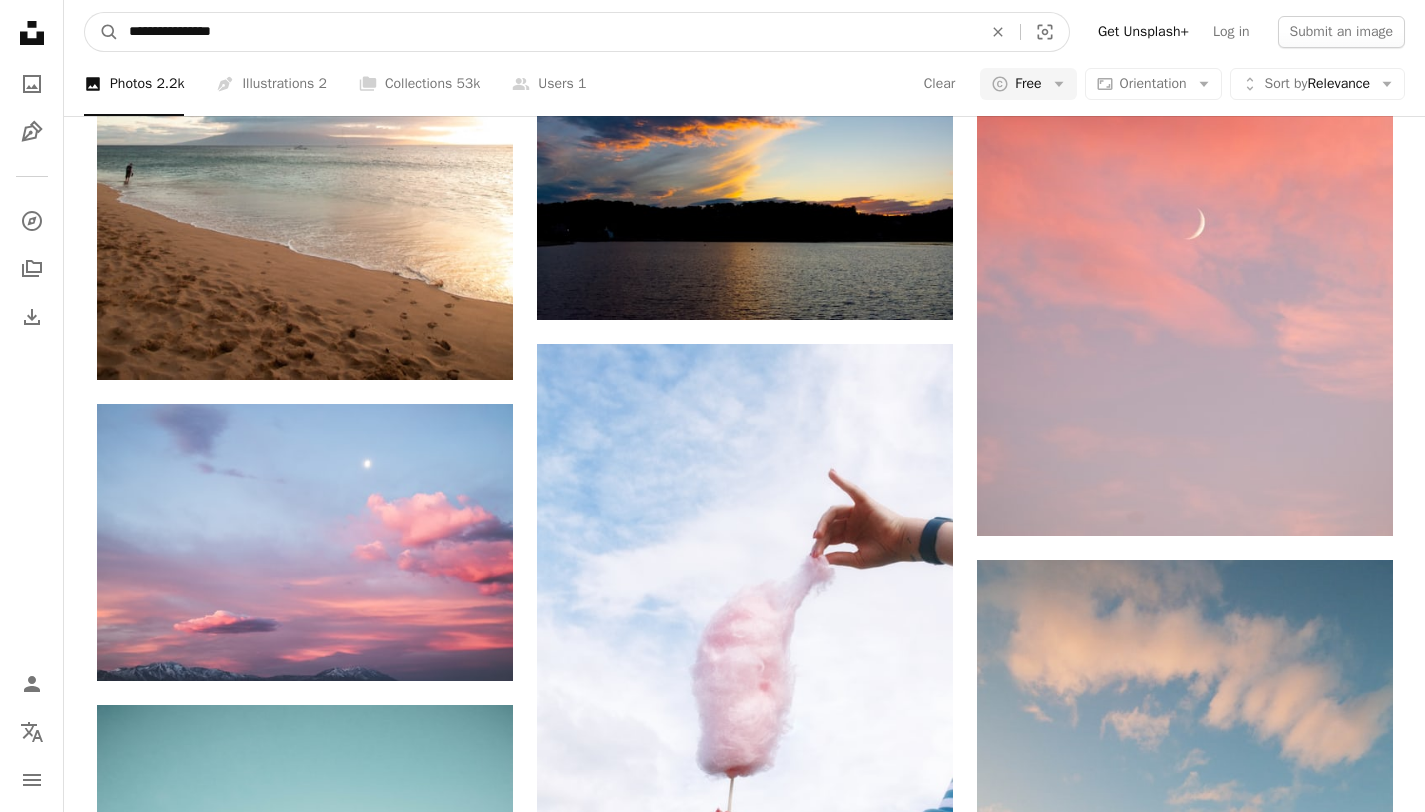 click on "**********" at bounding box center (547, 32) 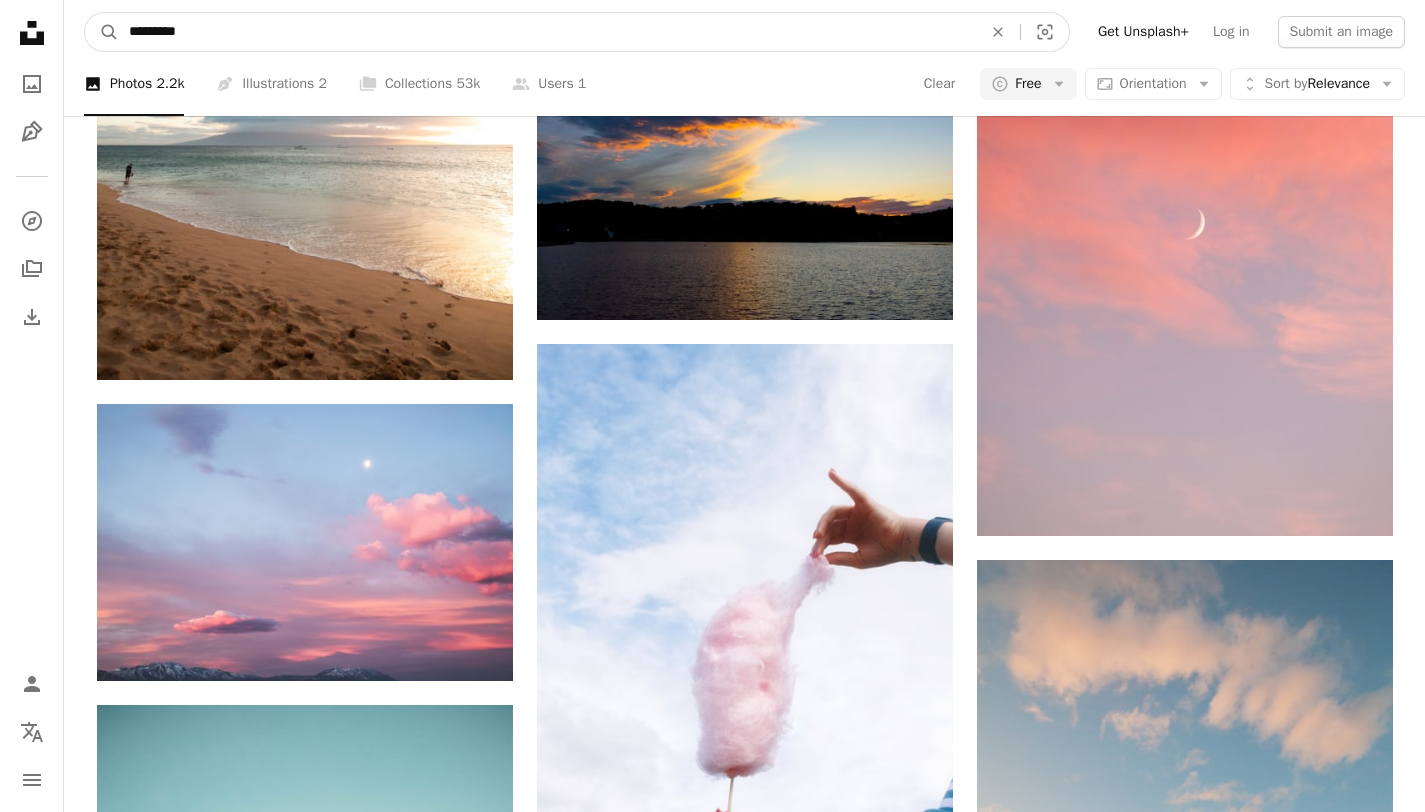 type on "**********" 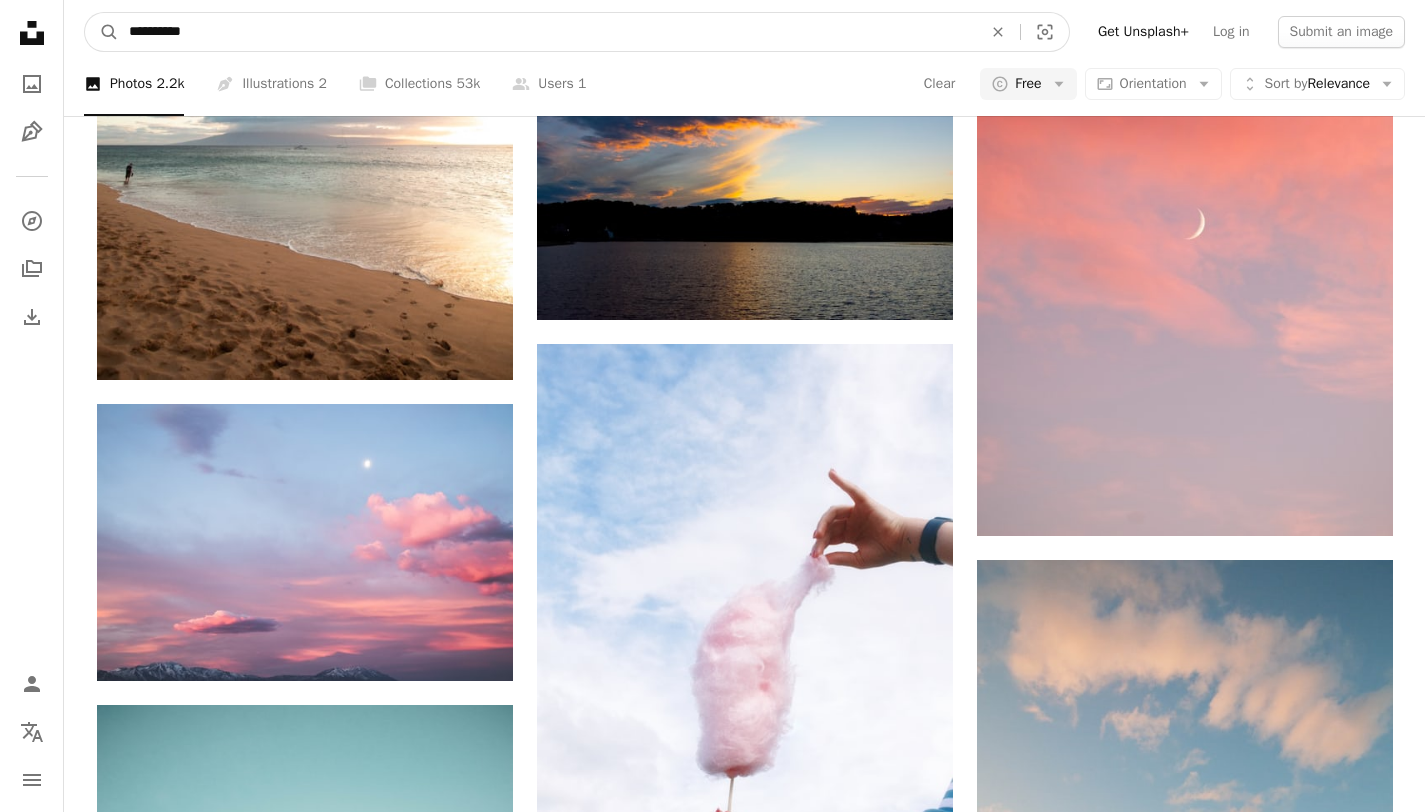 click on "A magnifying glass" at bounding box center (102, 32) 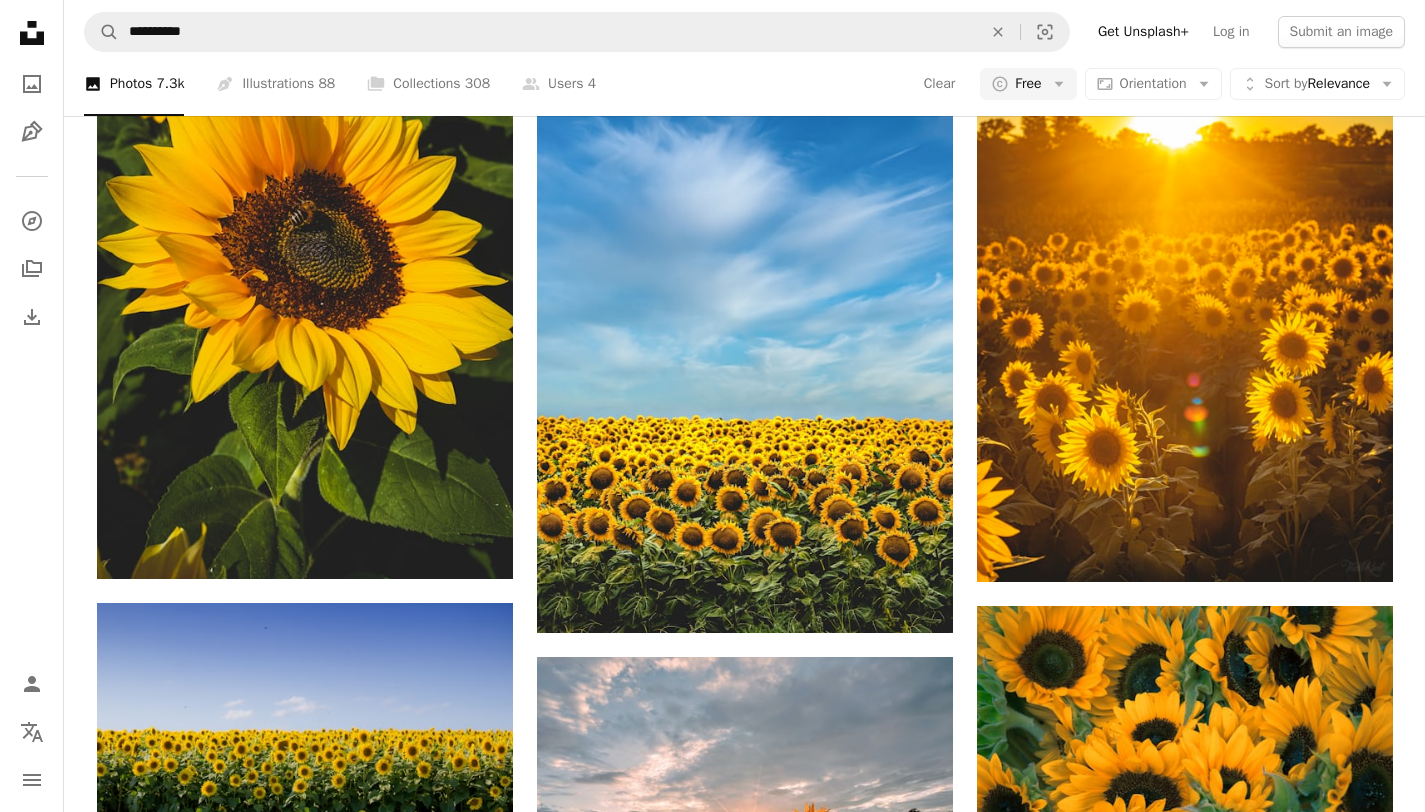scroll, scrollTop: 0, scrollLeft: 0, axis: both 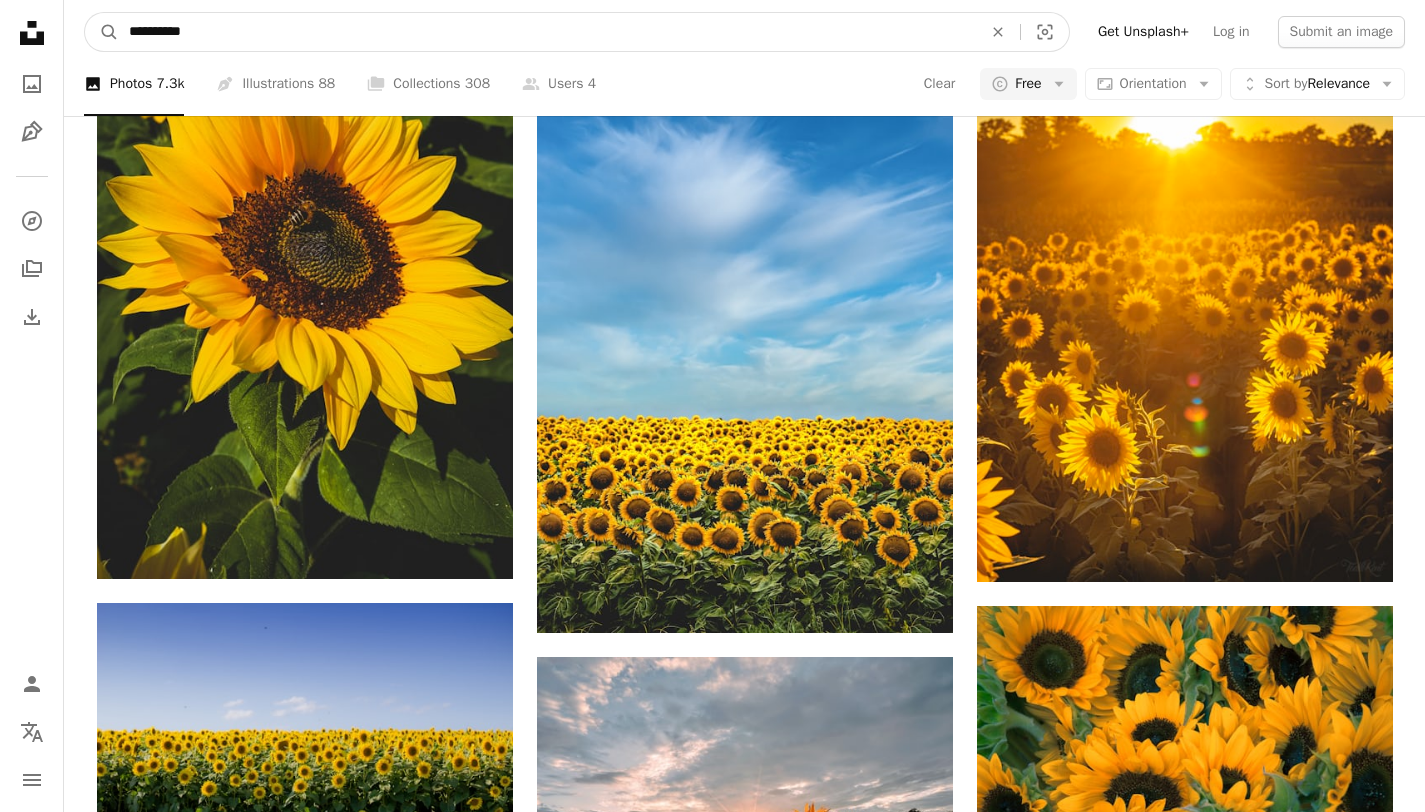 click on "**********" at bounding box center (547, 32) 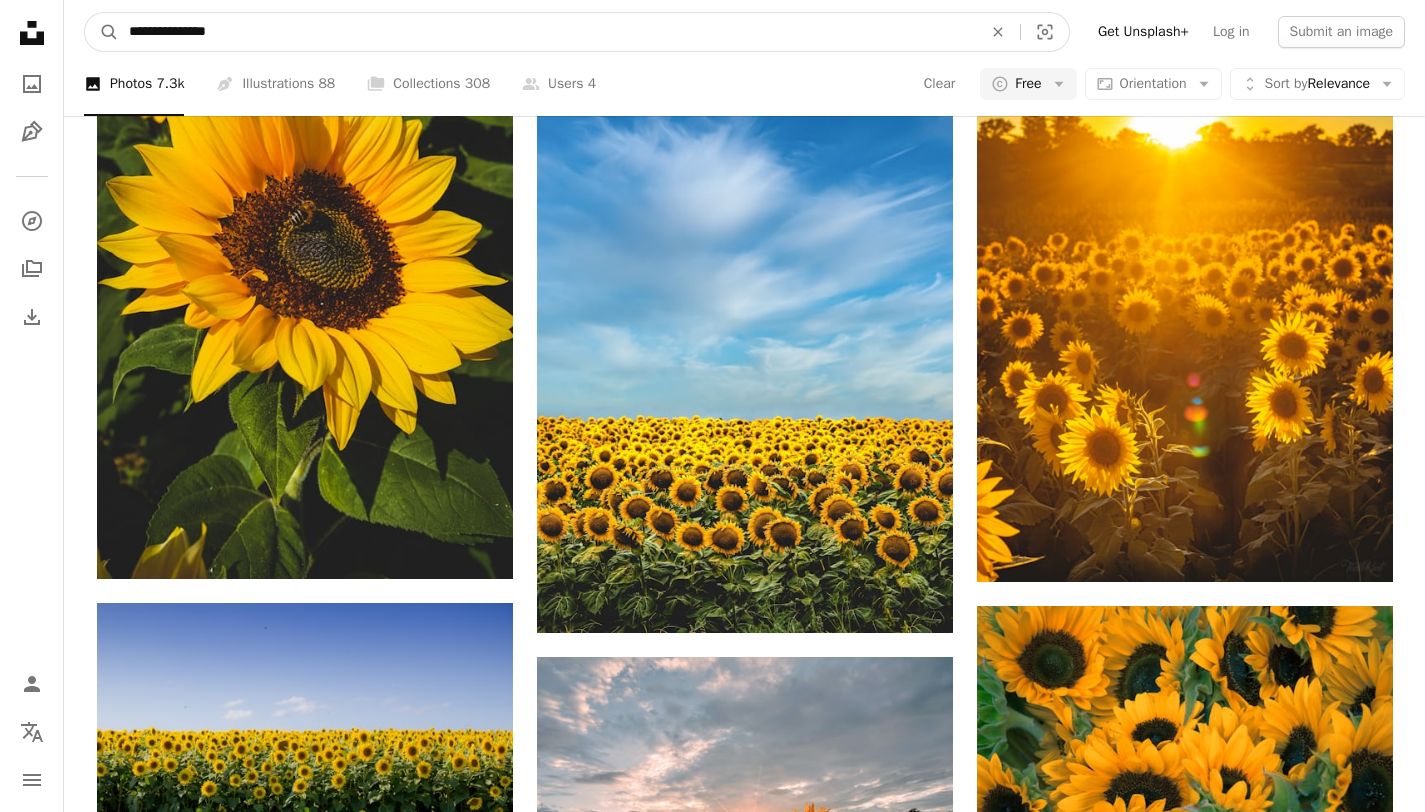 type on "**********" 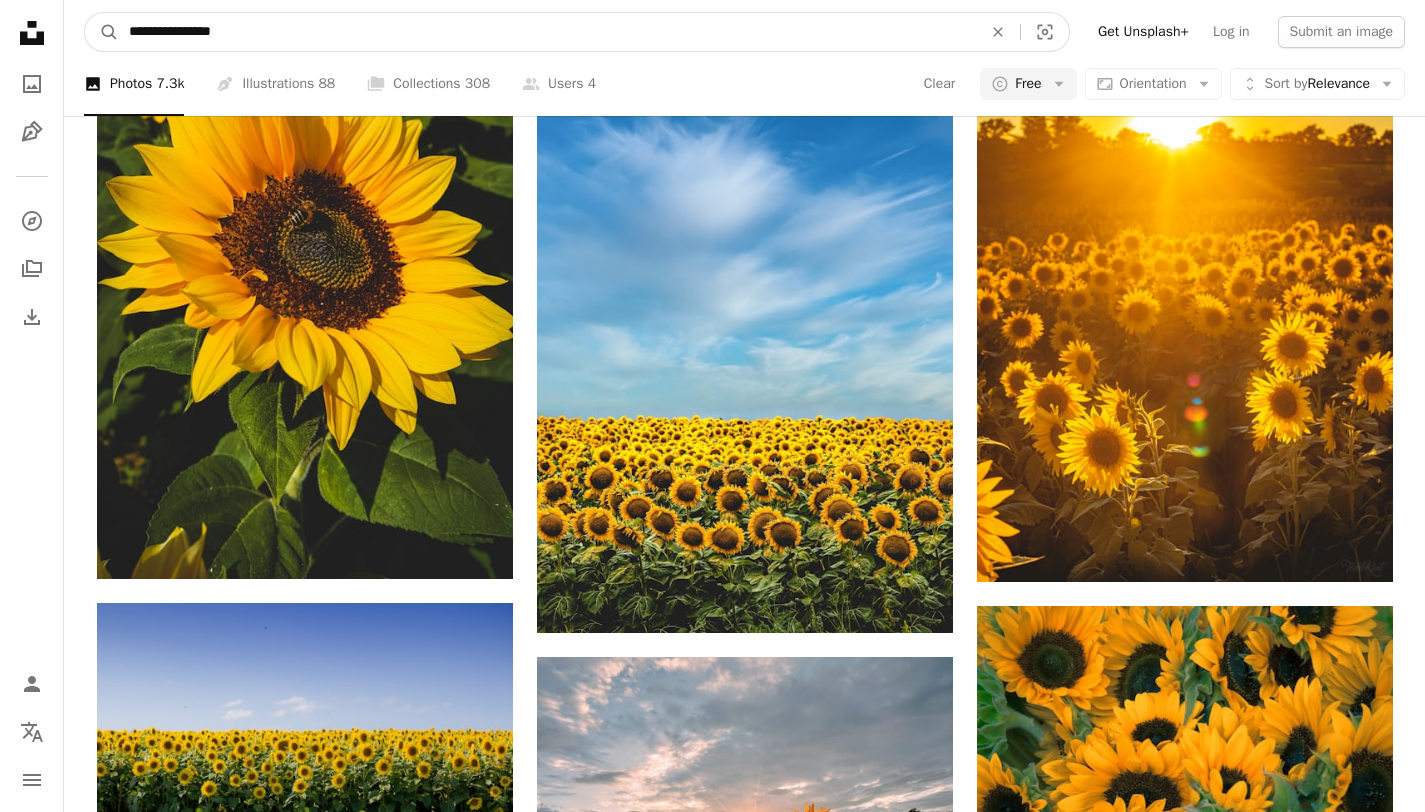 click on "A magnifying glass" at bounding box center [102, 32] 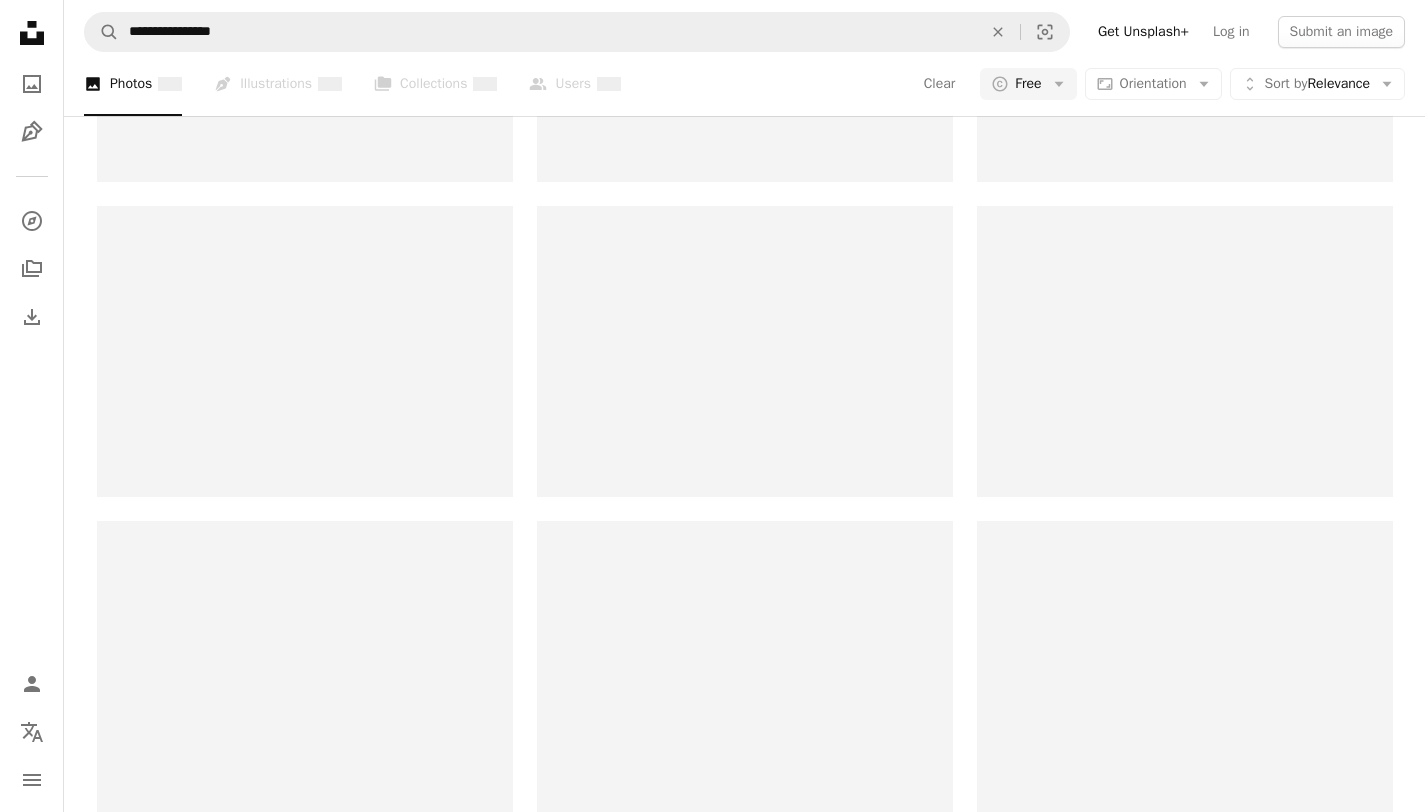 scroll, scrollTop: 0, scrollLeft: 0, axis: both 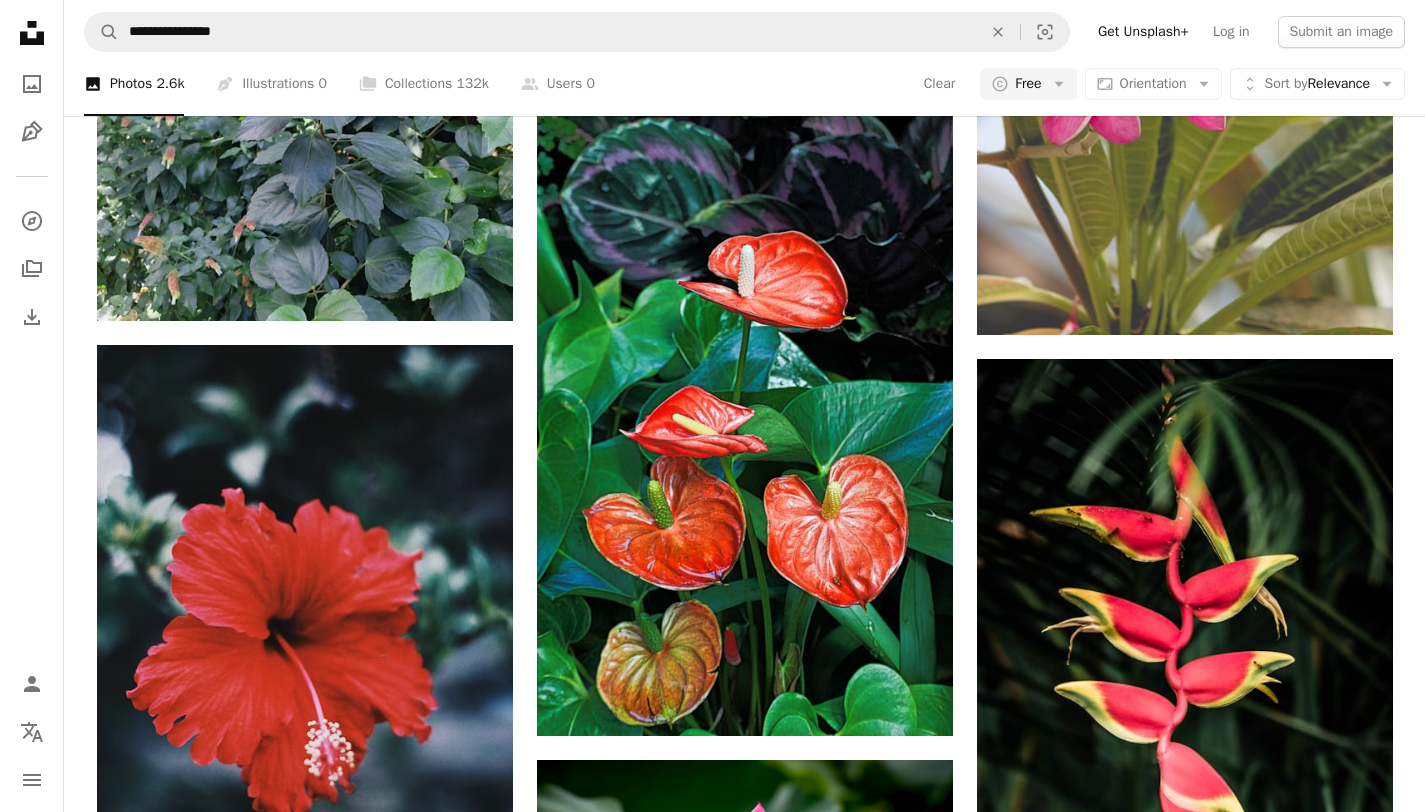 click on "Load more" at bounding box center [745, 2443] 